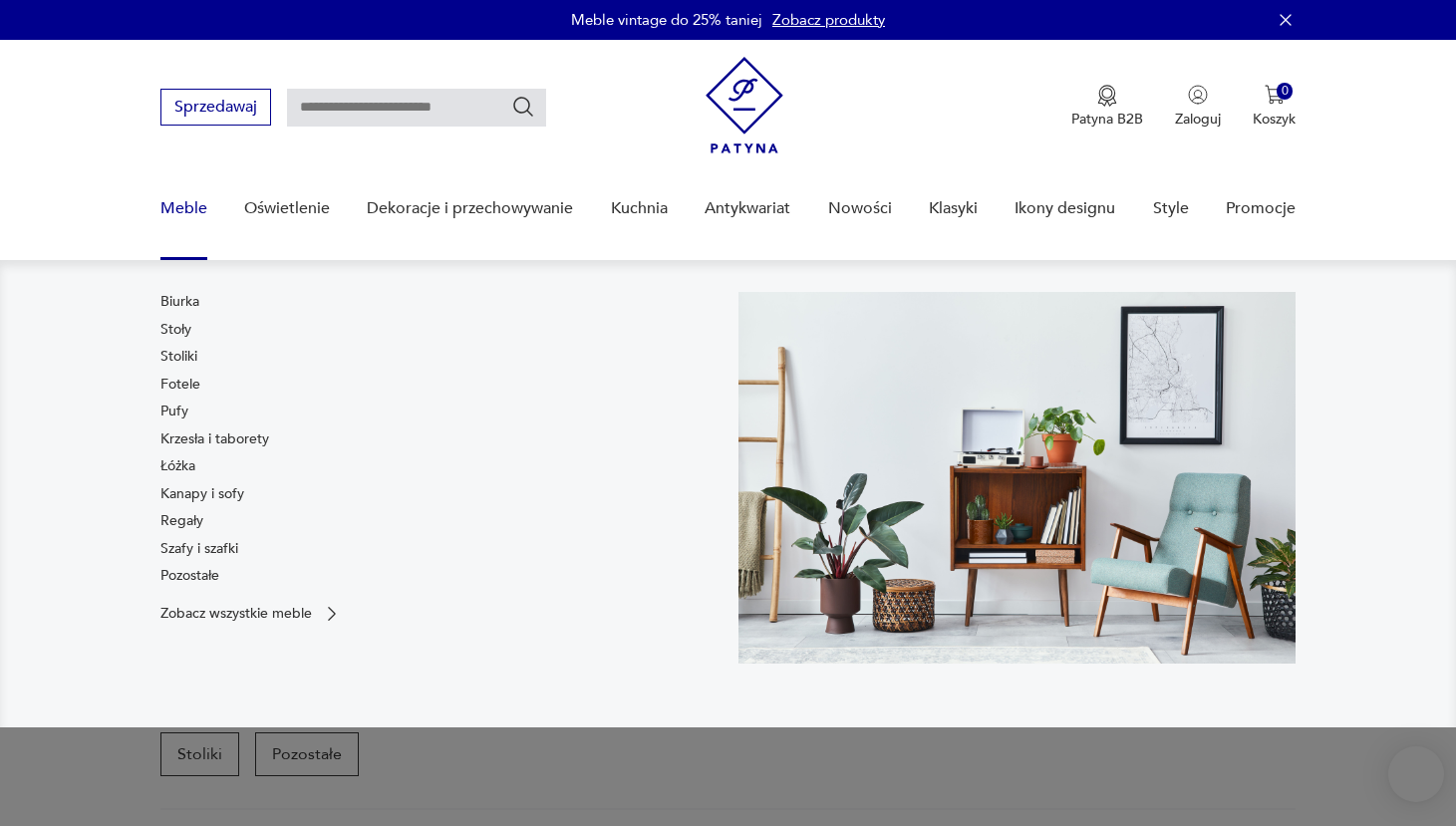 scroll, scrollTop: 30, scrollLeft: 0, axis: vertical 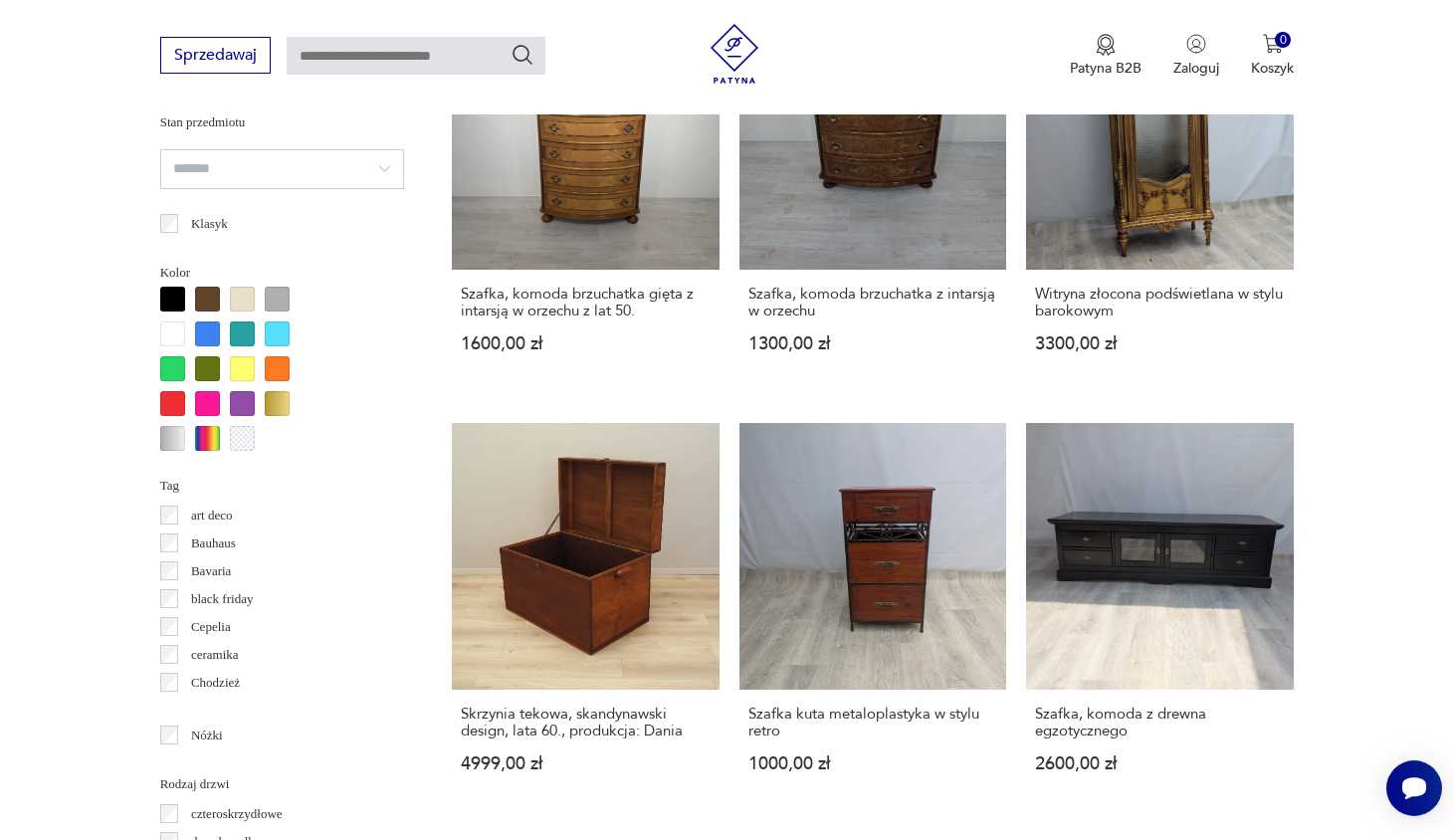 click on "2" at bounding box center (880, 1741) 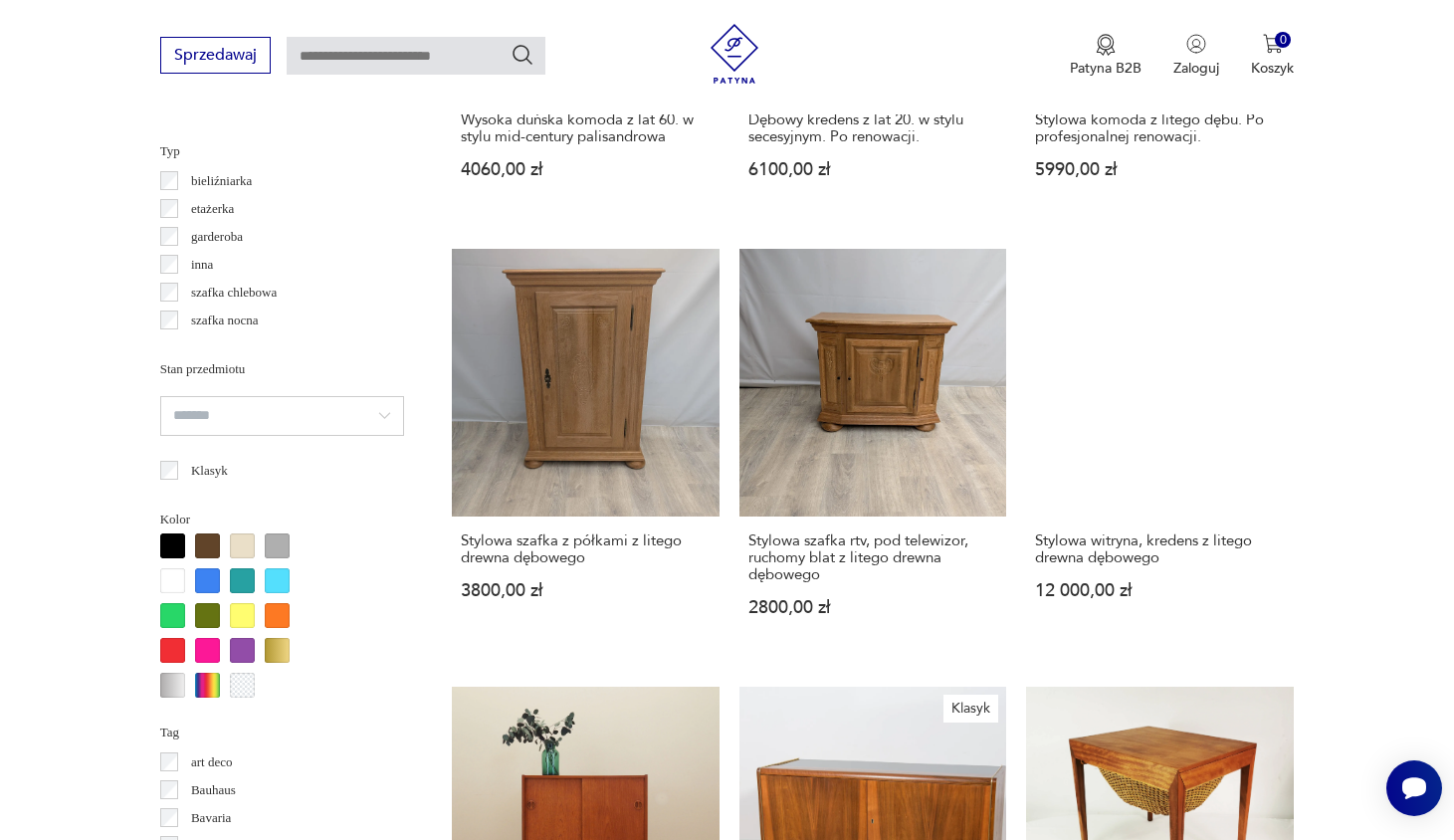 scroll, scrollTop: 1915, scrollLeft: 0, axis: vertical 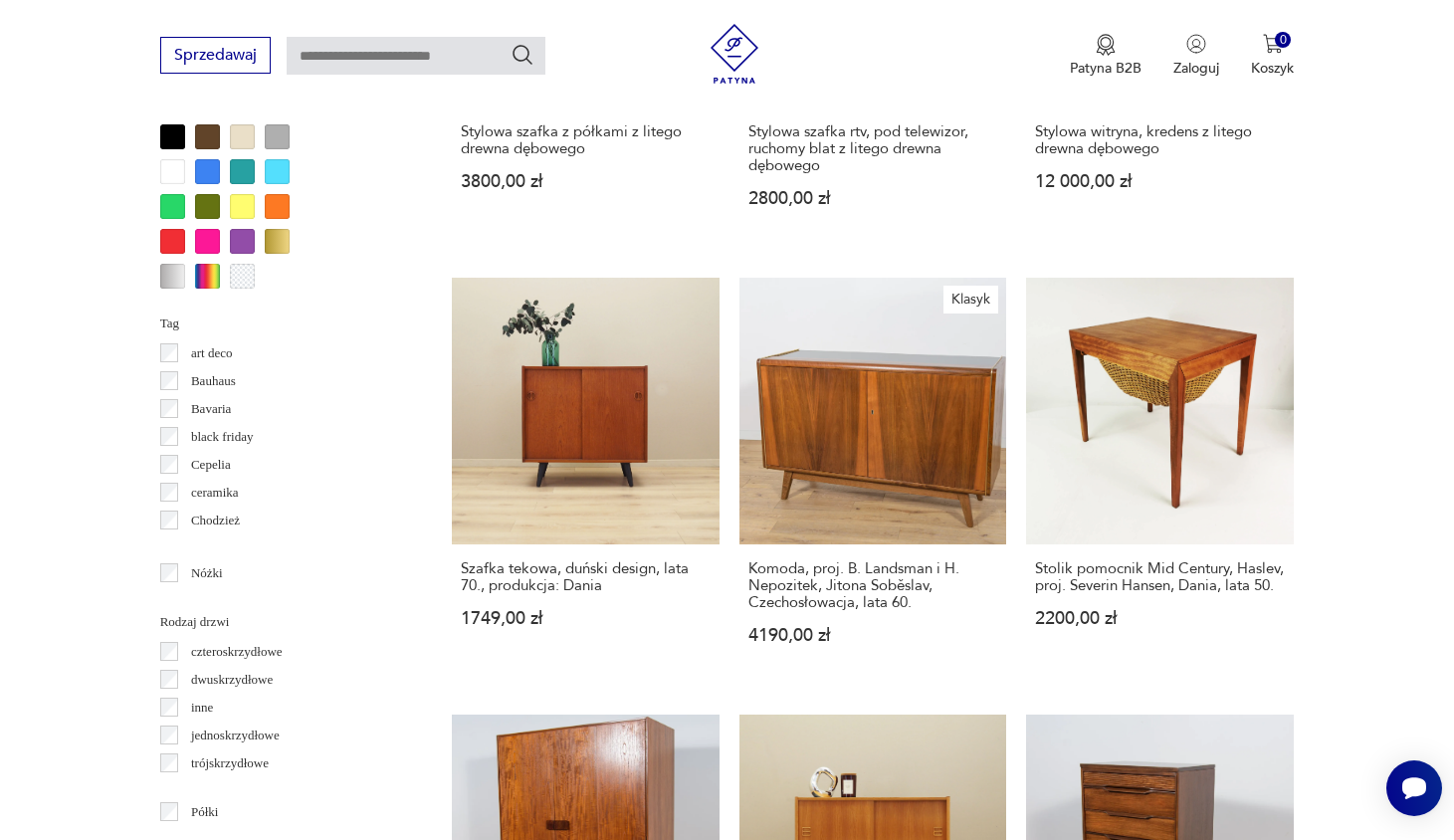 click on "3" at bounding box center [926, 1612] 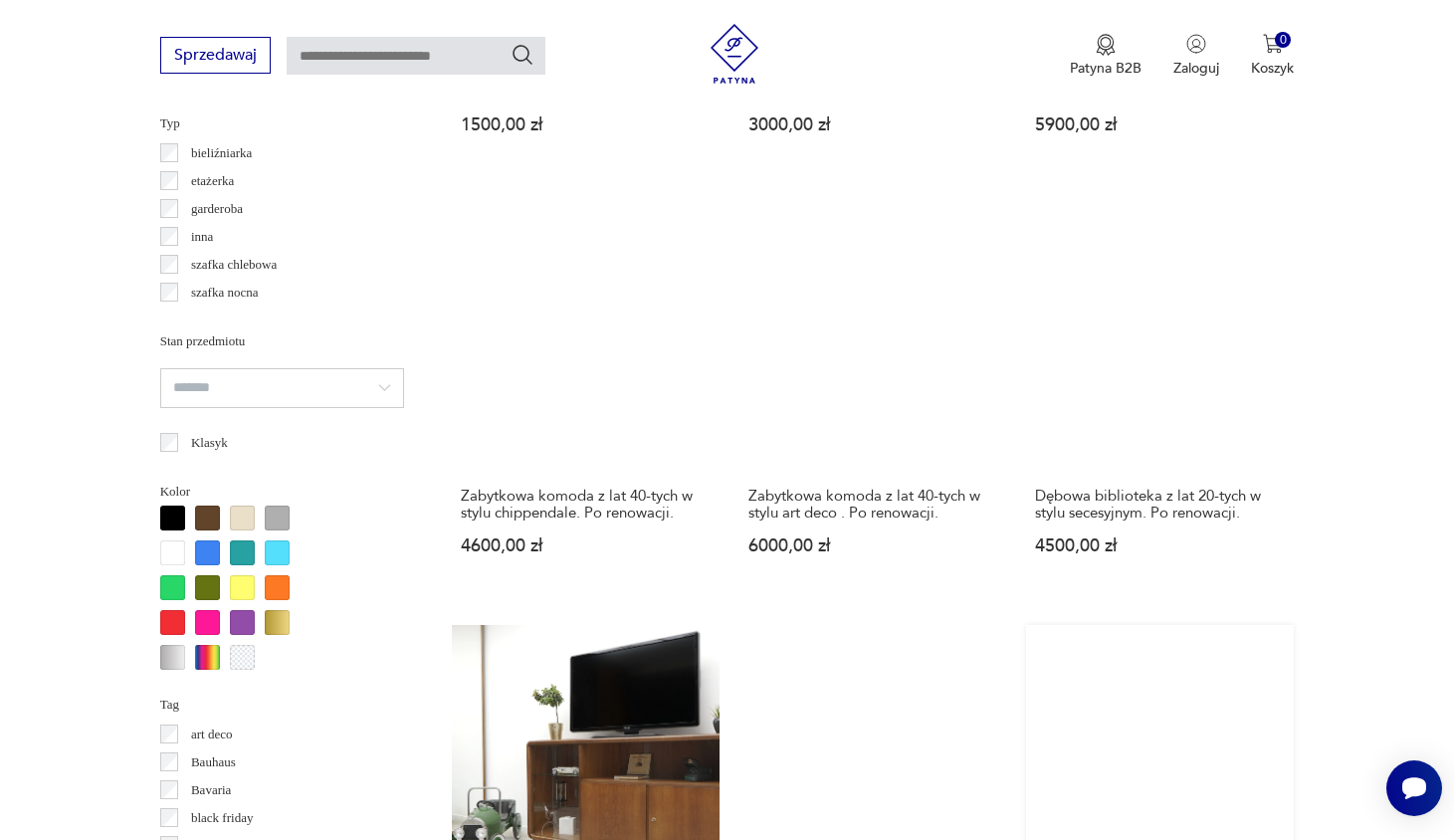 scroll, scrollTop: 1955, scrollLeft: 0, axis: vertical 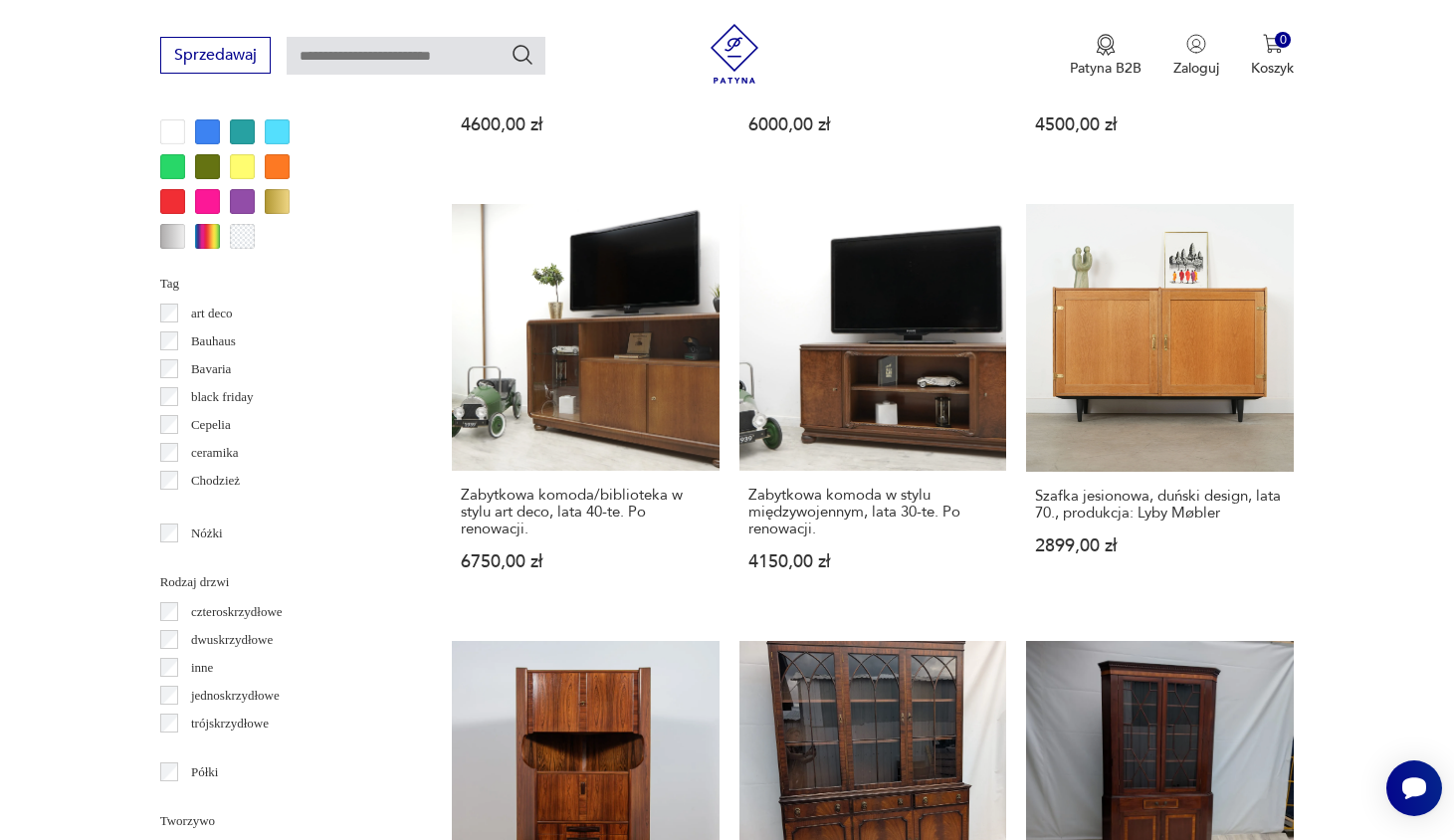 click on "4" at bounding box center (971, 1556) 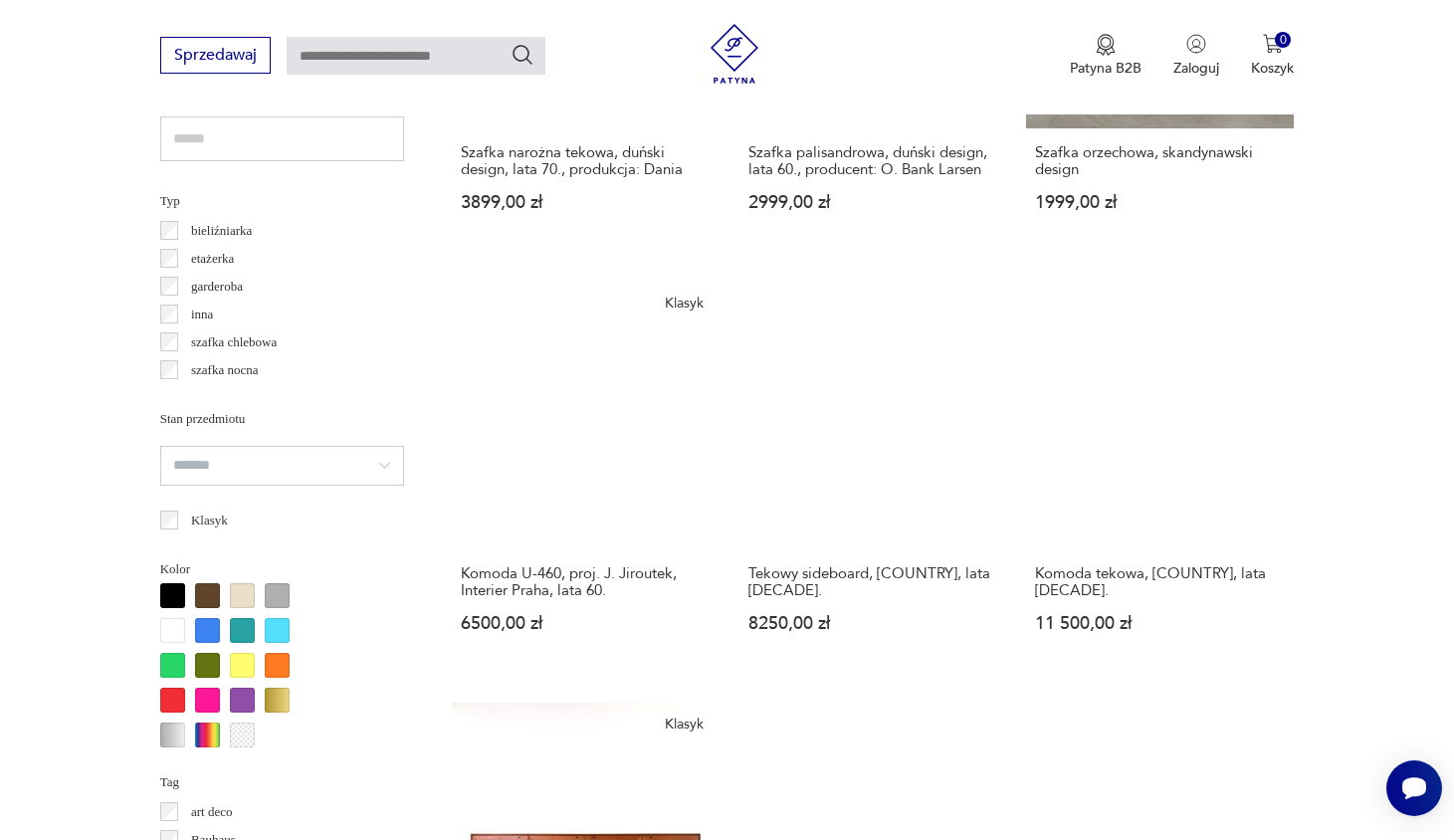 scroll, scrollTop: 1886, scrollLeft: 0, axis: vertical 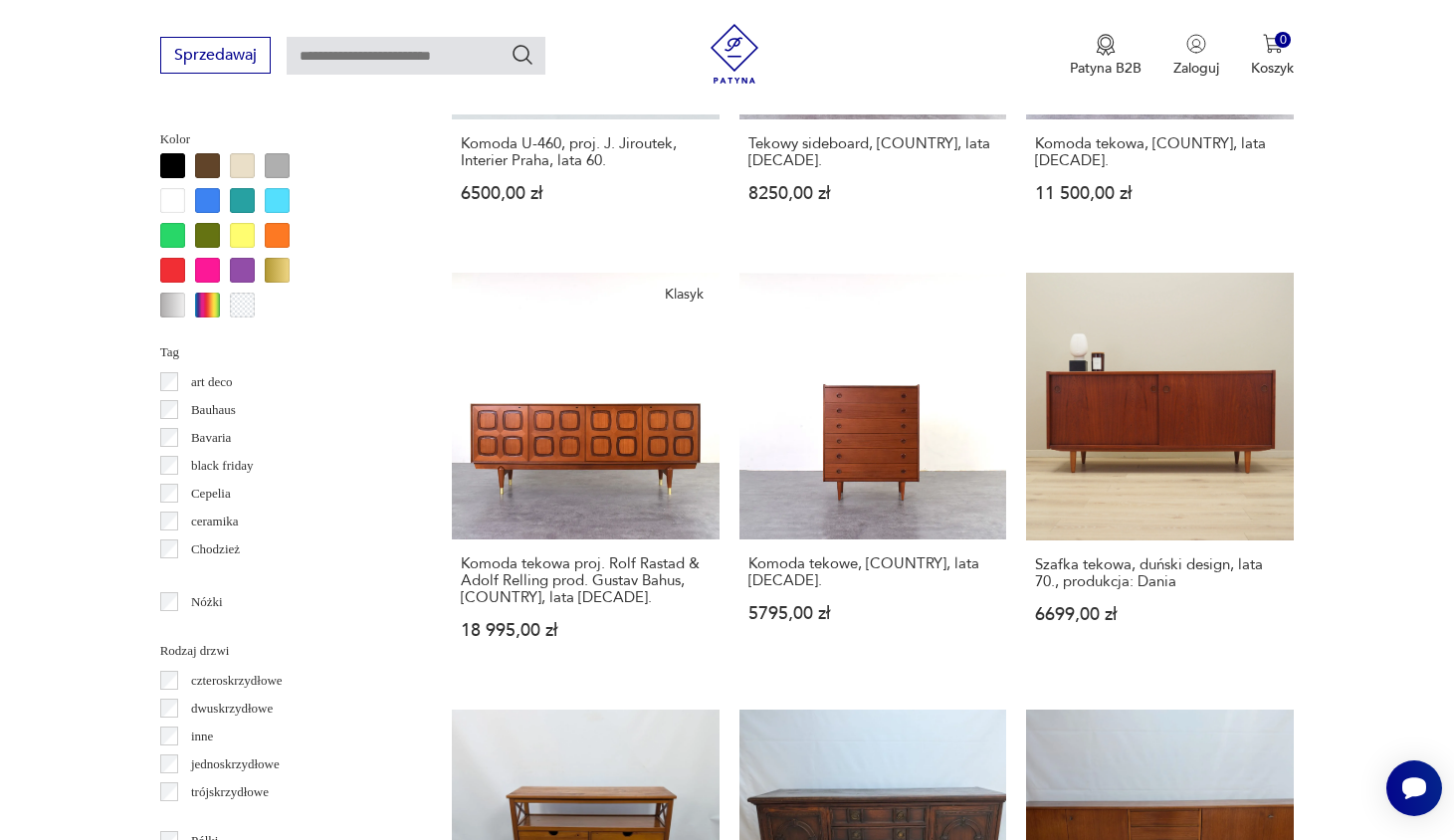 click on "5" at bounding box center (1017, 1607) 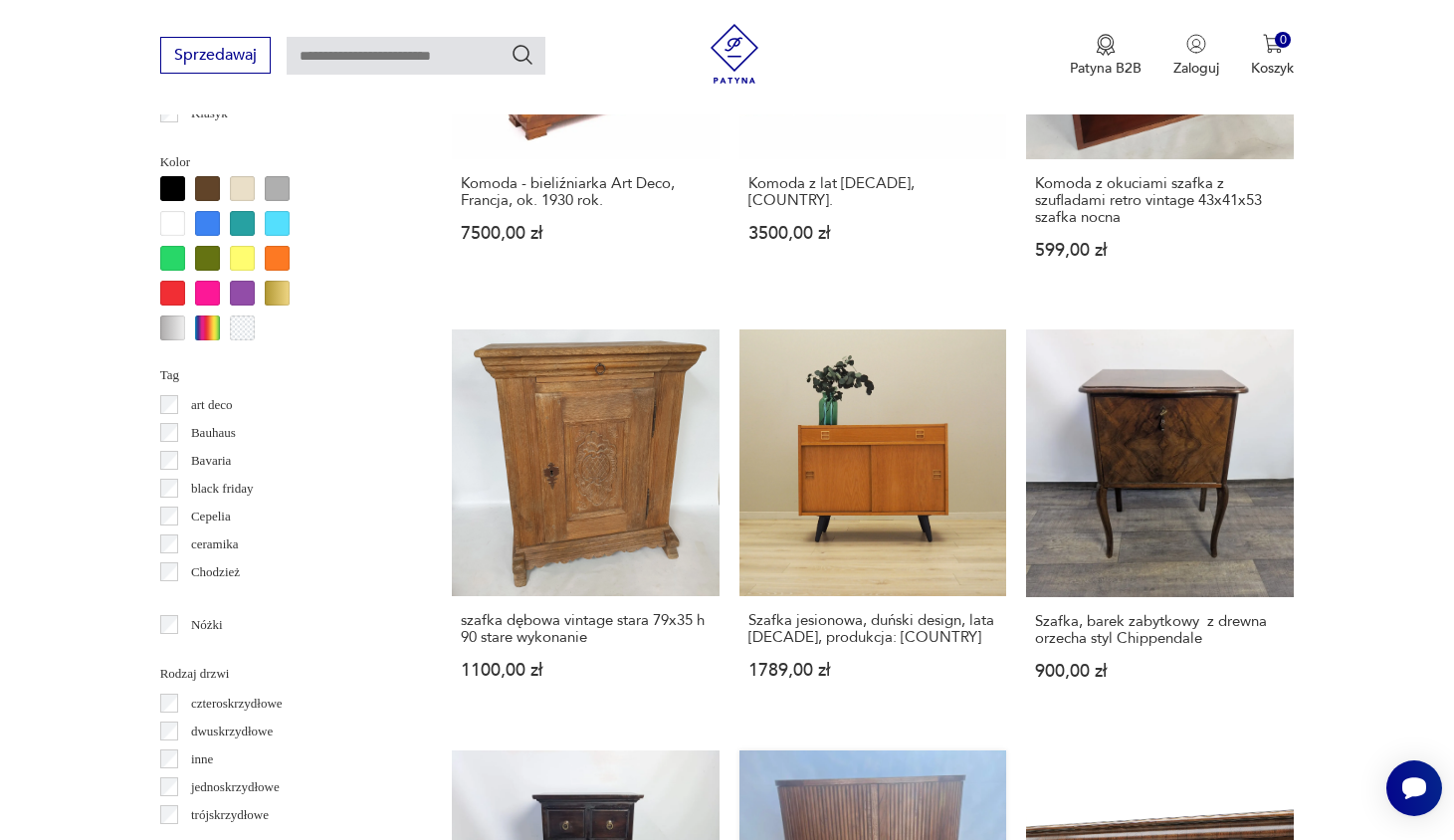 scroll, scrollTop: 2061, scrollLeft: 0, axis: vertical 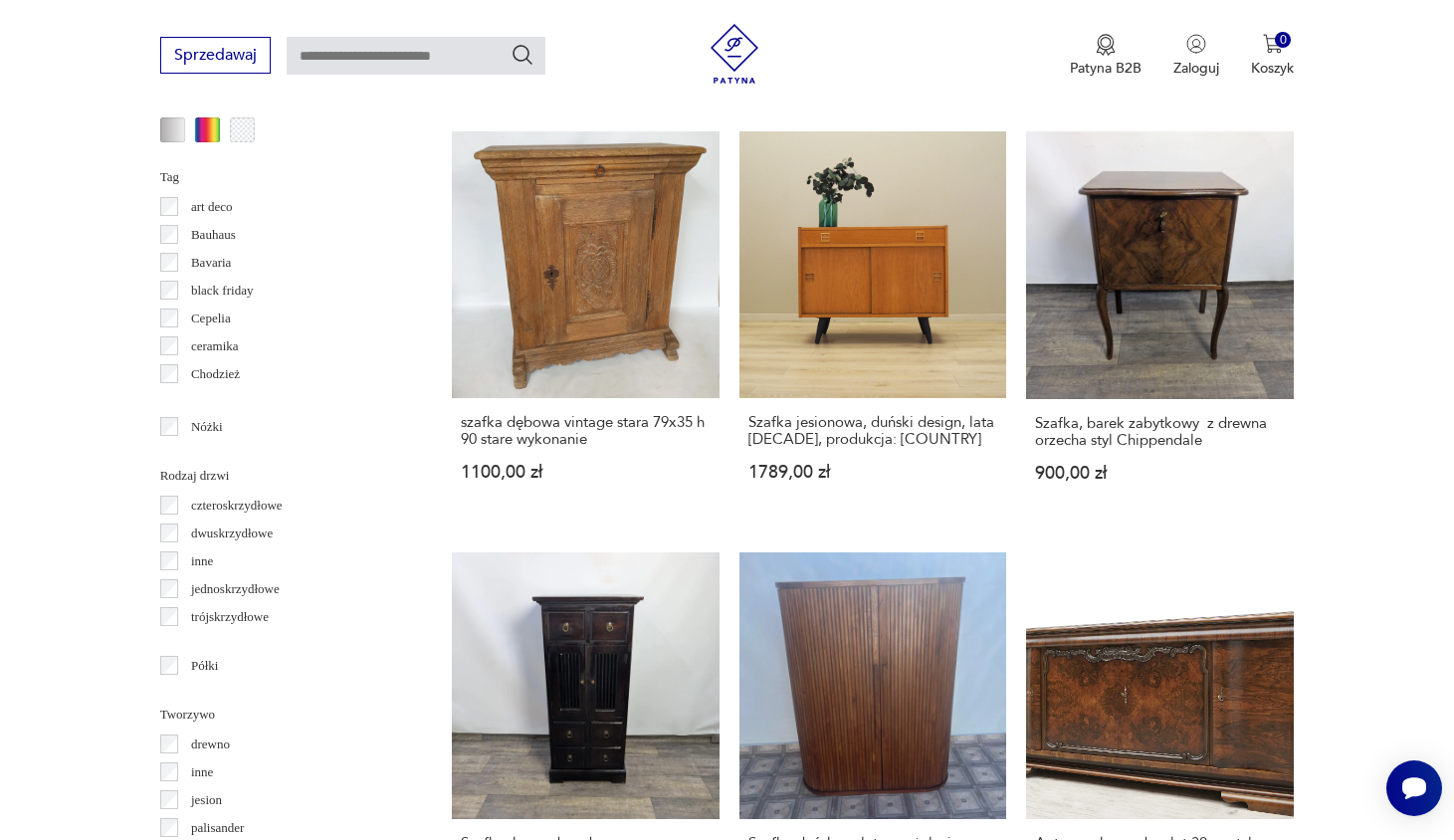 click on "6" at bounding box center (1063, 1449) 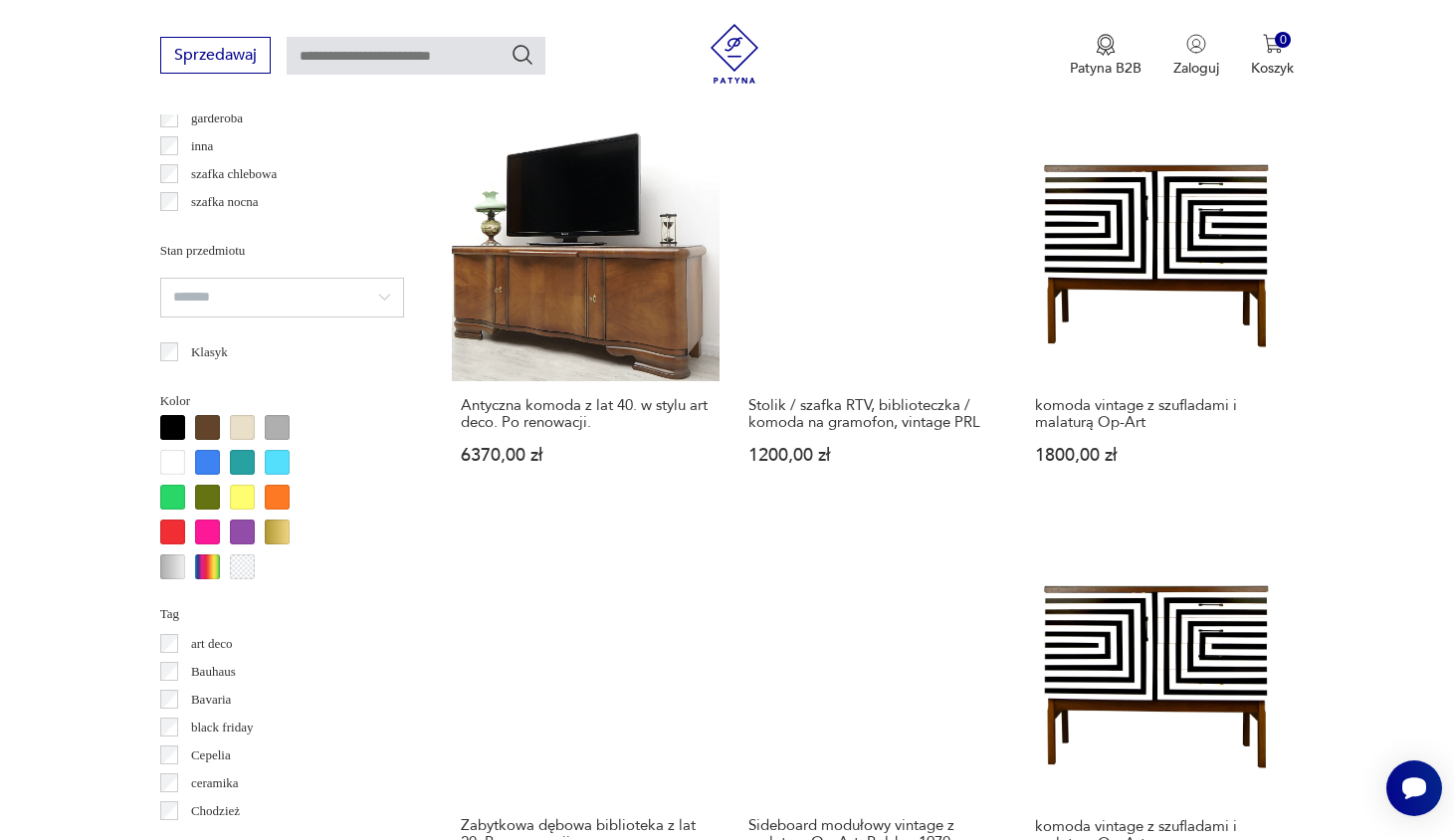 scroll, scrollTop: 1799, scrollLeft: 0, axis: vertical 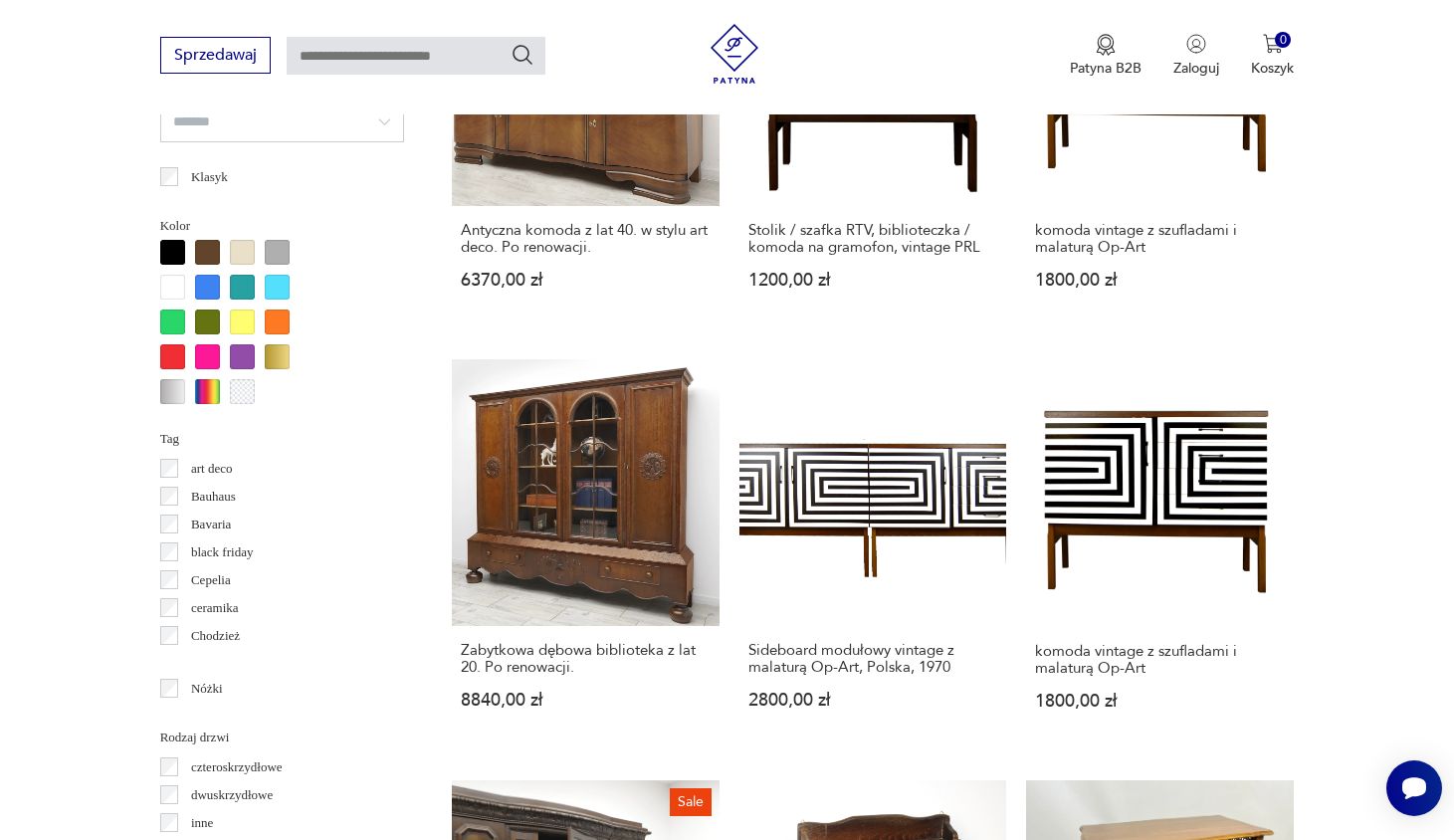 click on "7" at bounding box center (1063, 1700) 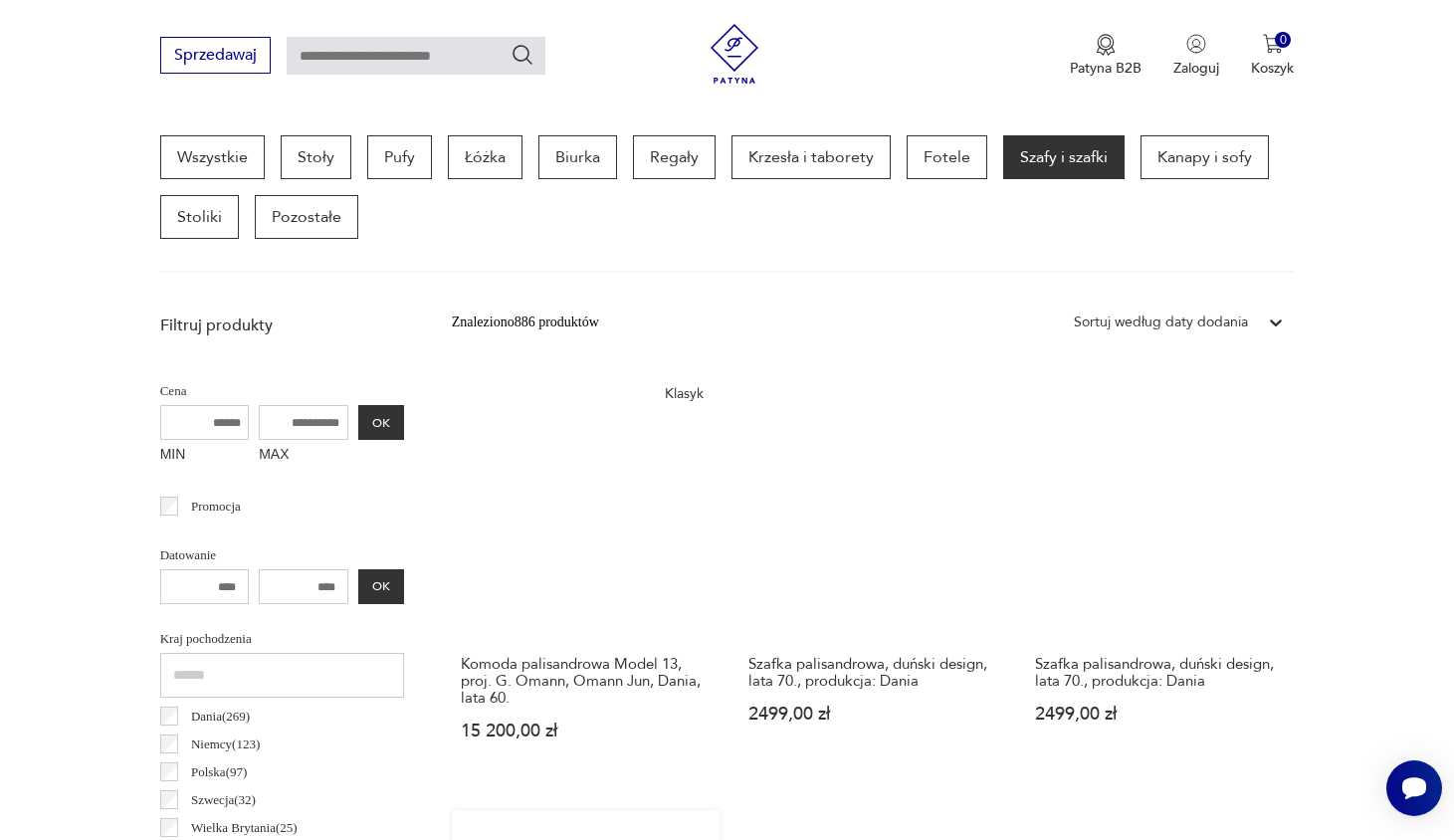 scroll, scrollTop: 568, scrollLeft: 0, axis: vertical 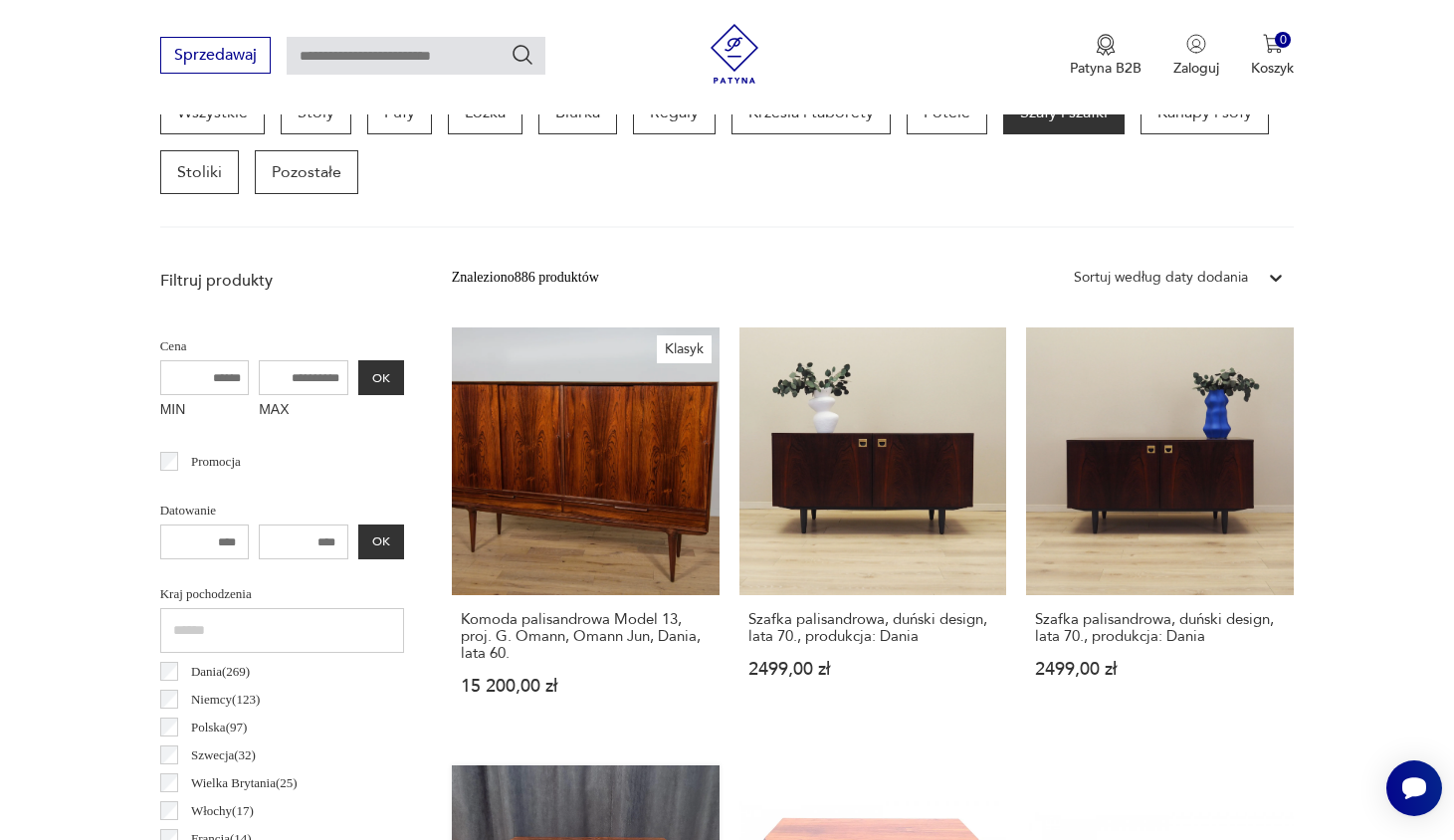 click on "Palisandrowa szafka, lata [DECADE]." at bounding box center (585, 959) 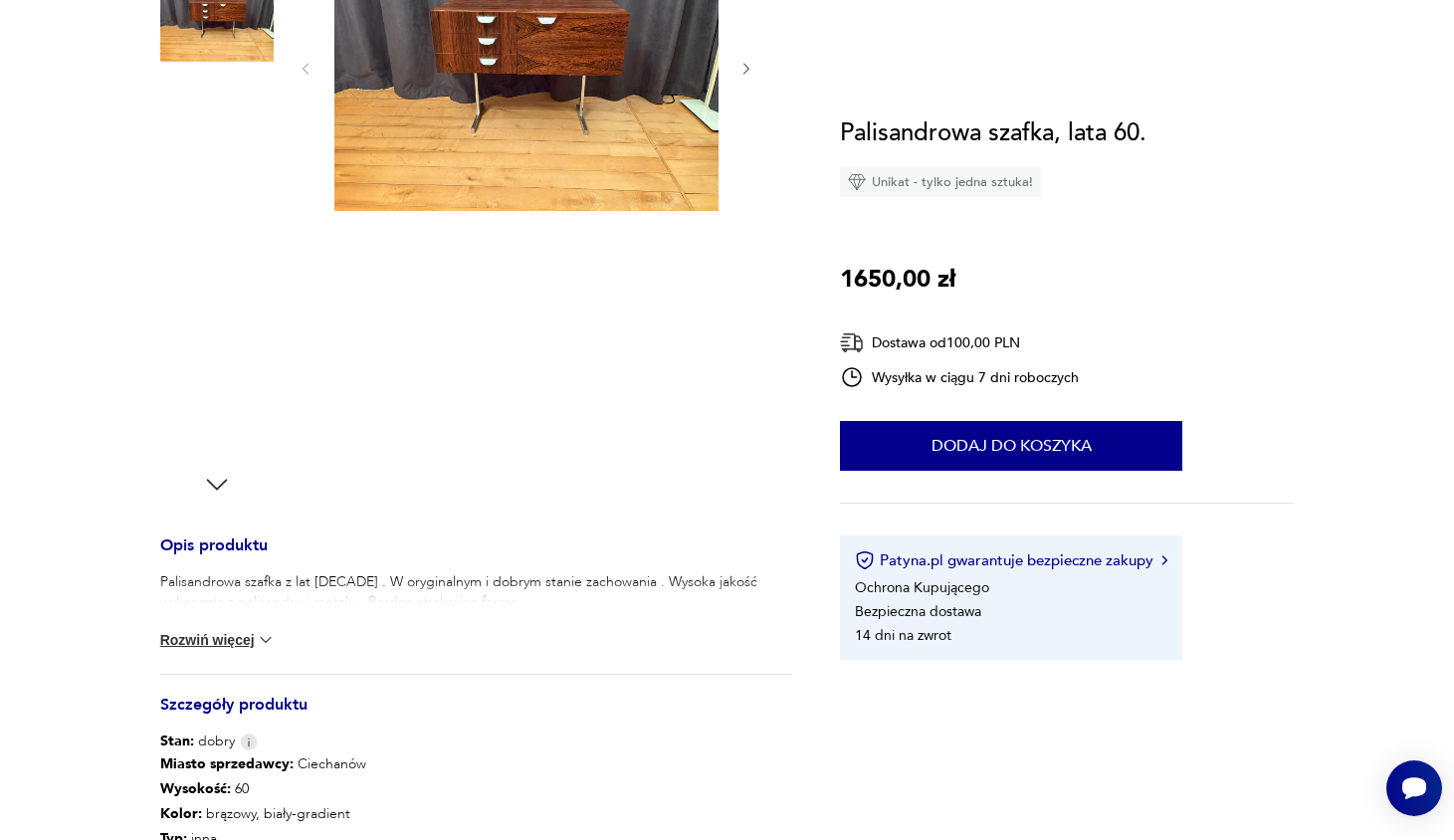 scroll, scrollTop: 0, scrollLeft: 0, axis: both 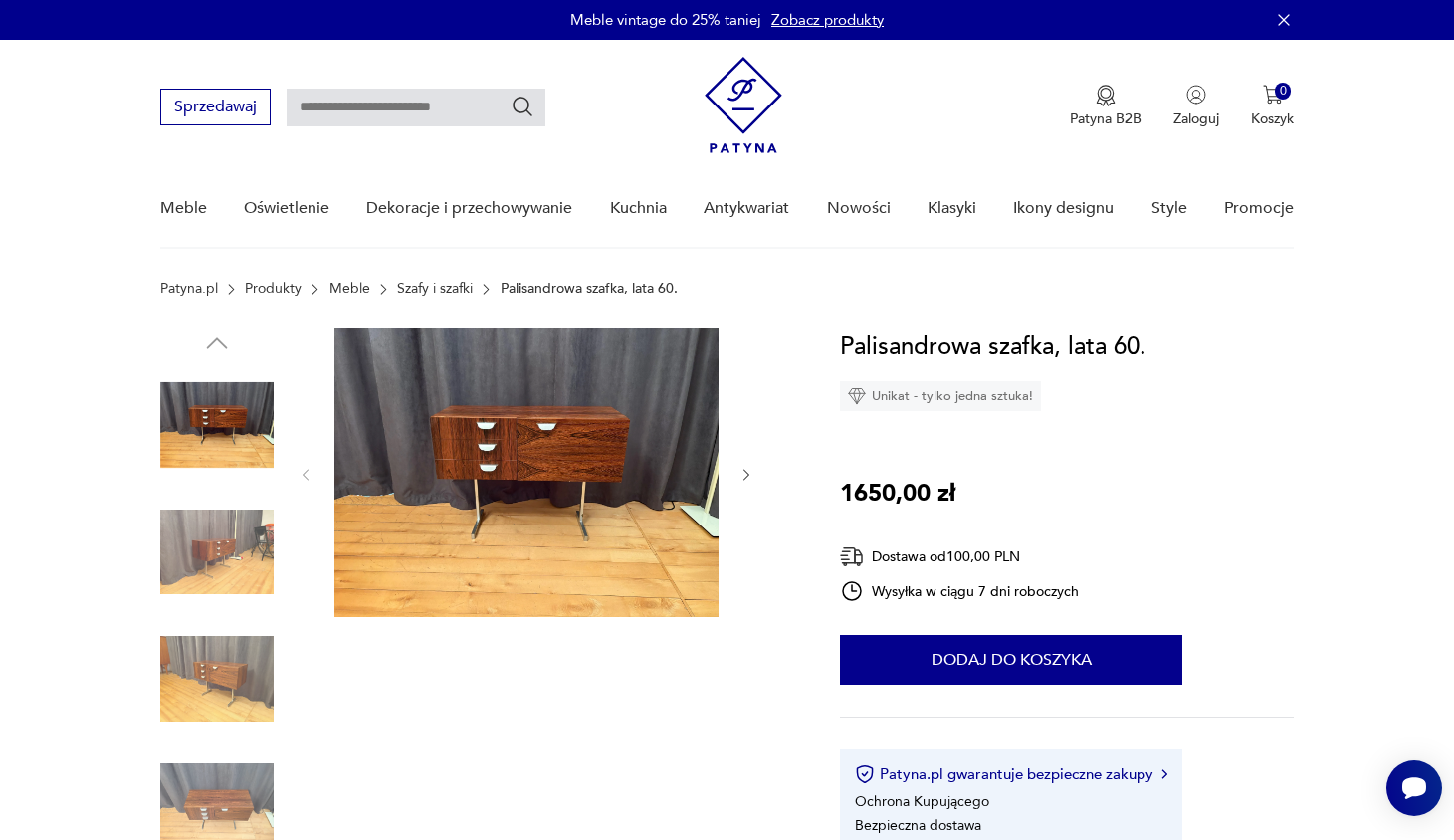 click at bounding box center [217, 552] 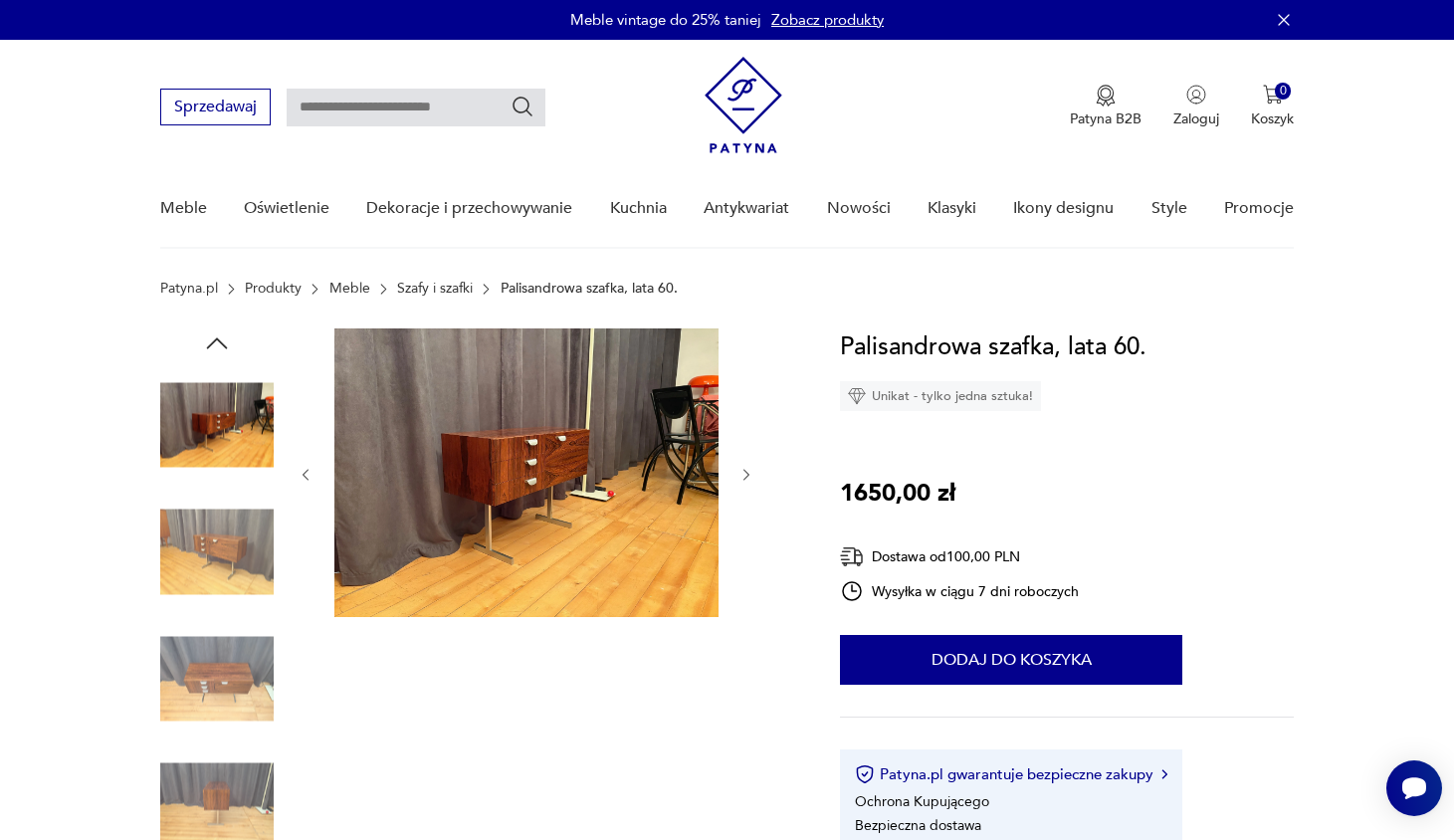 click at bounding box center (217, 425) 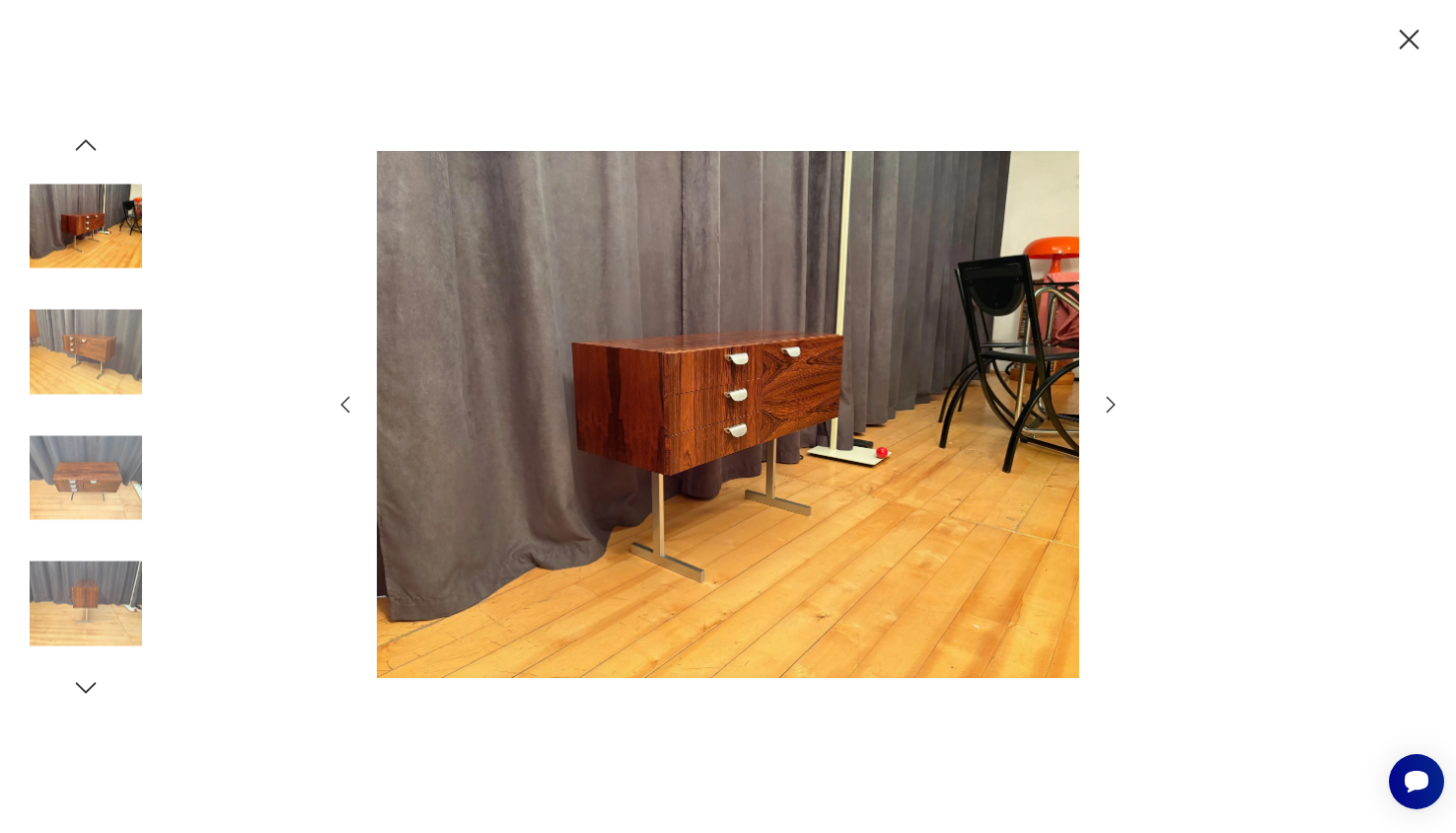 click 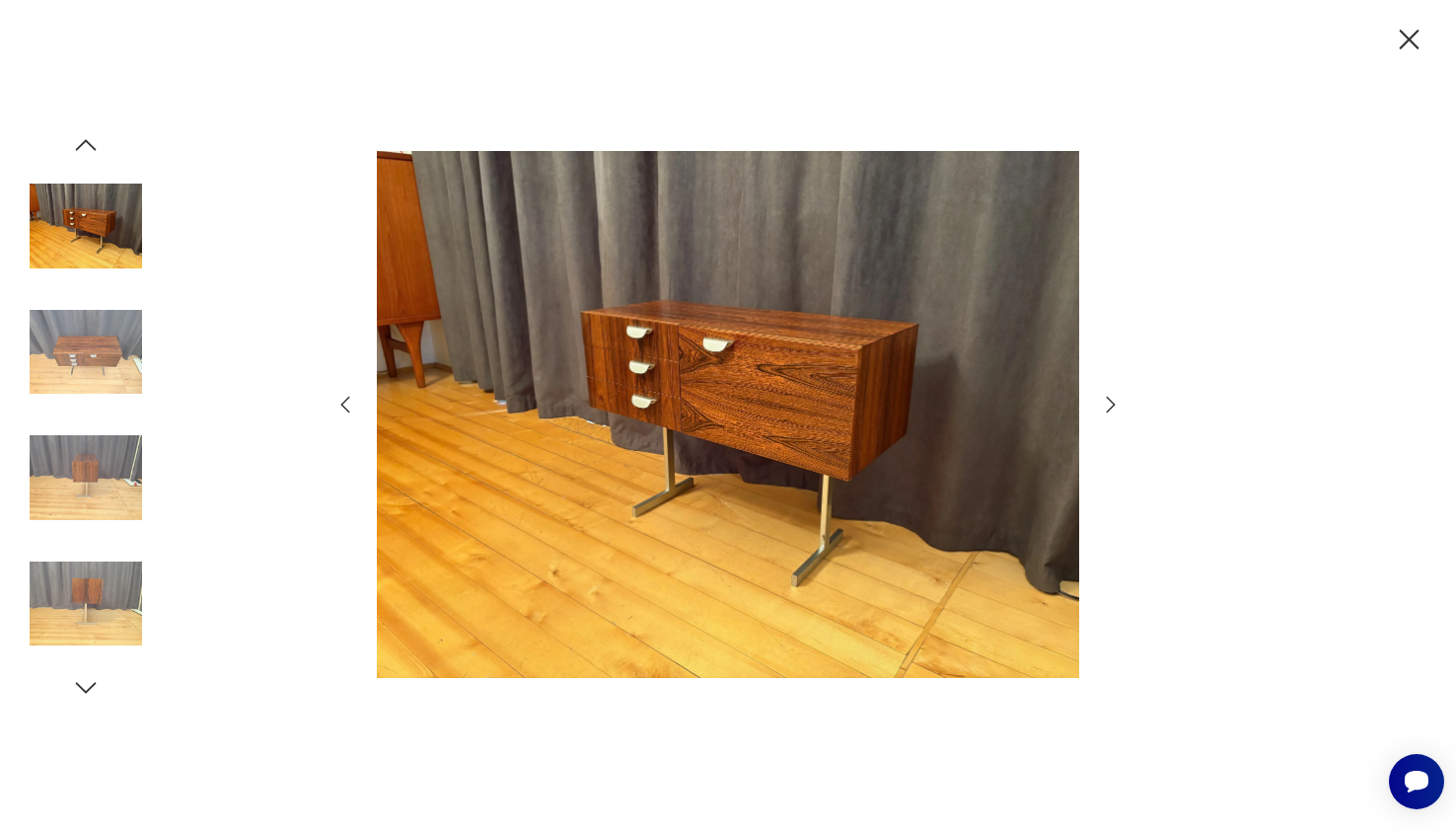 click 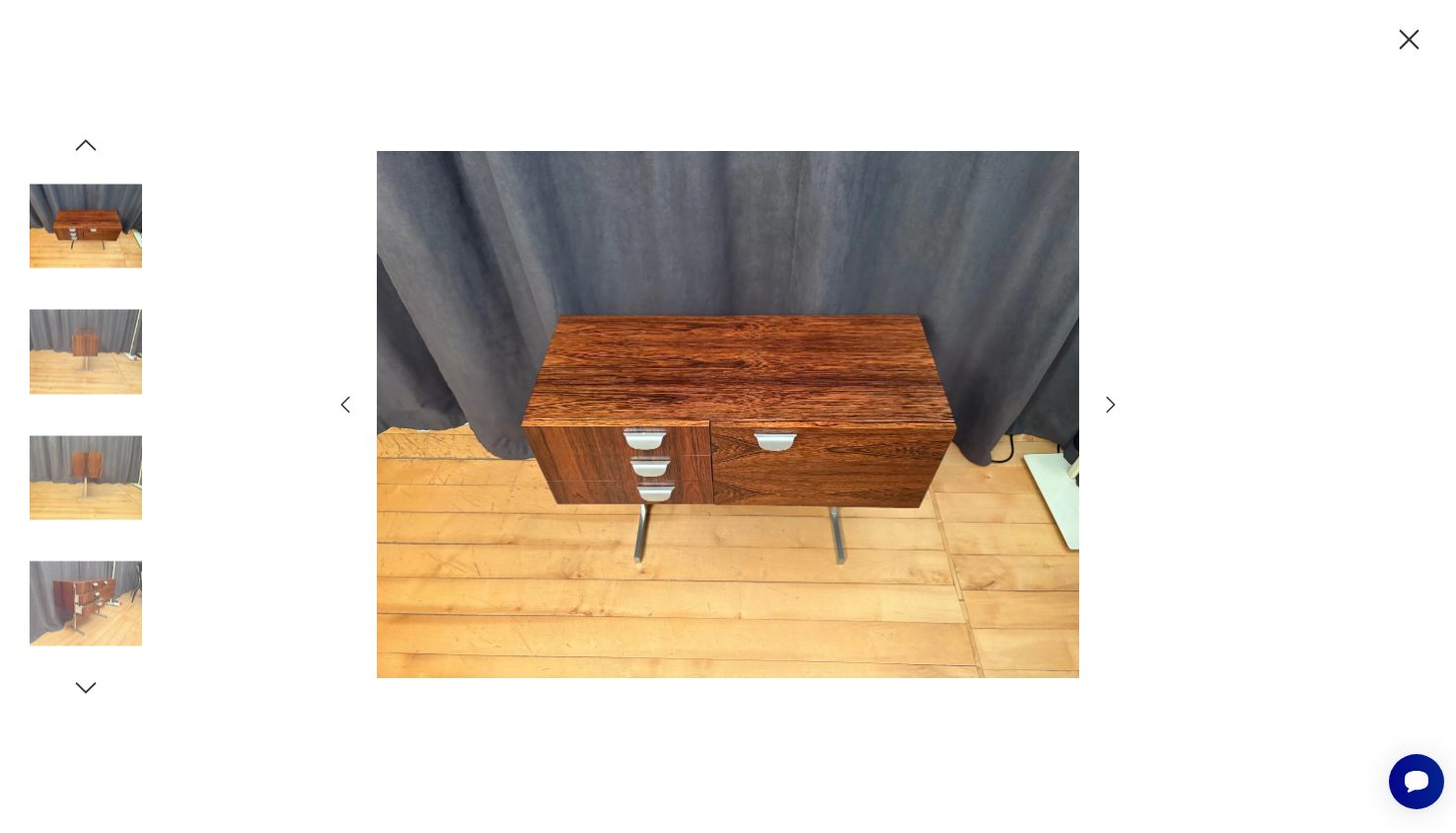 click 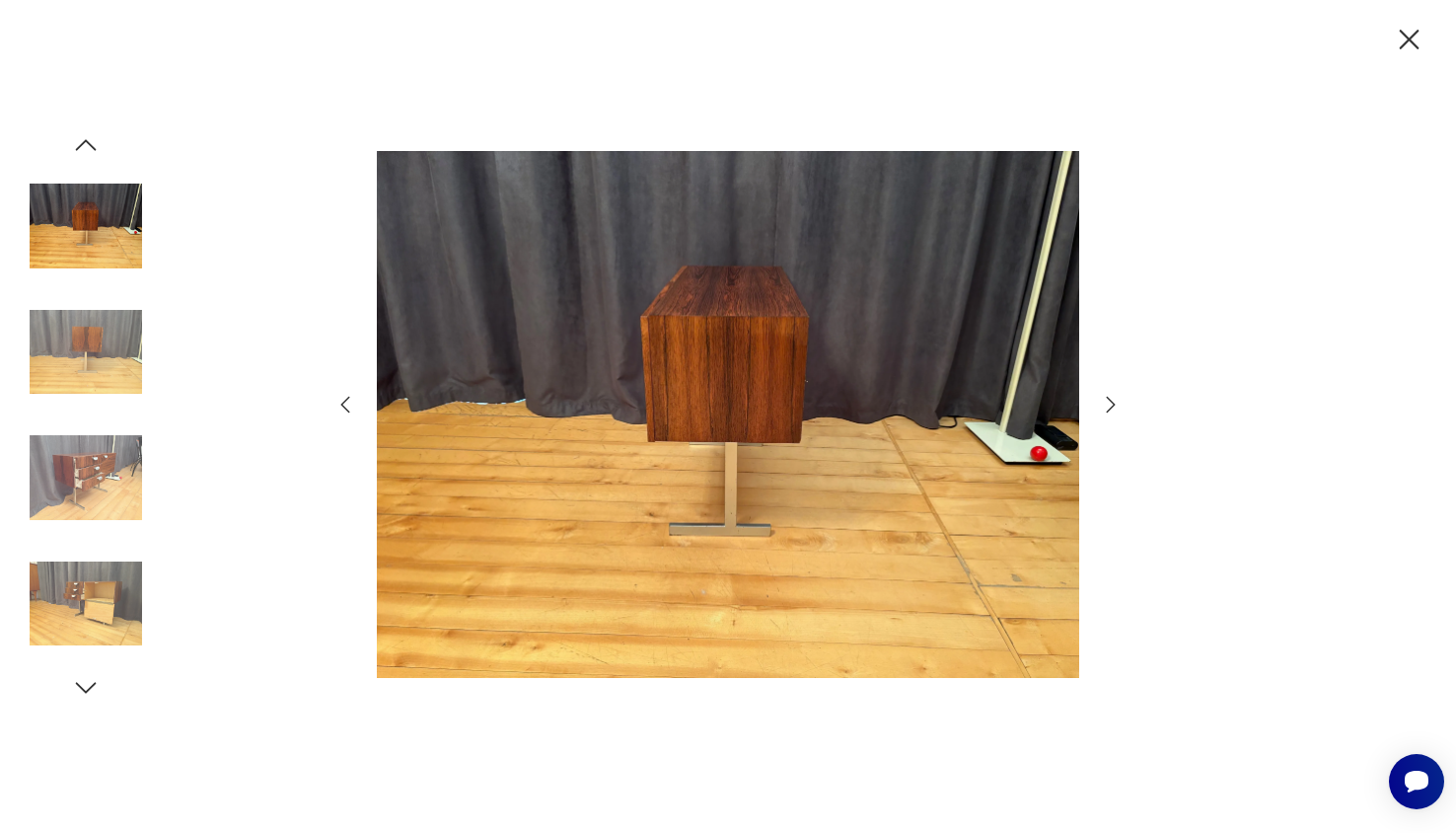 click 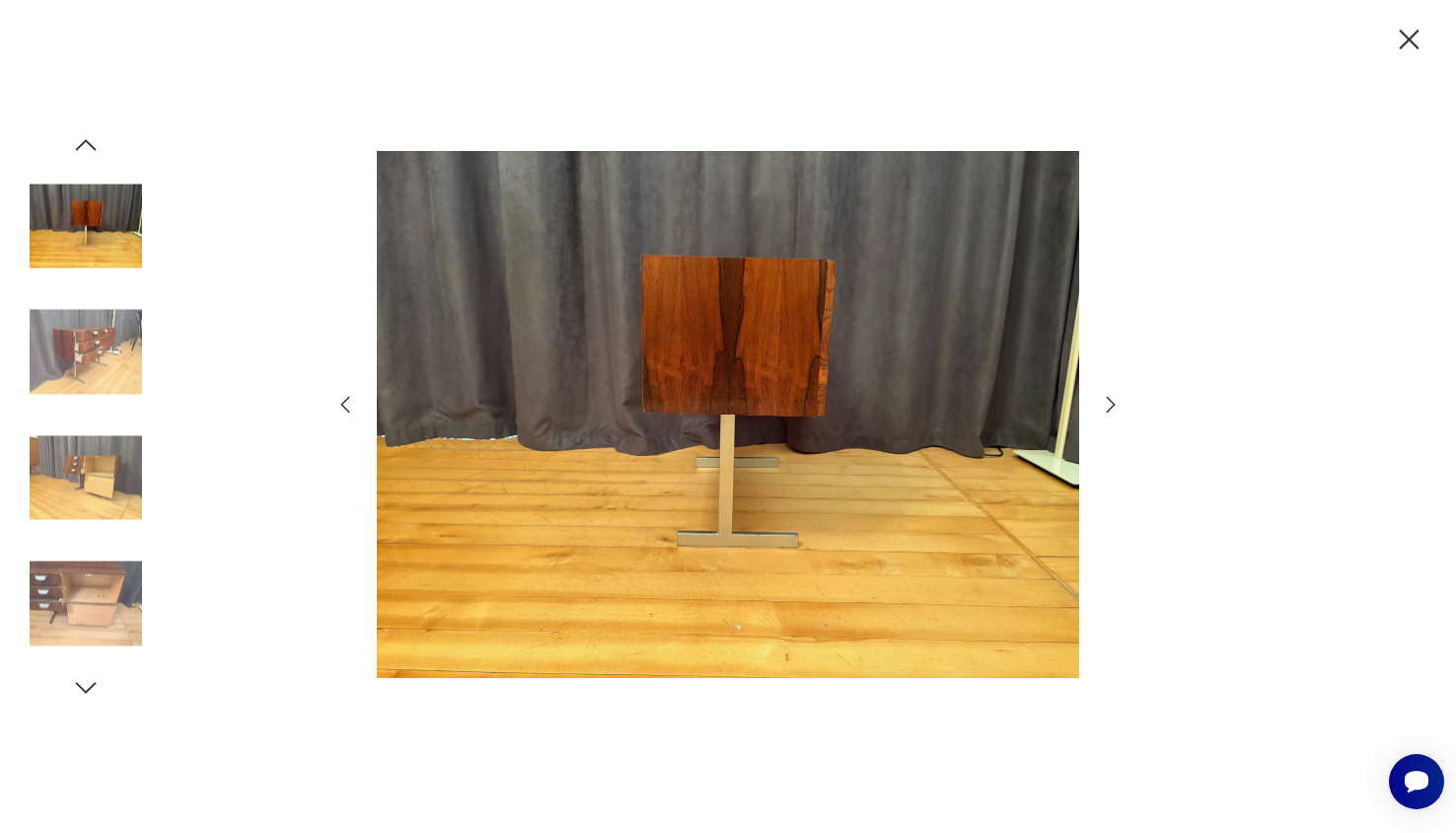 click at bounding box center [86, 478] 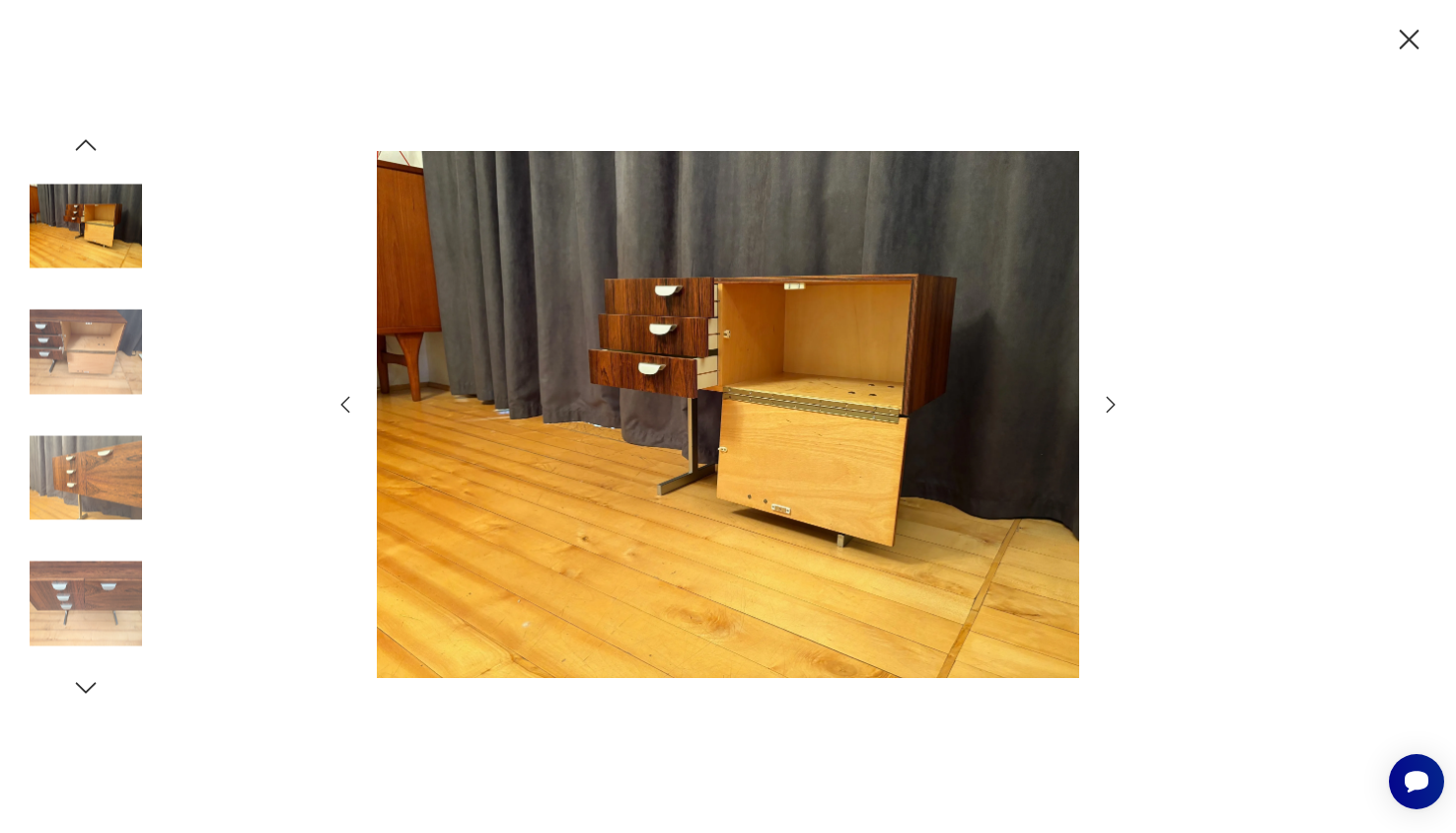 click at bounding box center (86, 604) 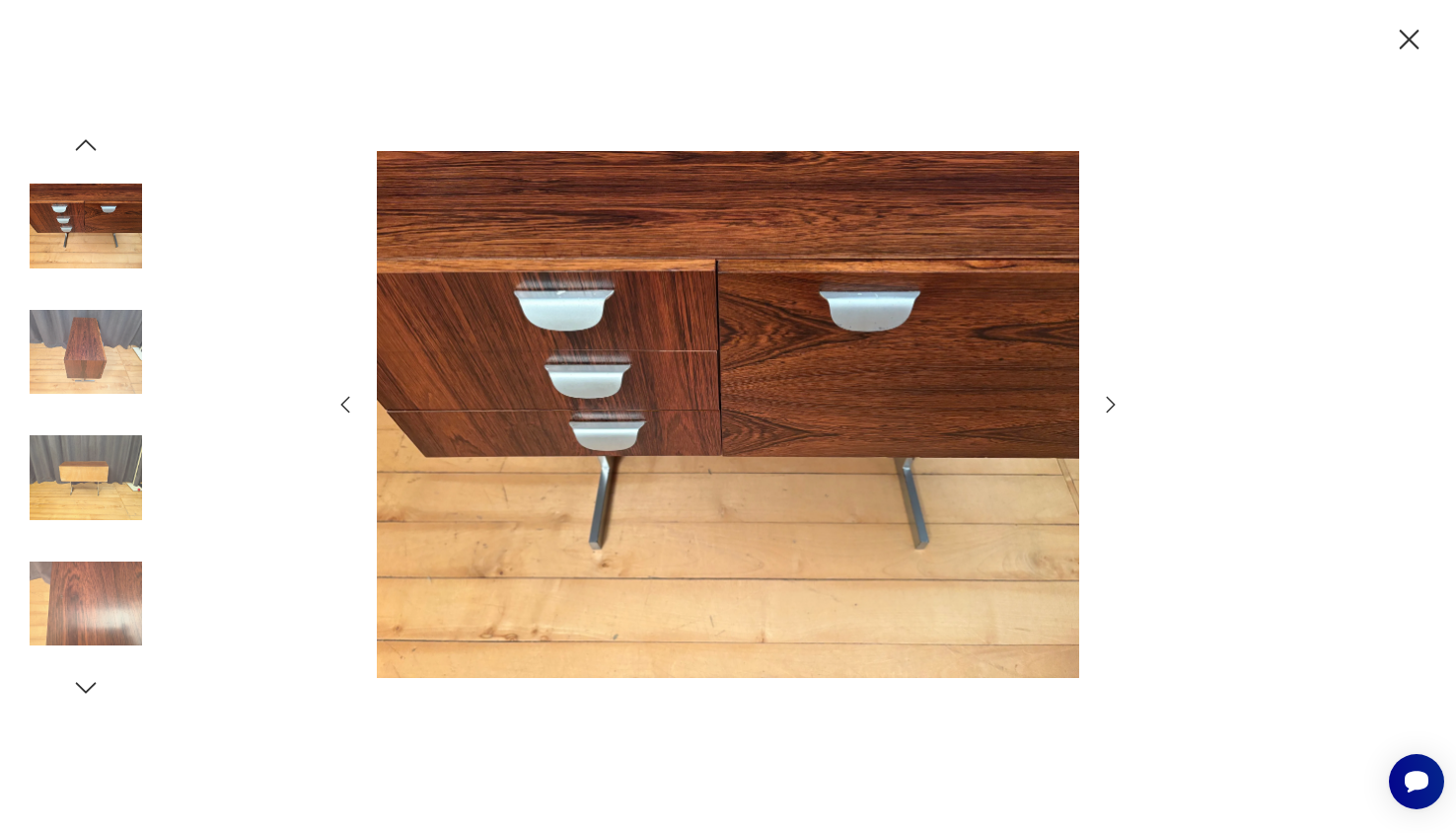click at bounding box center (86, 226) 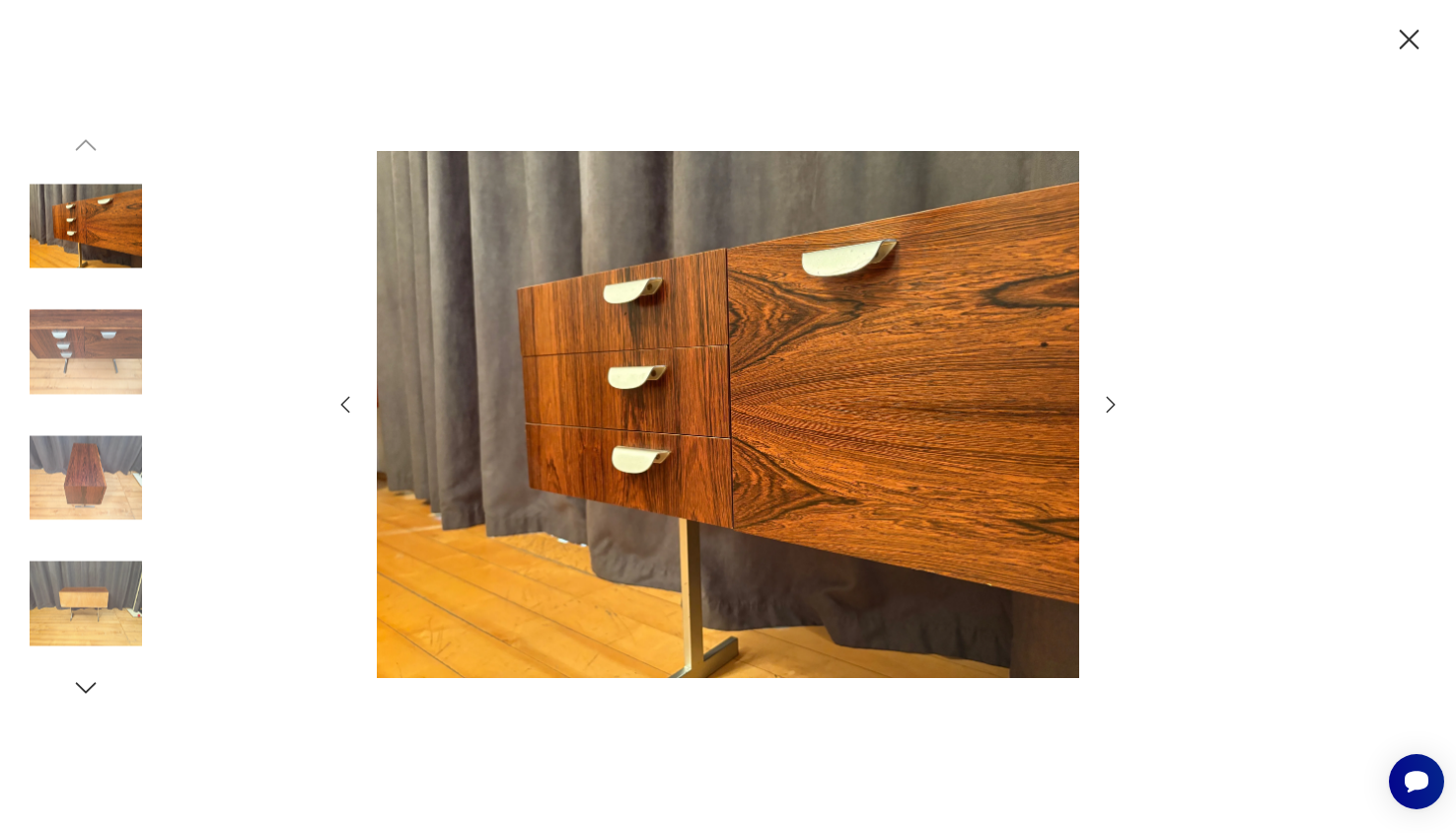 click 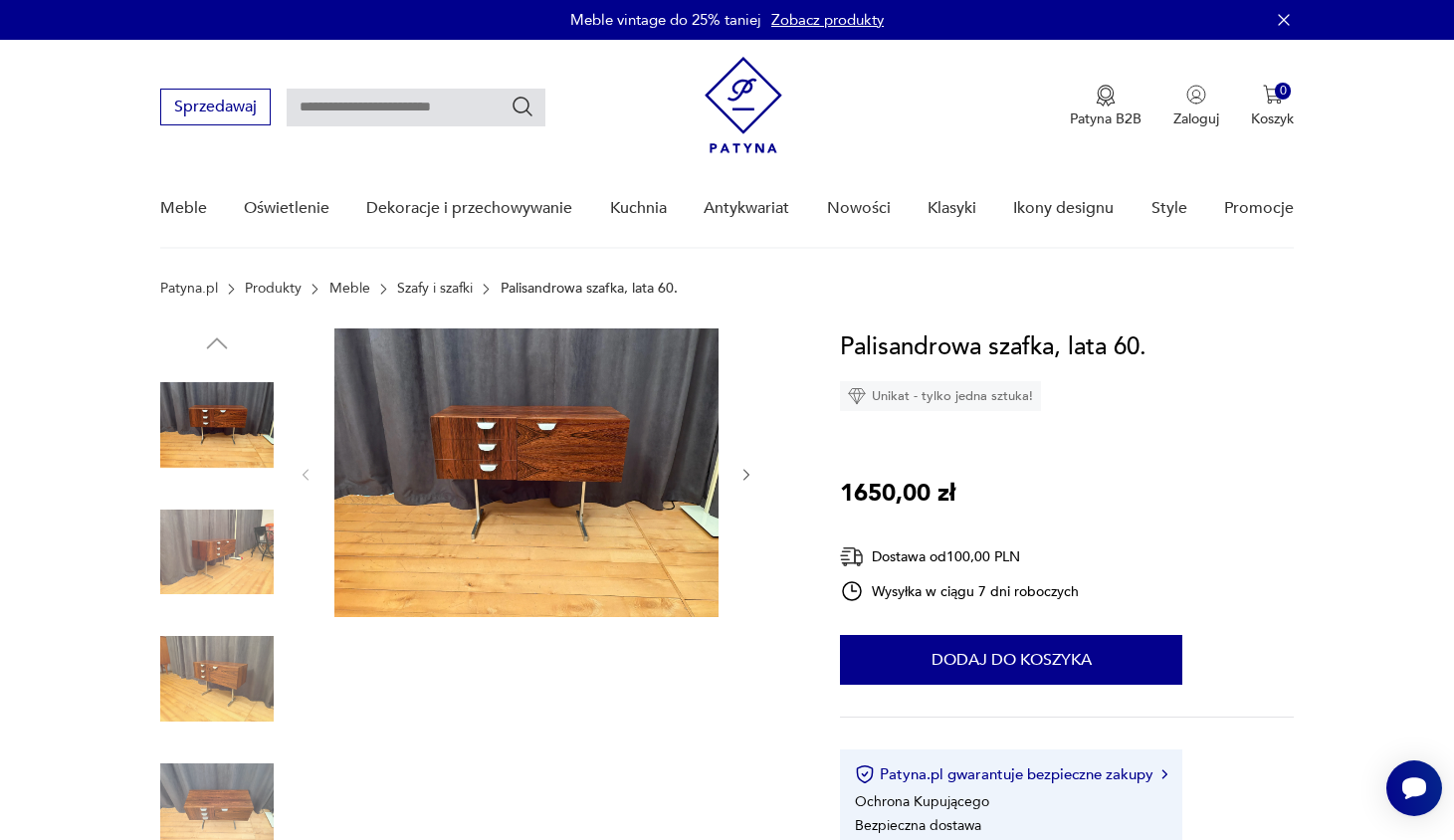 scroll, scrollTop: 394, scrollLeft: 0, axis: vertical 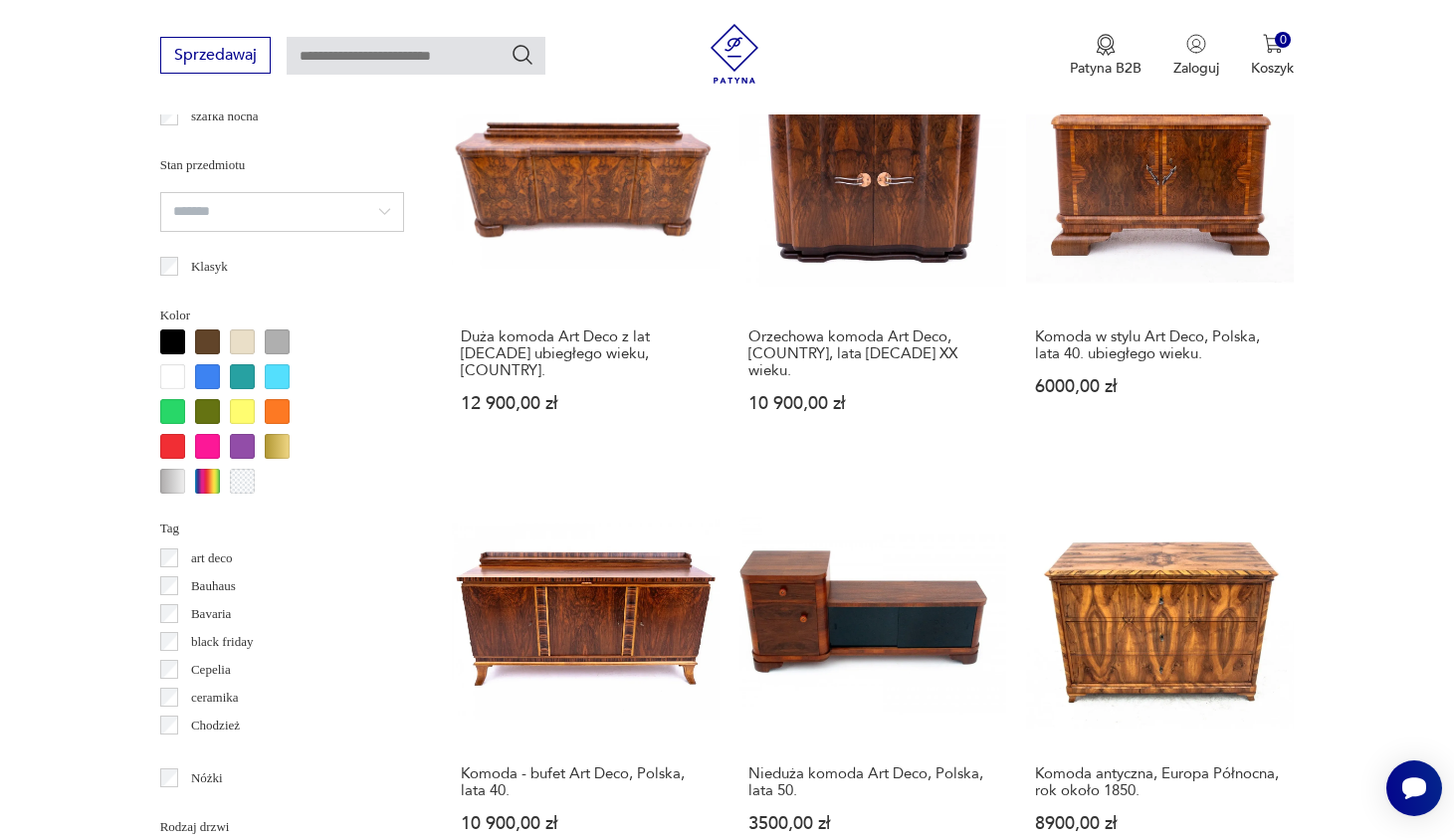 click on "8" at bounding box center [1063, 1784] 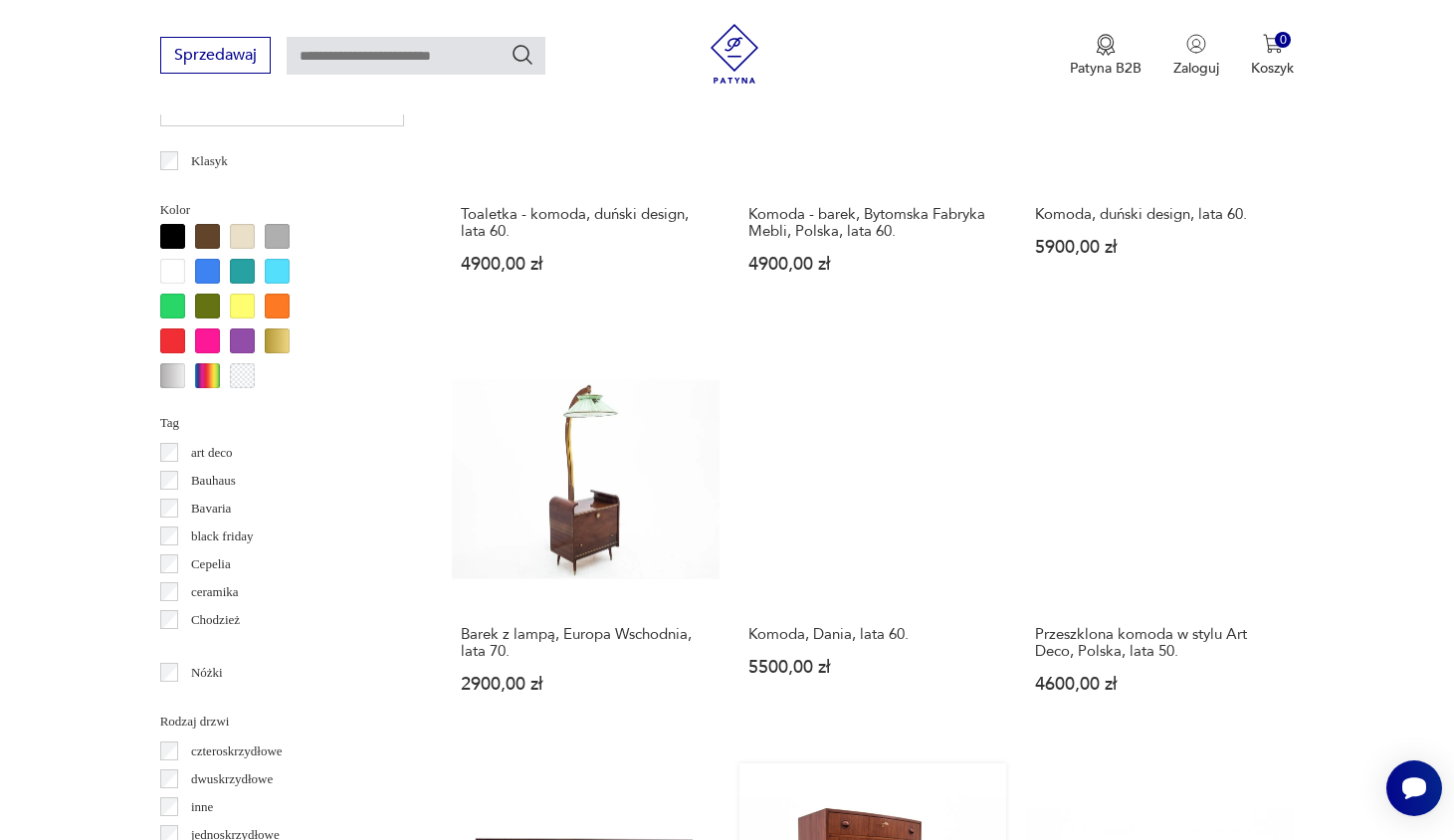 scroll, scrollTop: 2023, scrollLeft: 0, axis: vertical 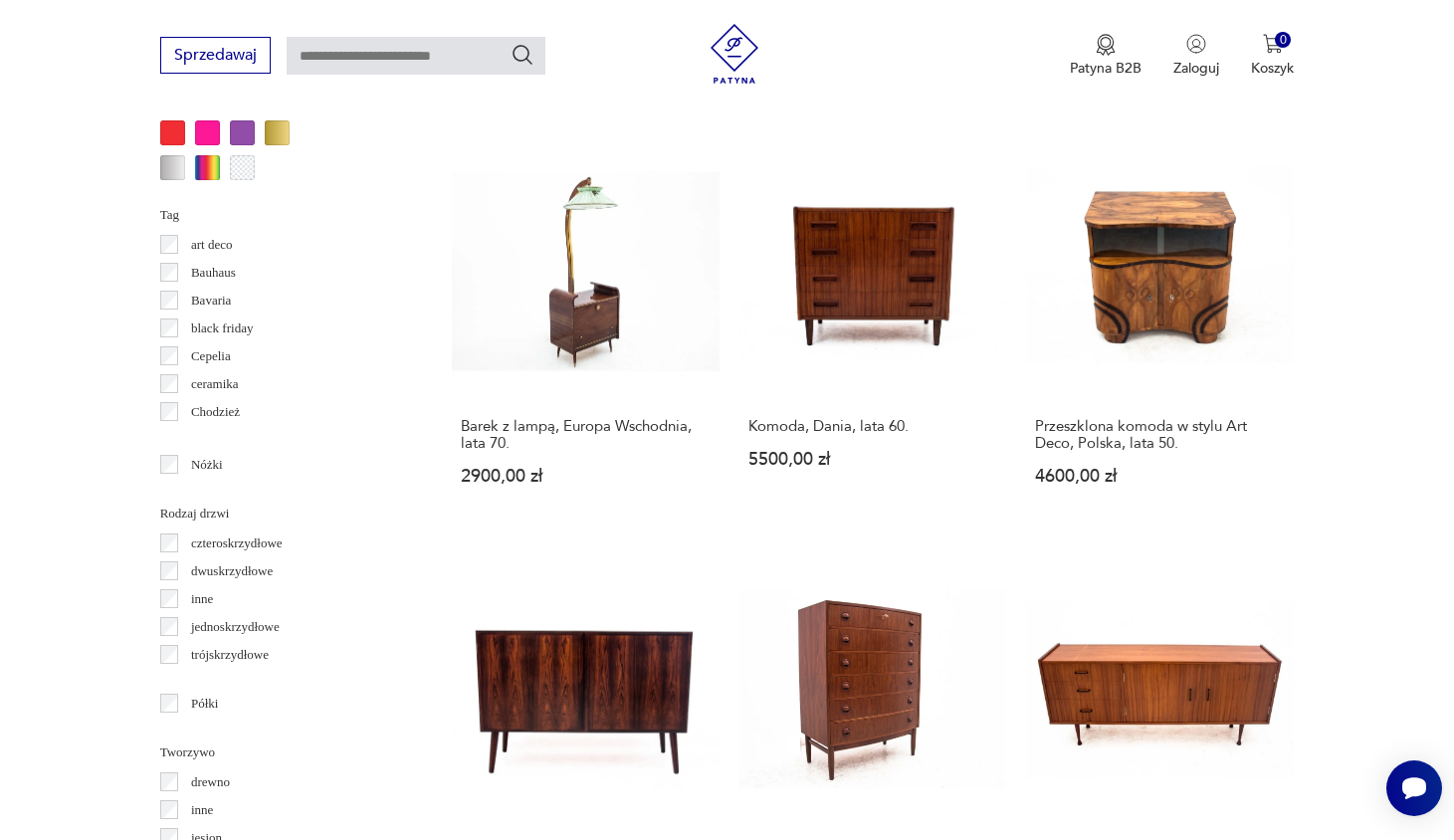 click on "9" at bounding box center (1063, 1453) 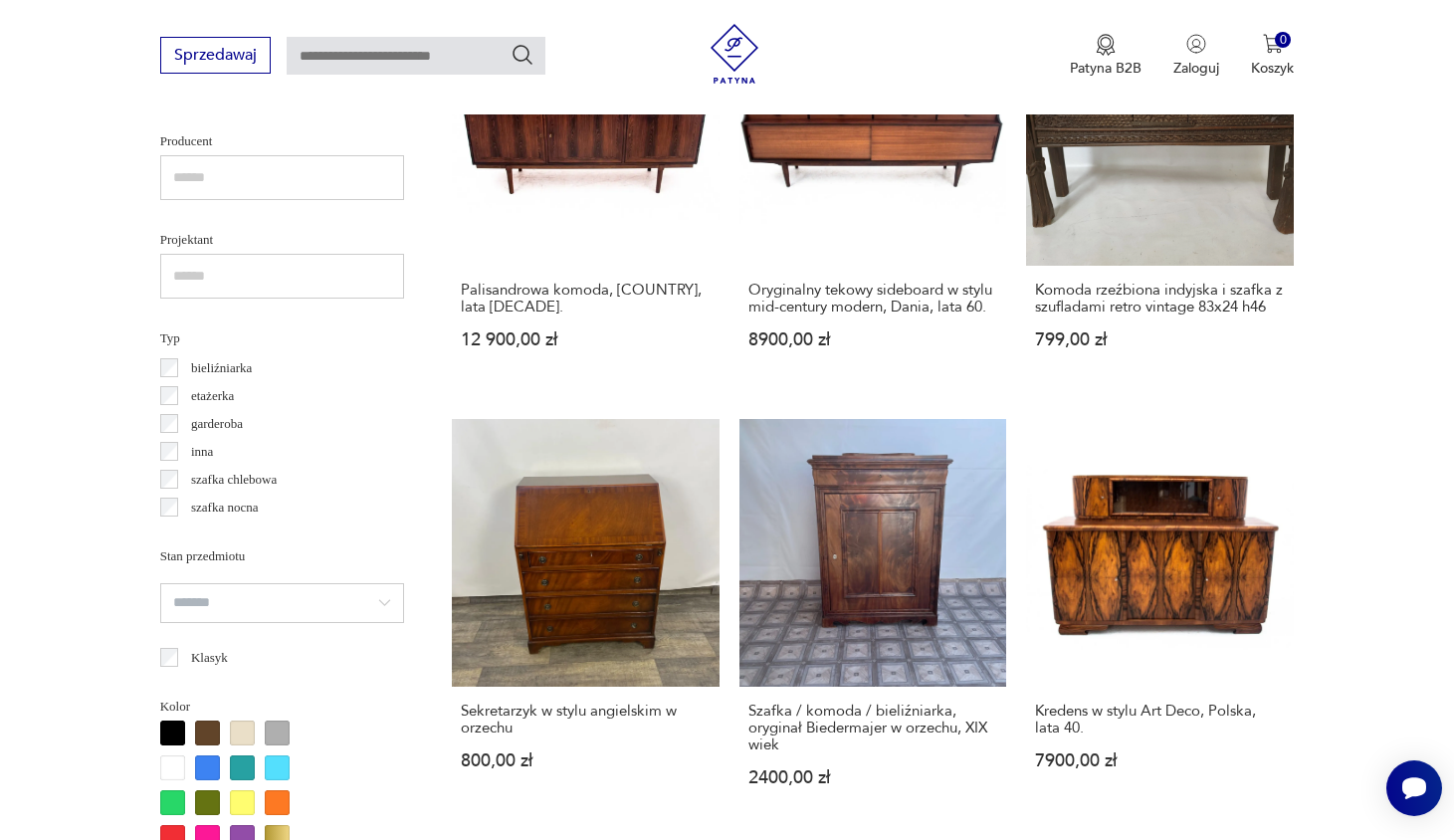 scroll, scrollTop: 1733, scrollLeft: 0, axis: vertical 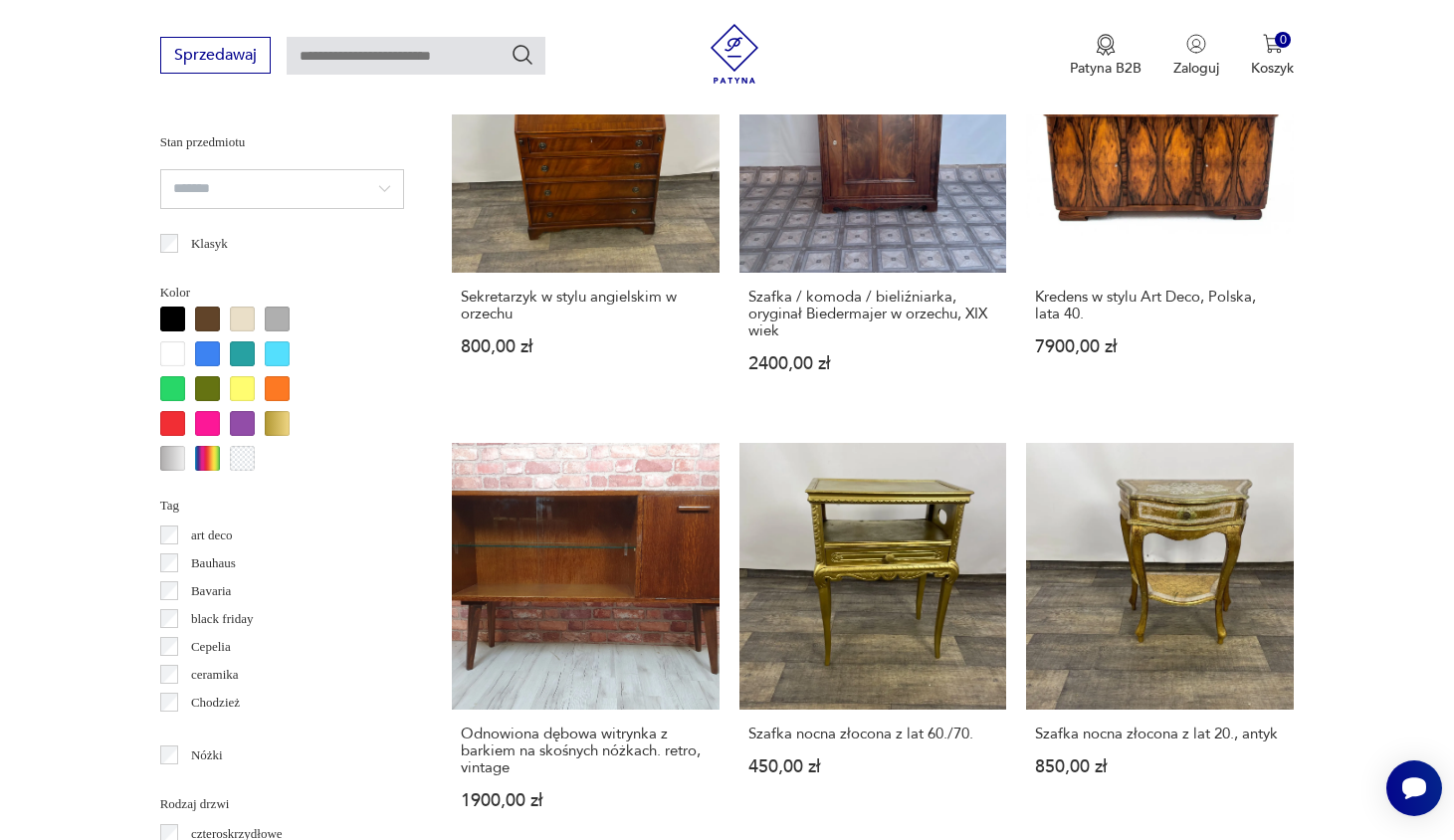 click on "10" at bounding box center (1063, 1778) 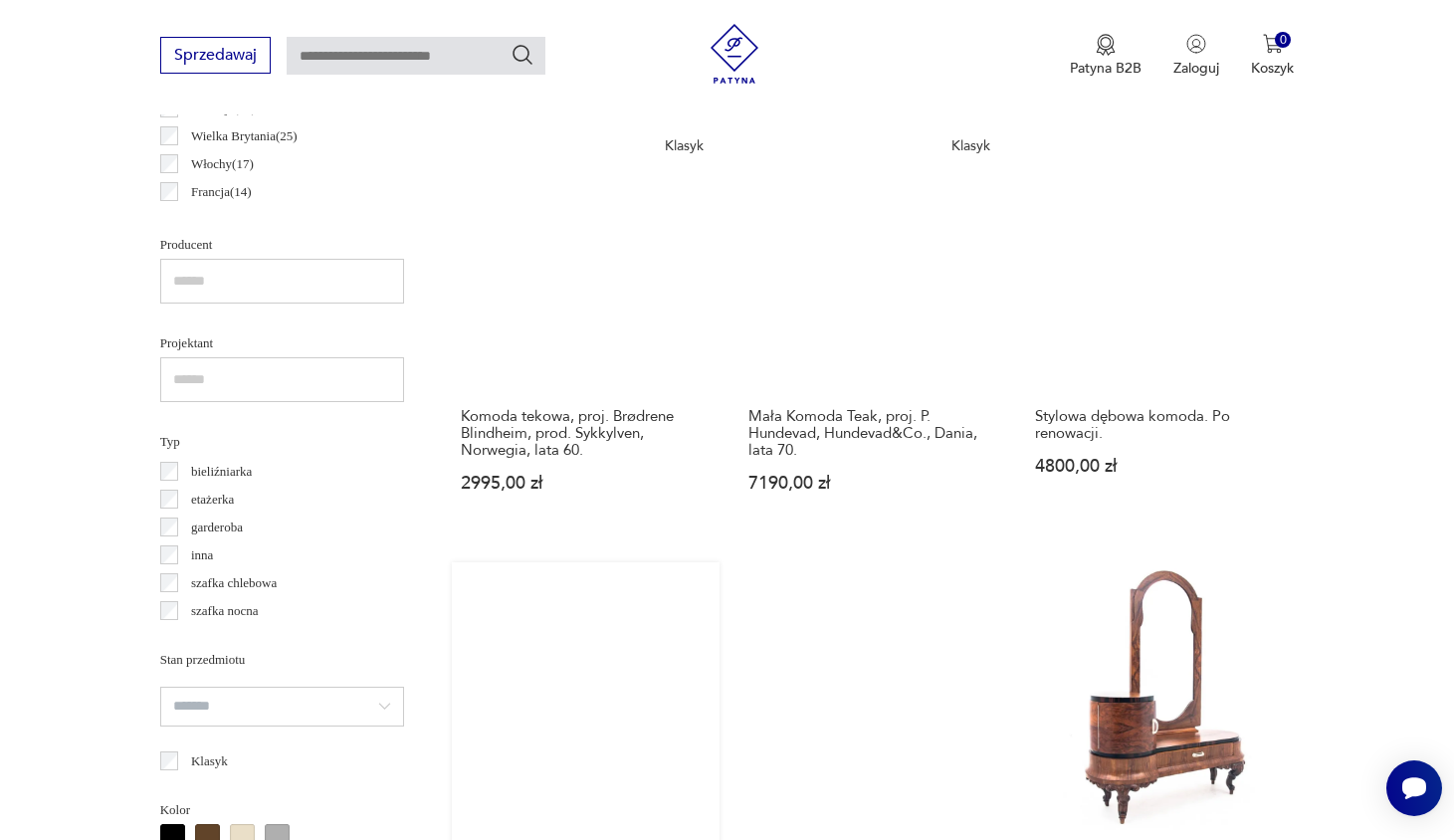 scroll, scrollTop: 1898, scrollLeft: 0, axis: vertical 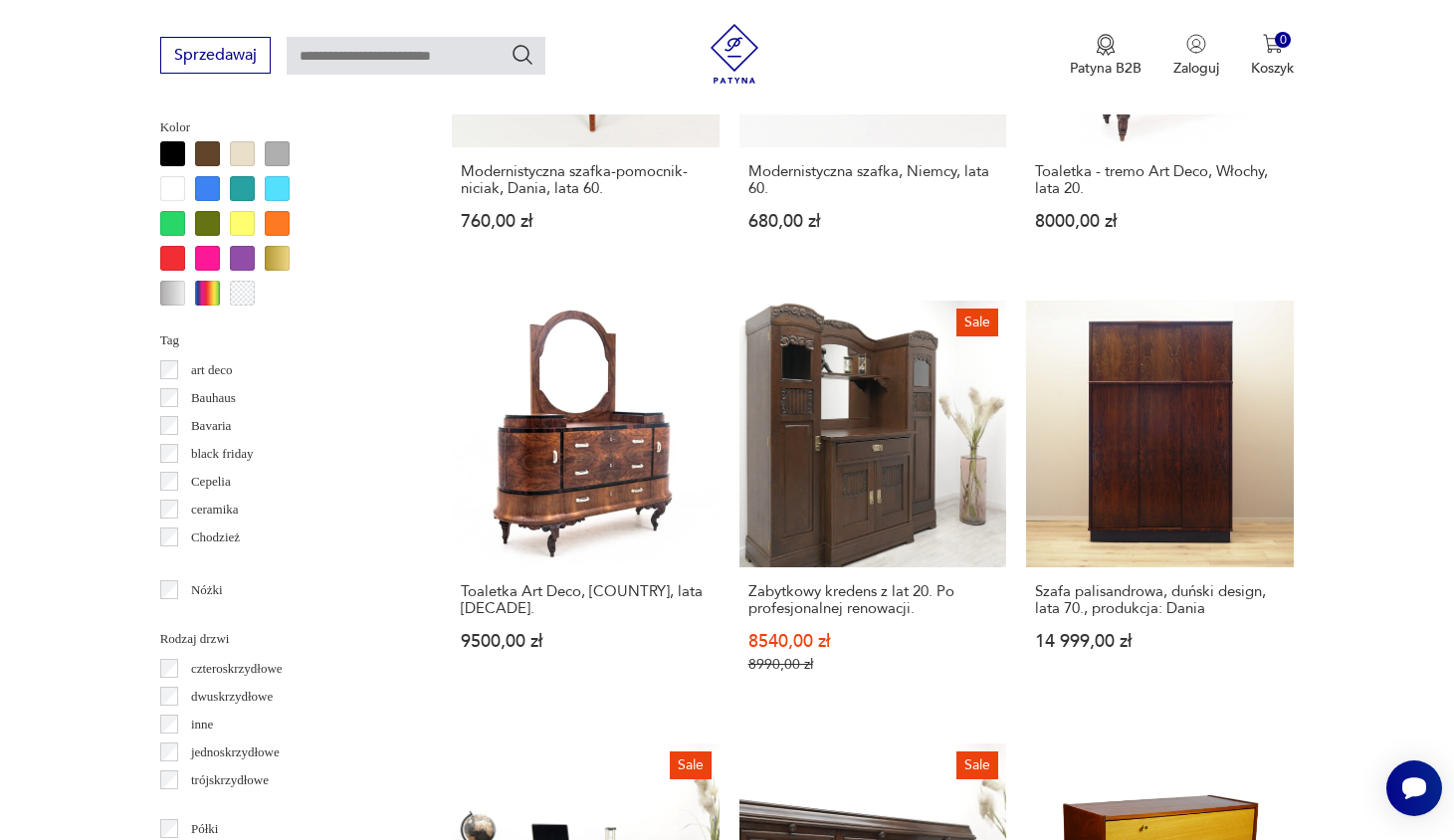 click on "11" at bounding box center [1063, 1664] 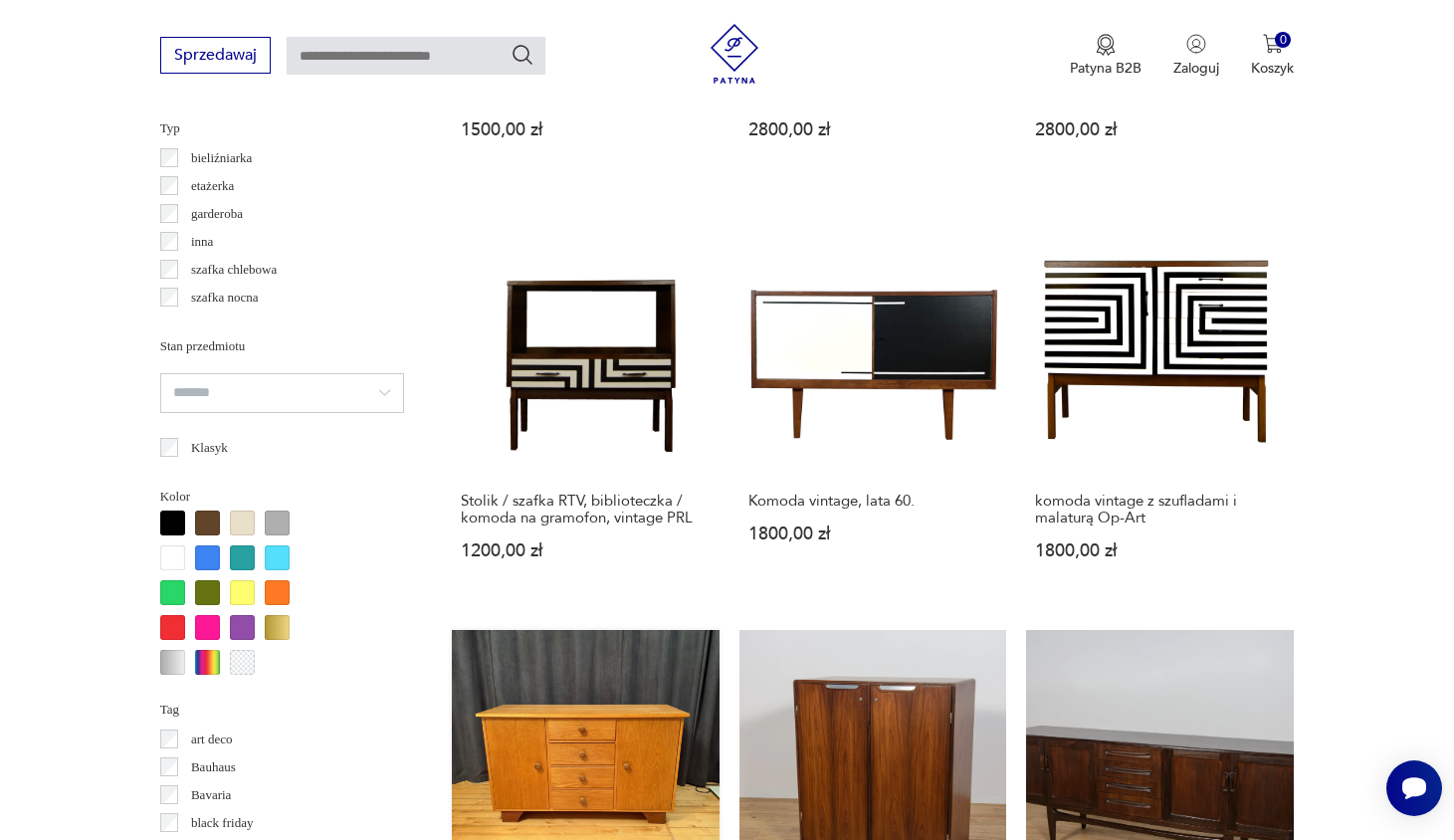 scroll, scrollTop: 1921, scrollLeft: 0, axis: vertical 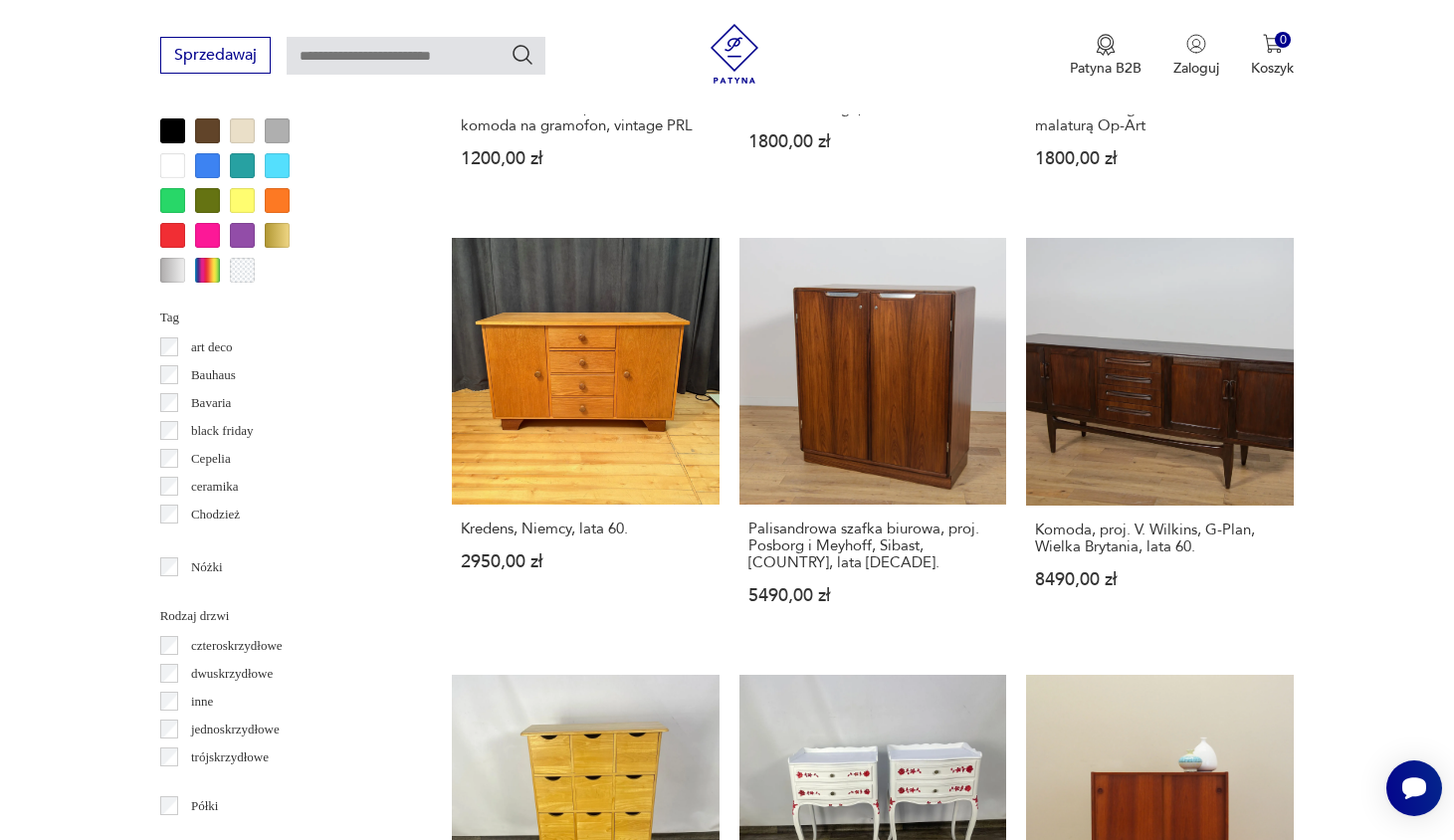 click on "12" at bounding box center (1063, 1573) 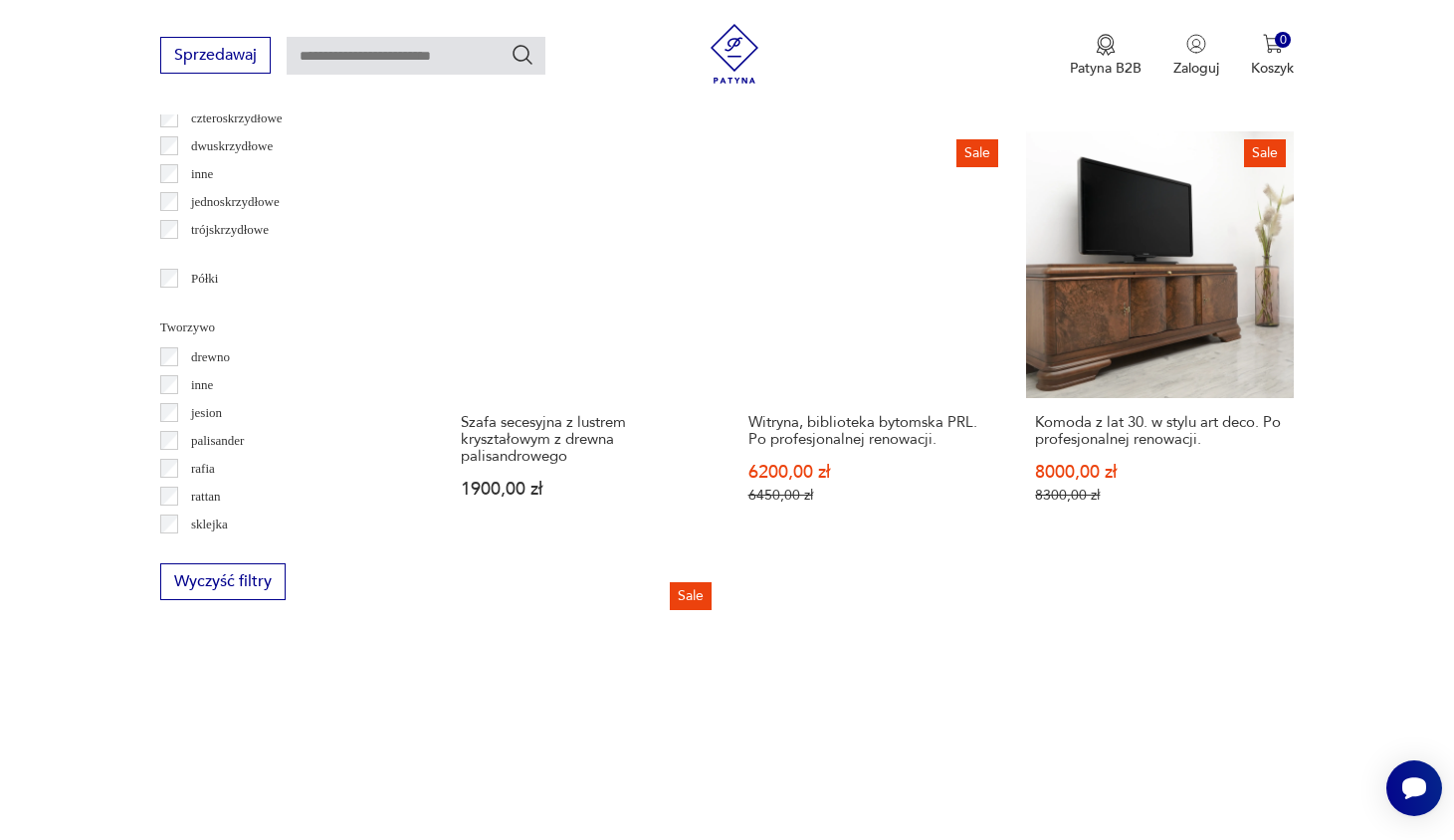 scroll, scrollTop: 1764, scrollLeft: 0, axis: vertical 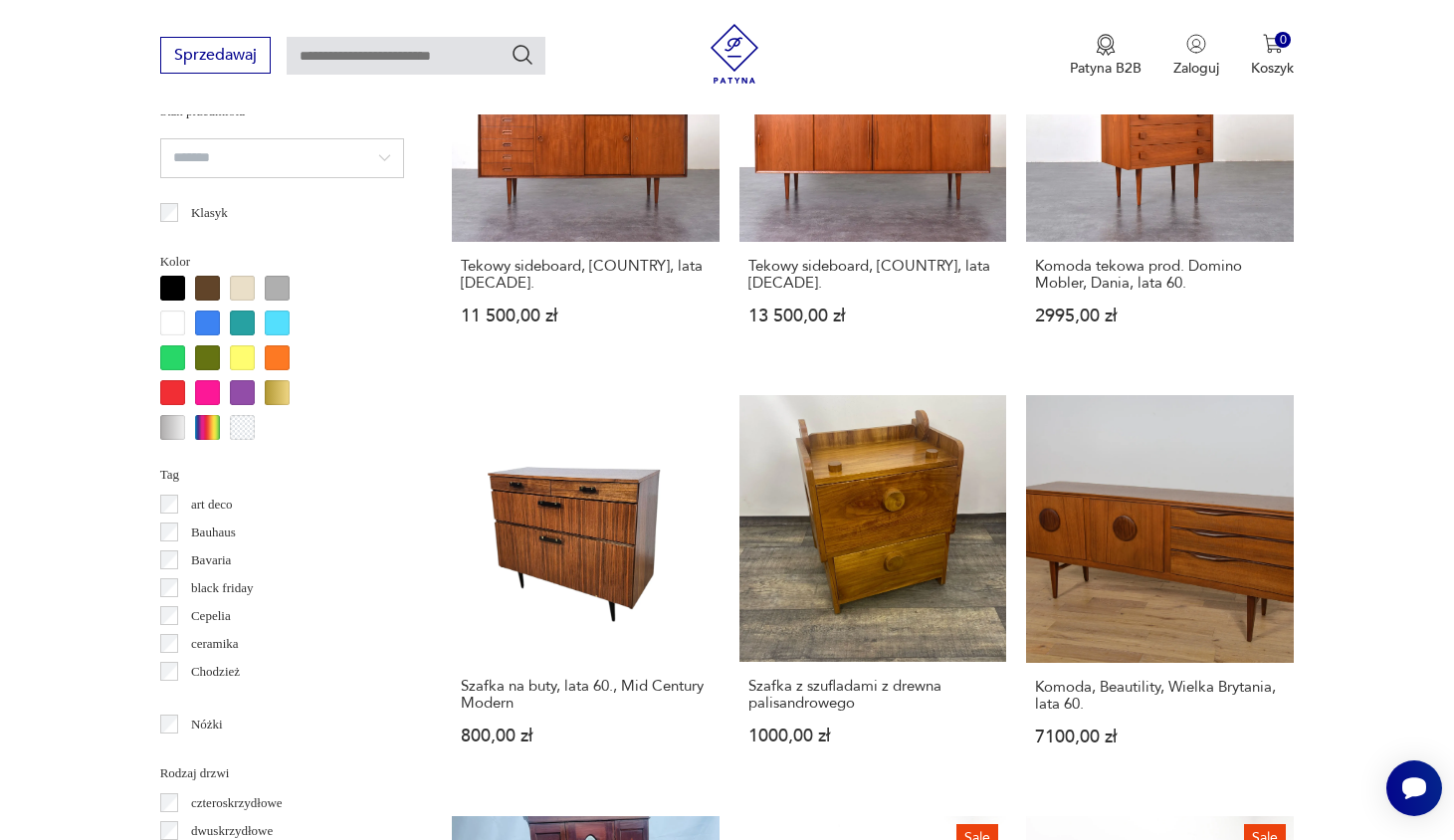 click on "13" at bounding box center [1063, 1759] 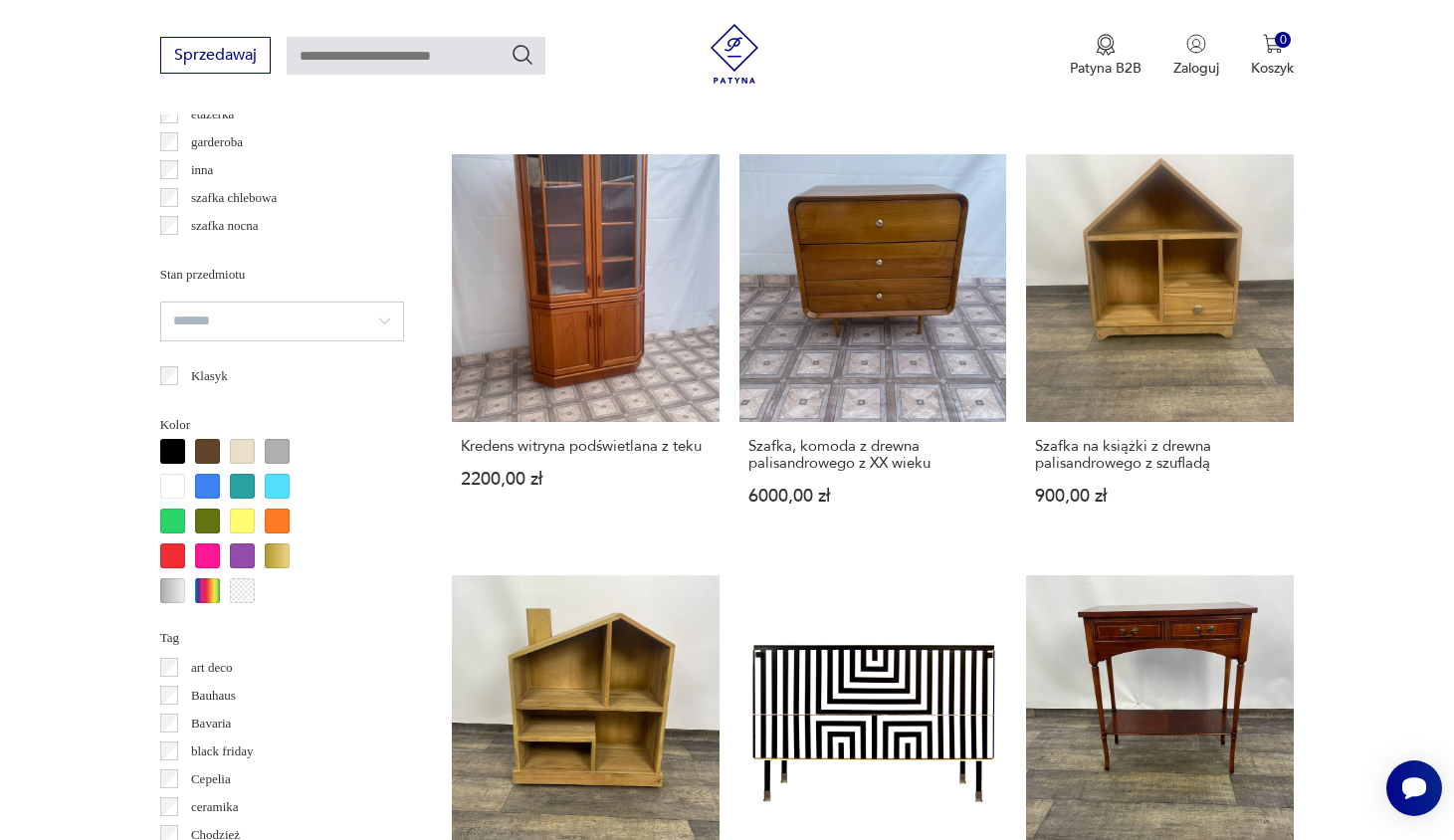 scroll, scrollTop: 1771, scrollLeft: 0, axis: vertical 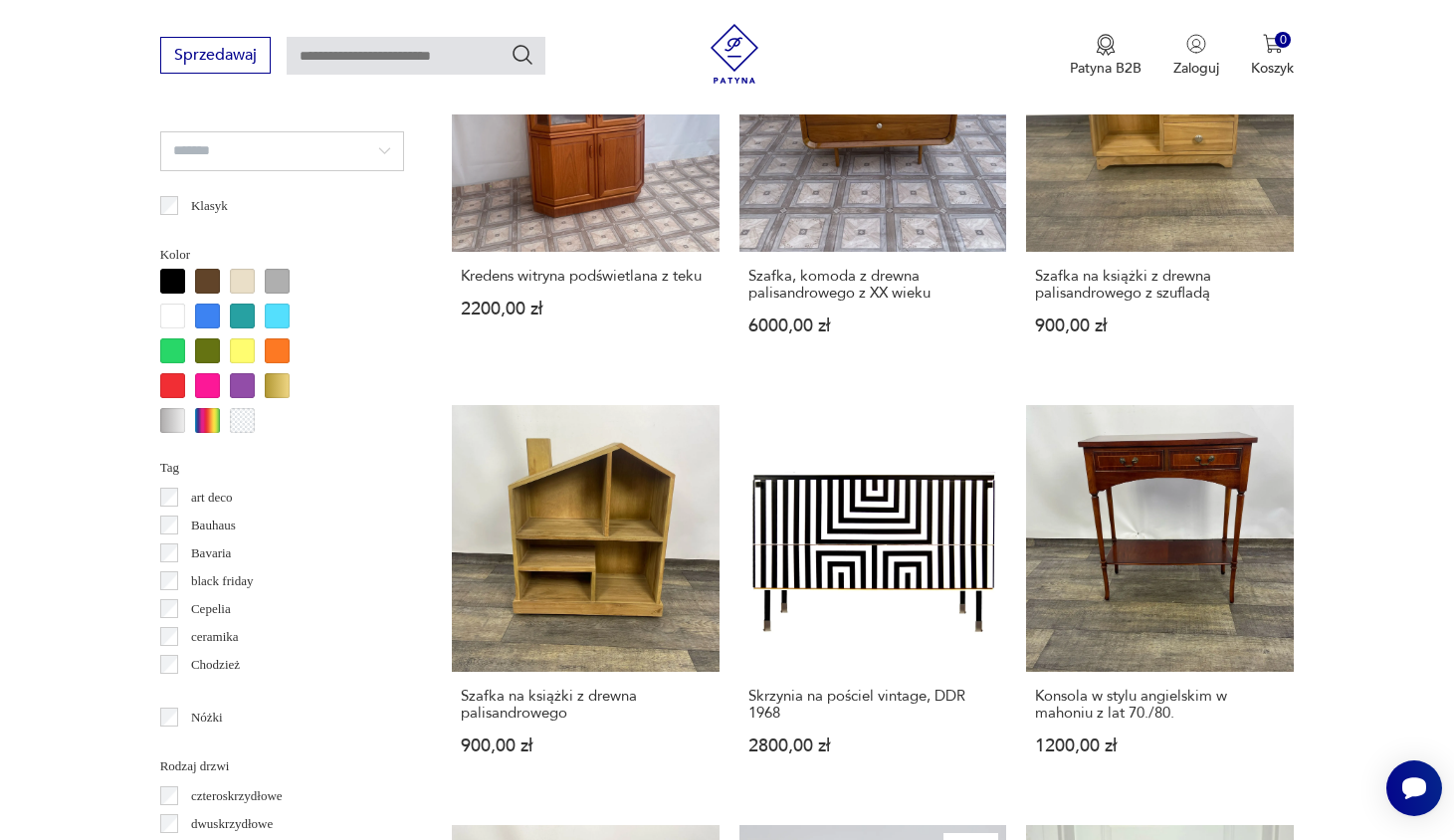 click on "14" at bounding box center [1063, 1740] 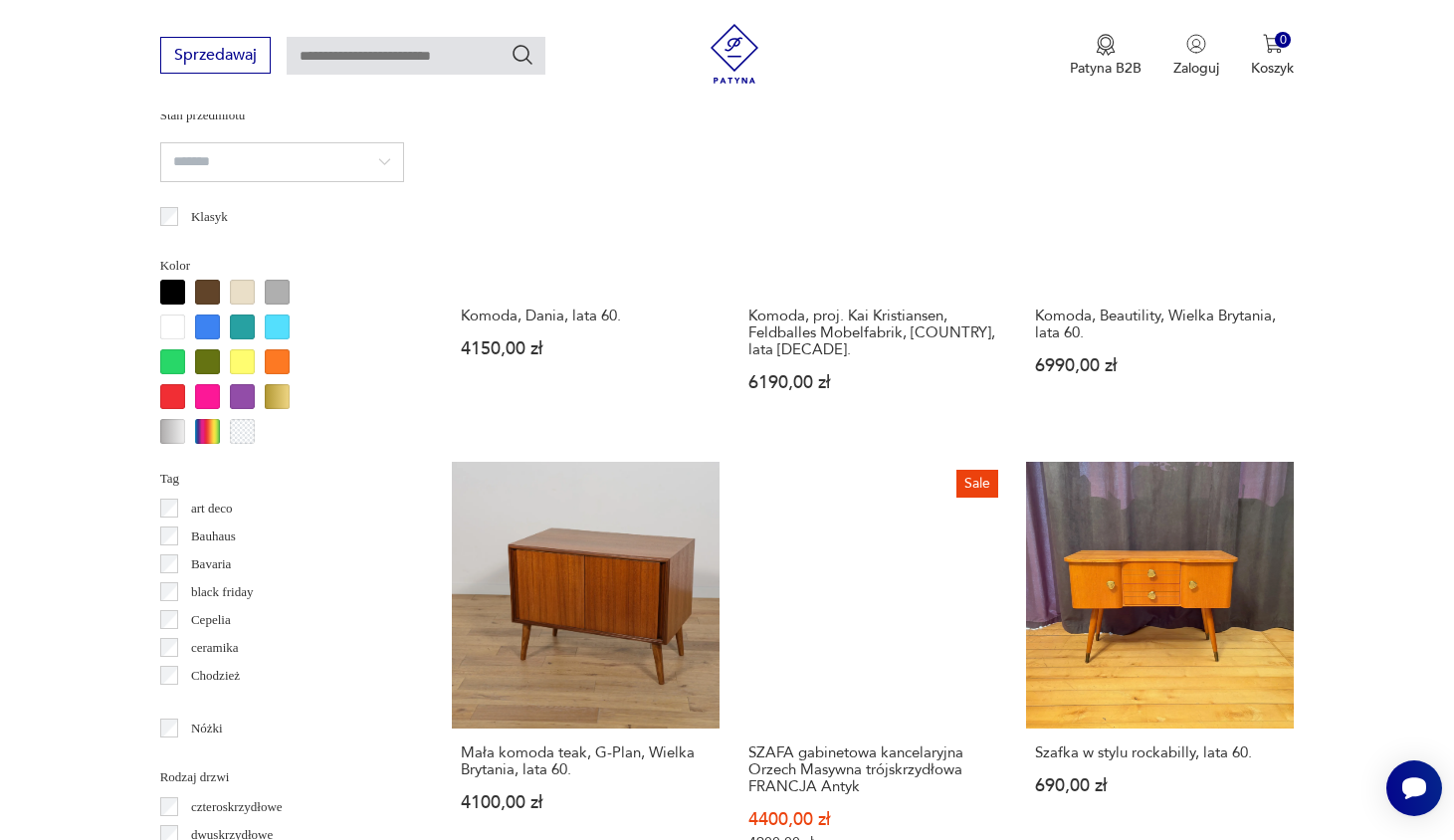 scroll, scrollTop: 1803, scrollLeft: 0, axis: vertical 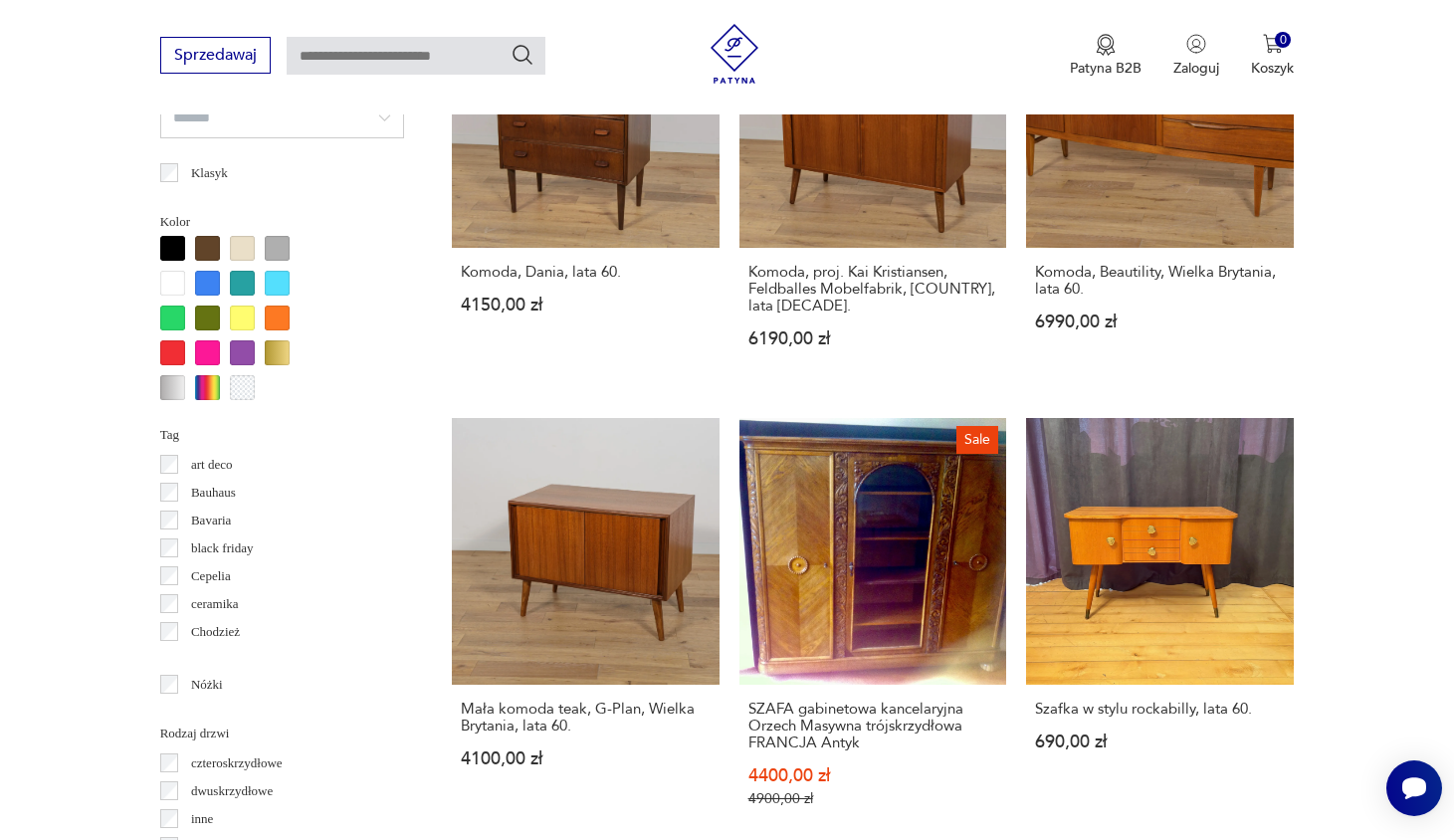 click on "15" at bounding box center (1063, 1792) 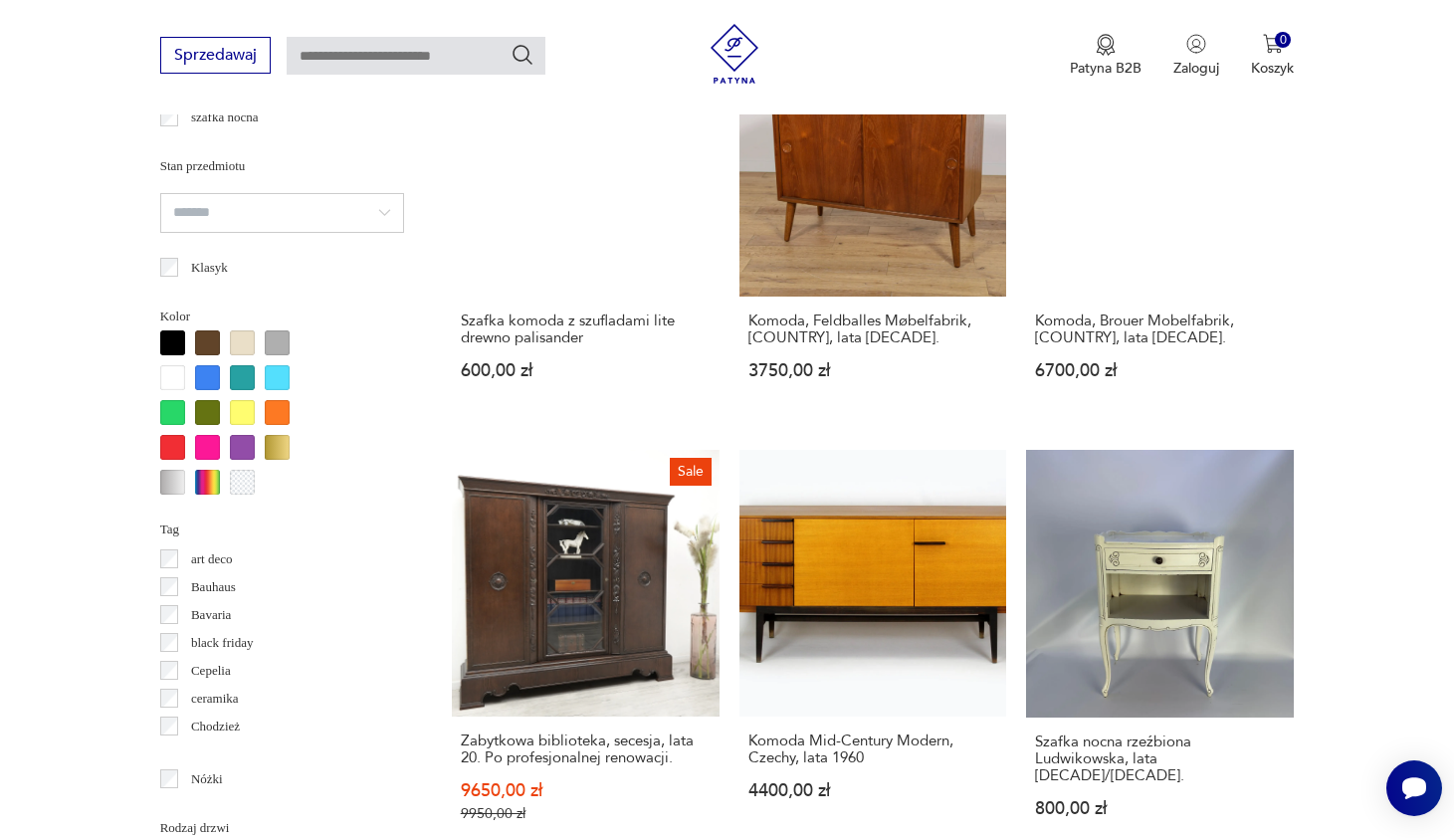 scroll, scrollTop: 1754, scrollLeft: 0, axis: vertical 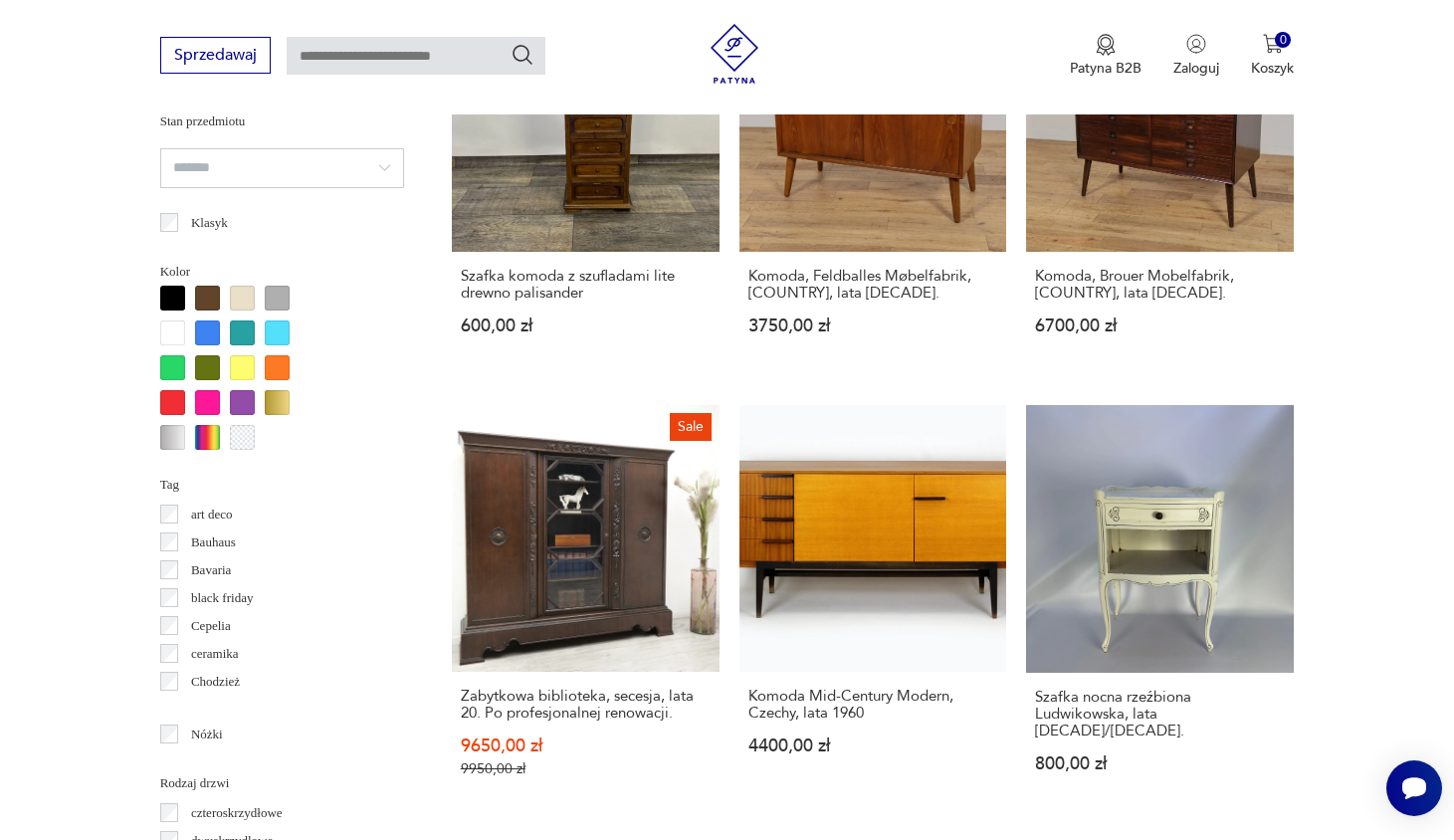 click on "16" at bounding box center (1063, 1785) 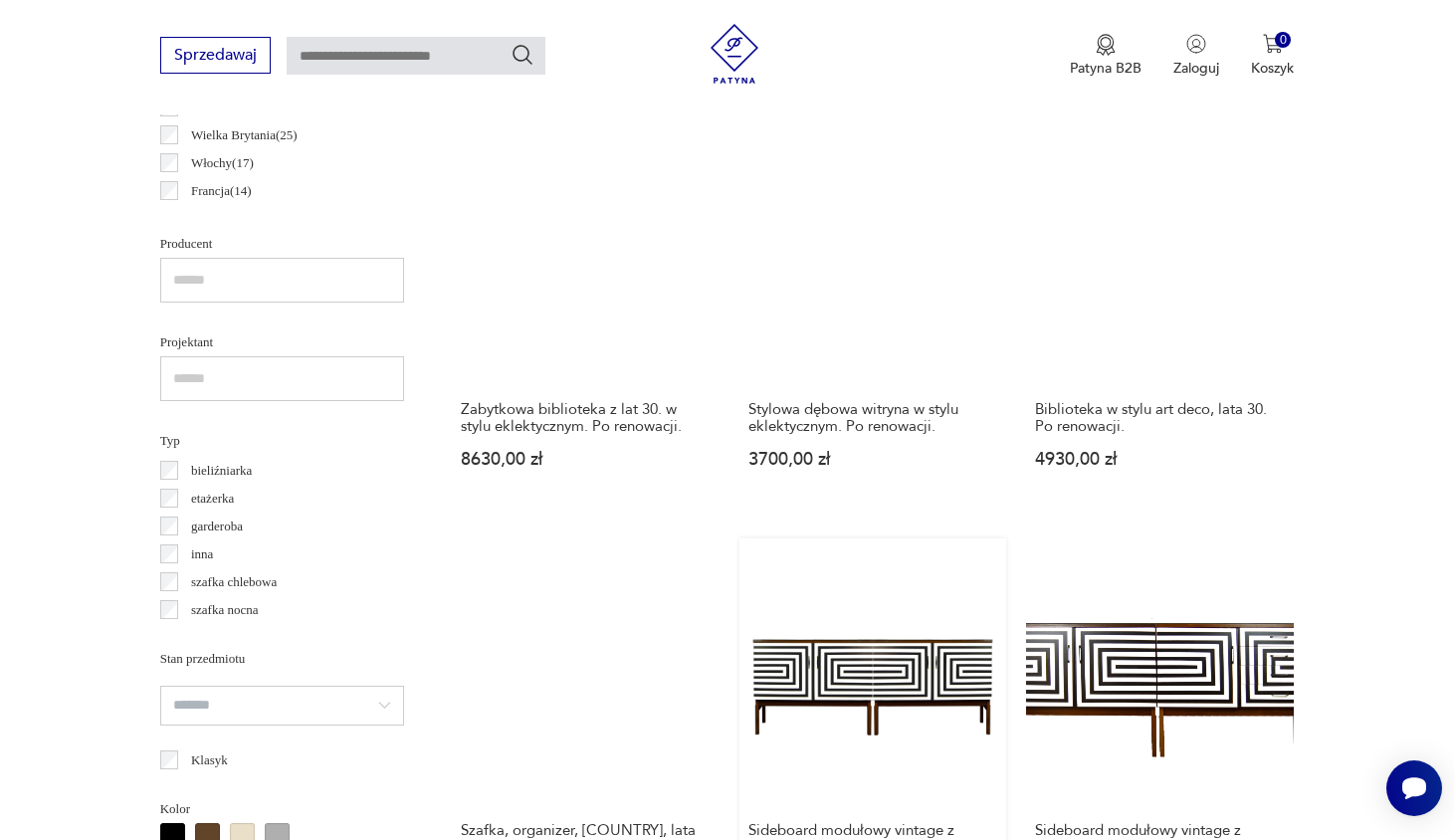 scroll, scrollTop: 1172, scrollLeft: 0, axis: vertical 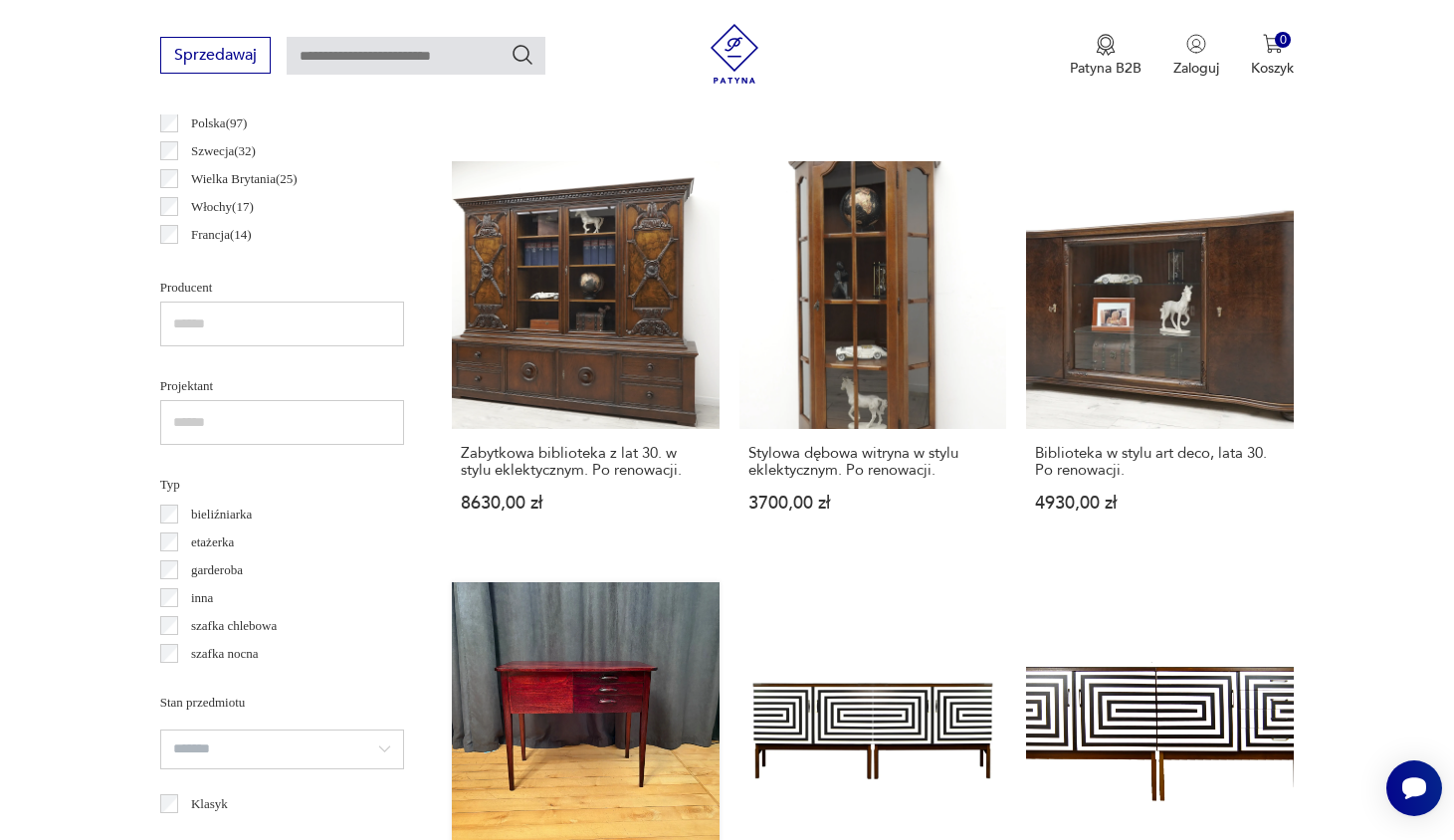 click on "Szafka, organizer, [COUNTRY], lata [DECADE]." at bounding box center [585, 776] 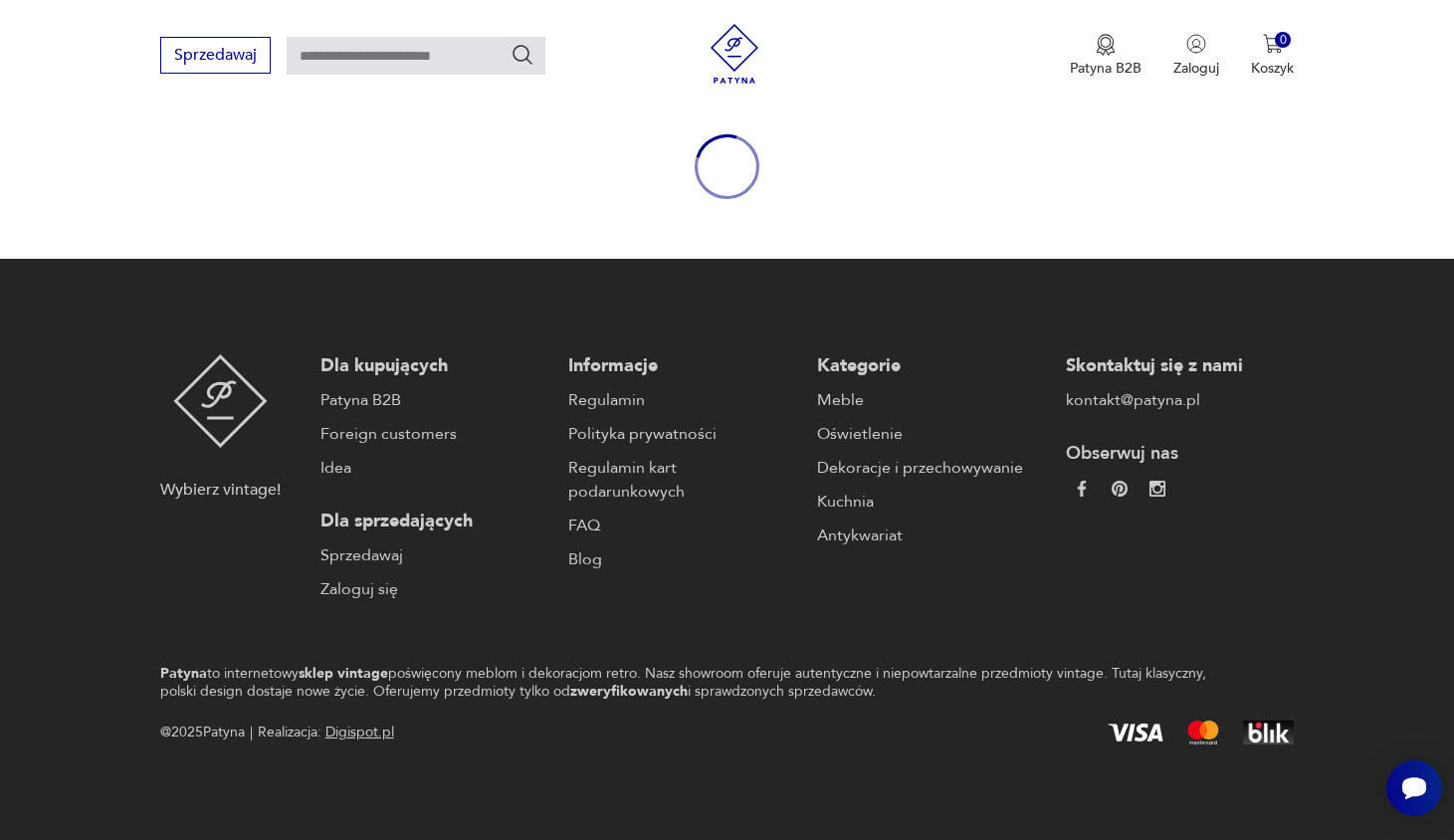 scroll, scrollTop: 0, scrollLeft: 0, axis: both 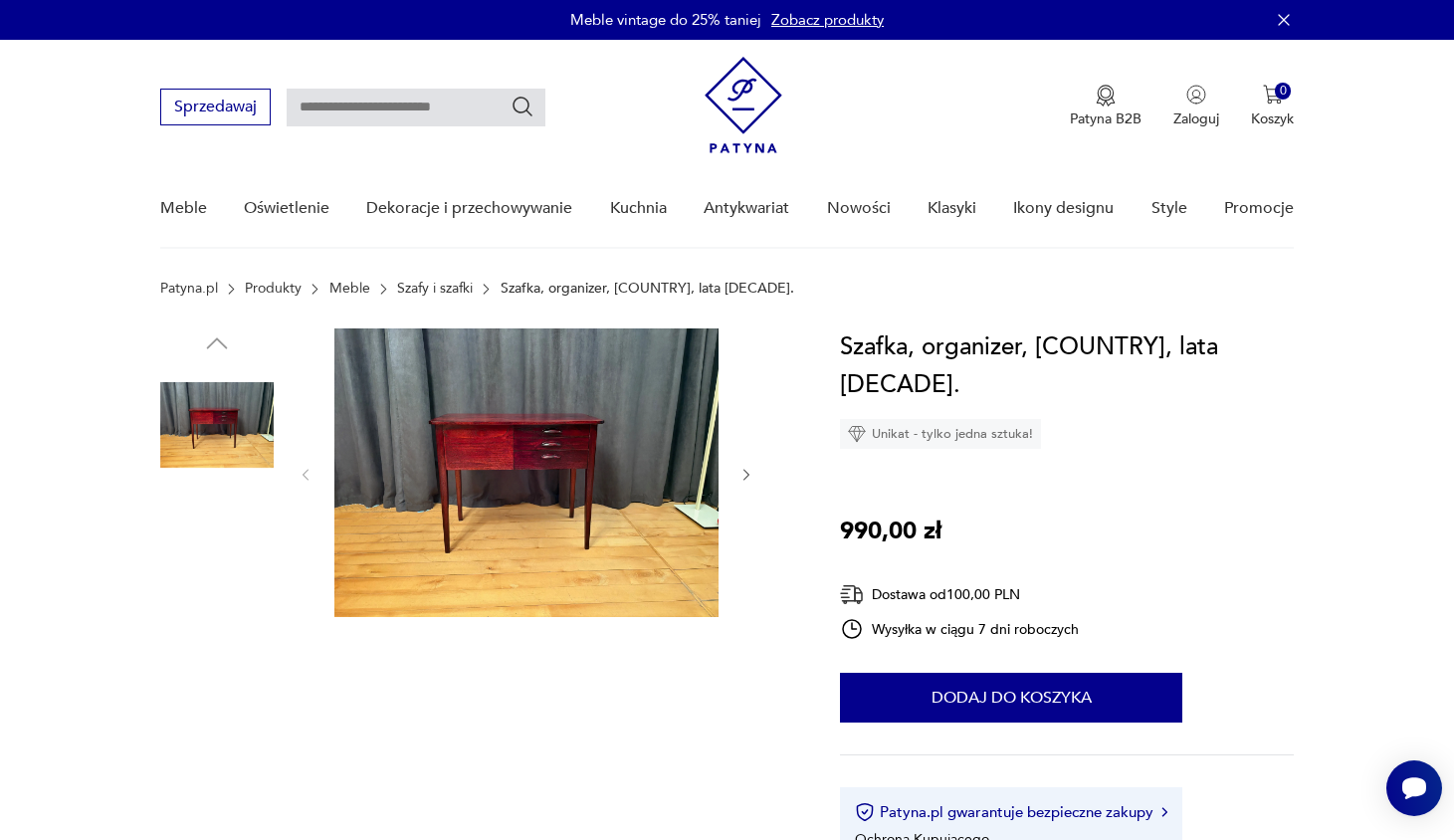 click at bounding box center (217, 552) 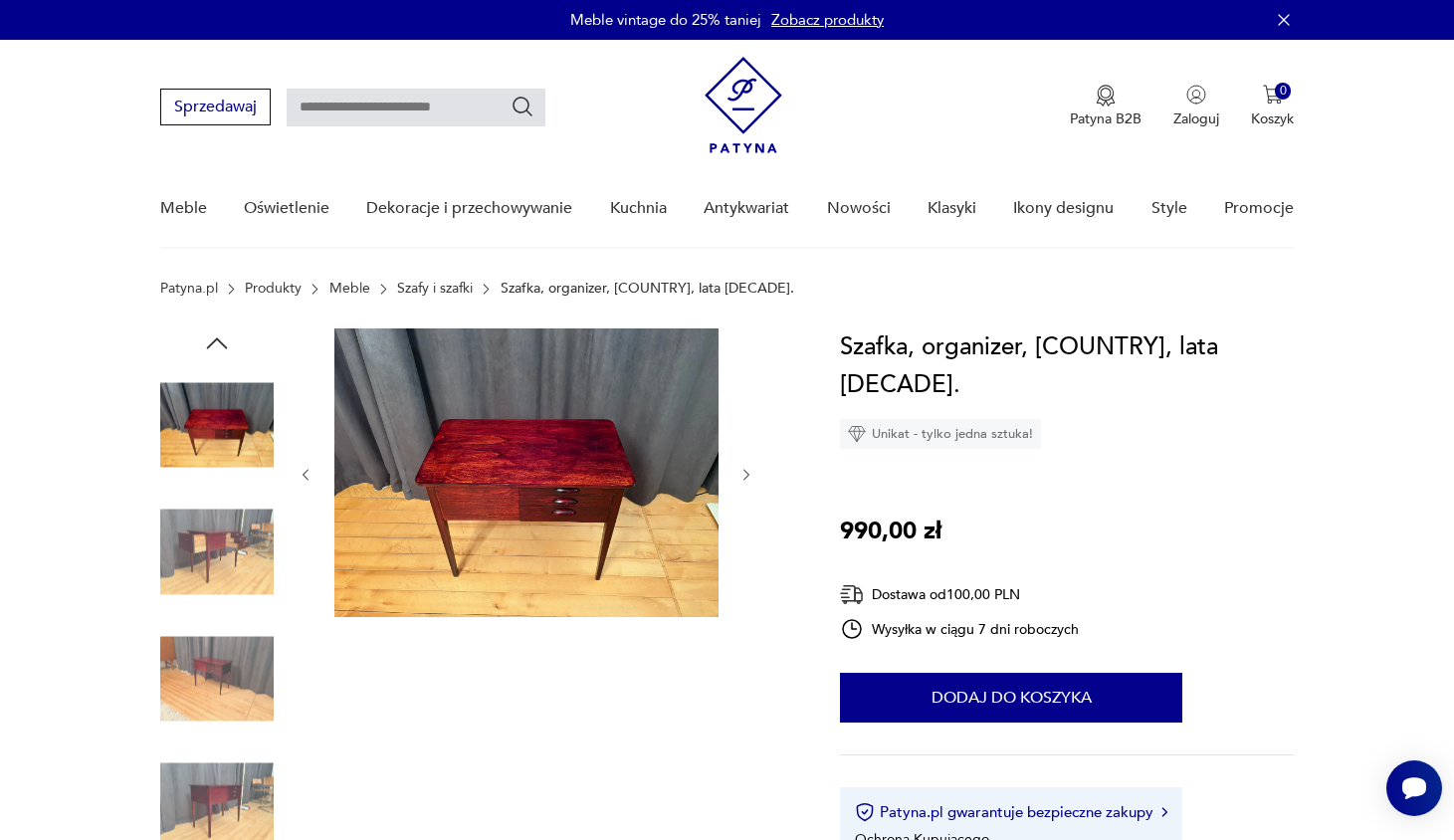 click at bounding box center [217, 679] 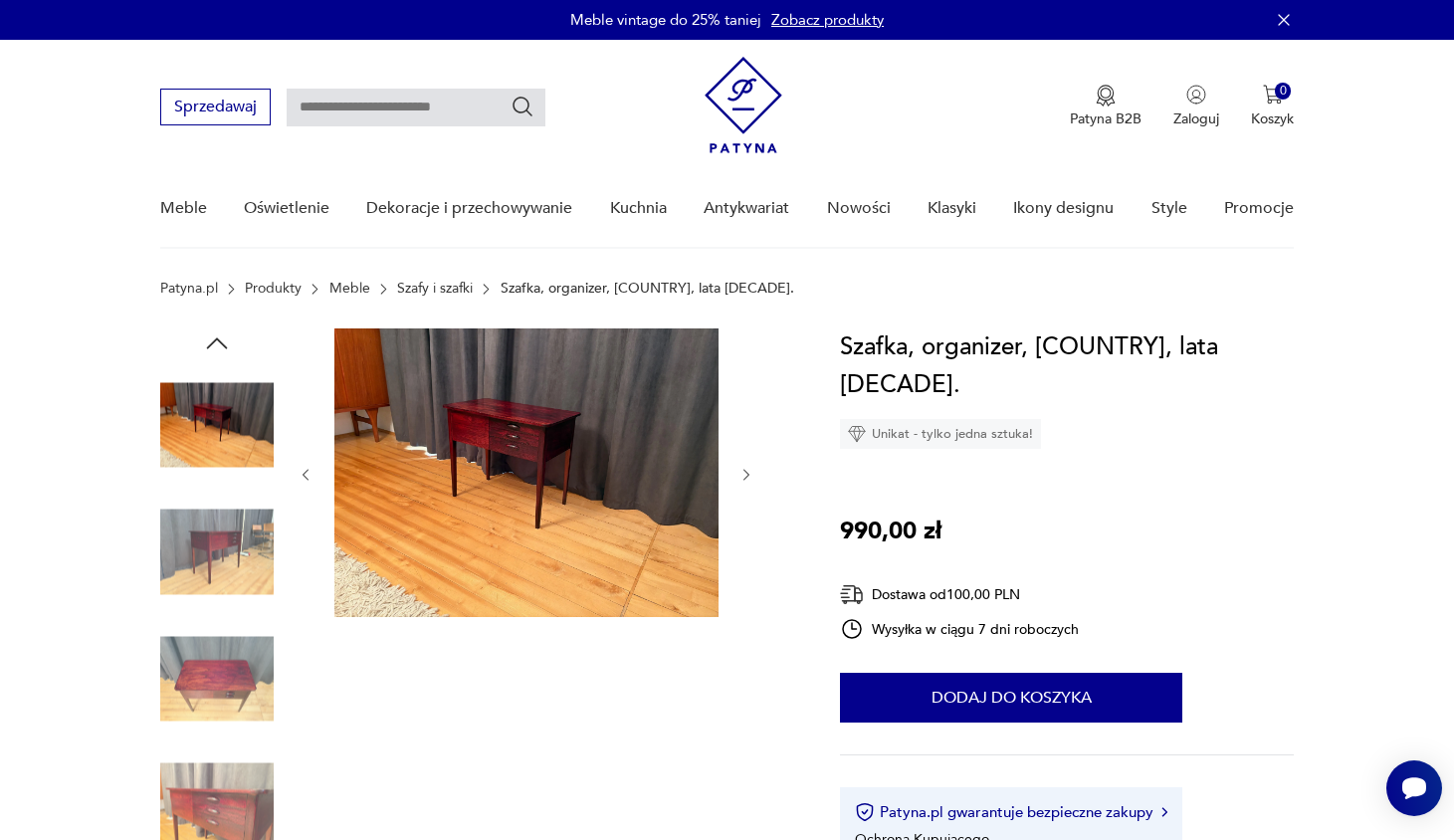 click at bounding box center (217, 679) 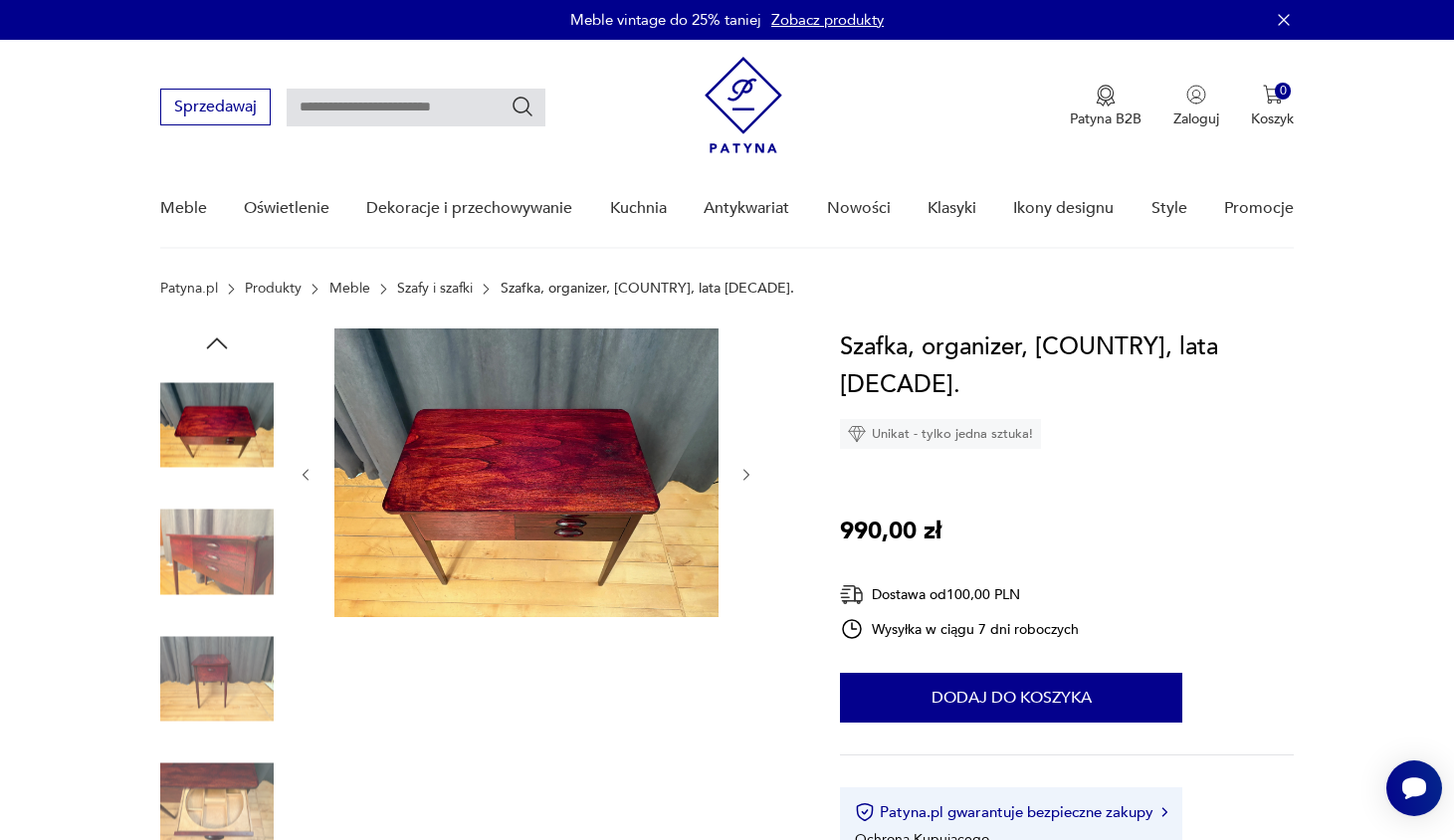 scroll, scrollTop: 4, scrollLeft: 0, axis: vertical 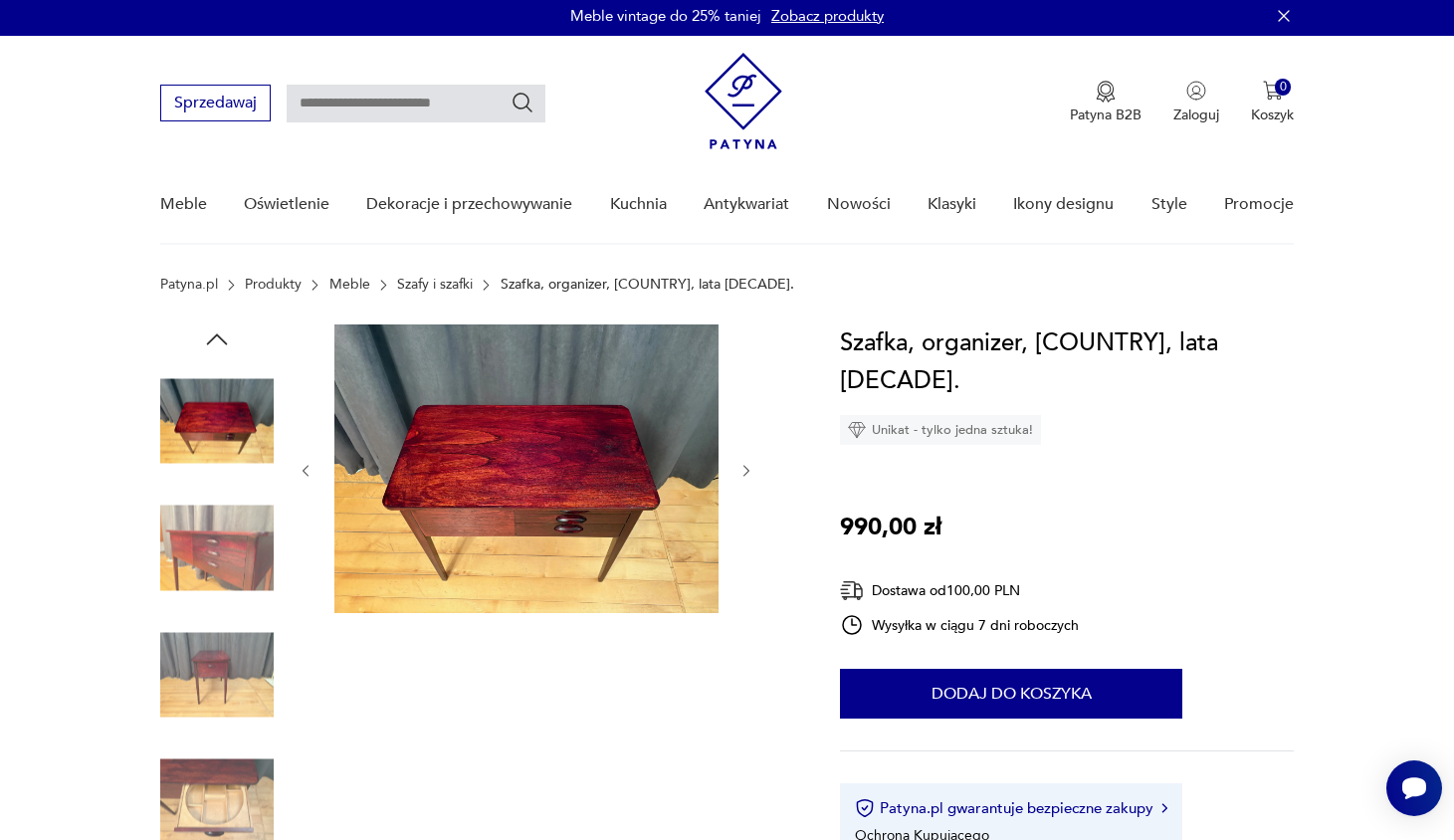 click at bounding box center (217, 675) 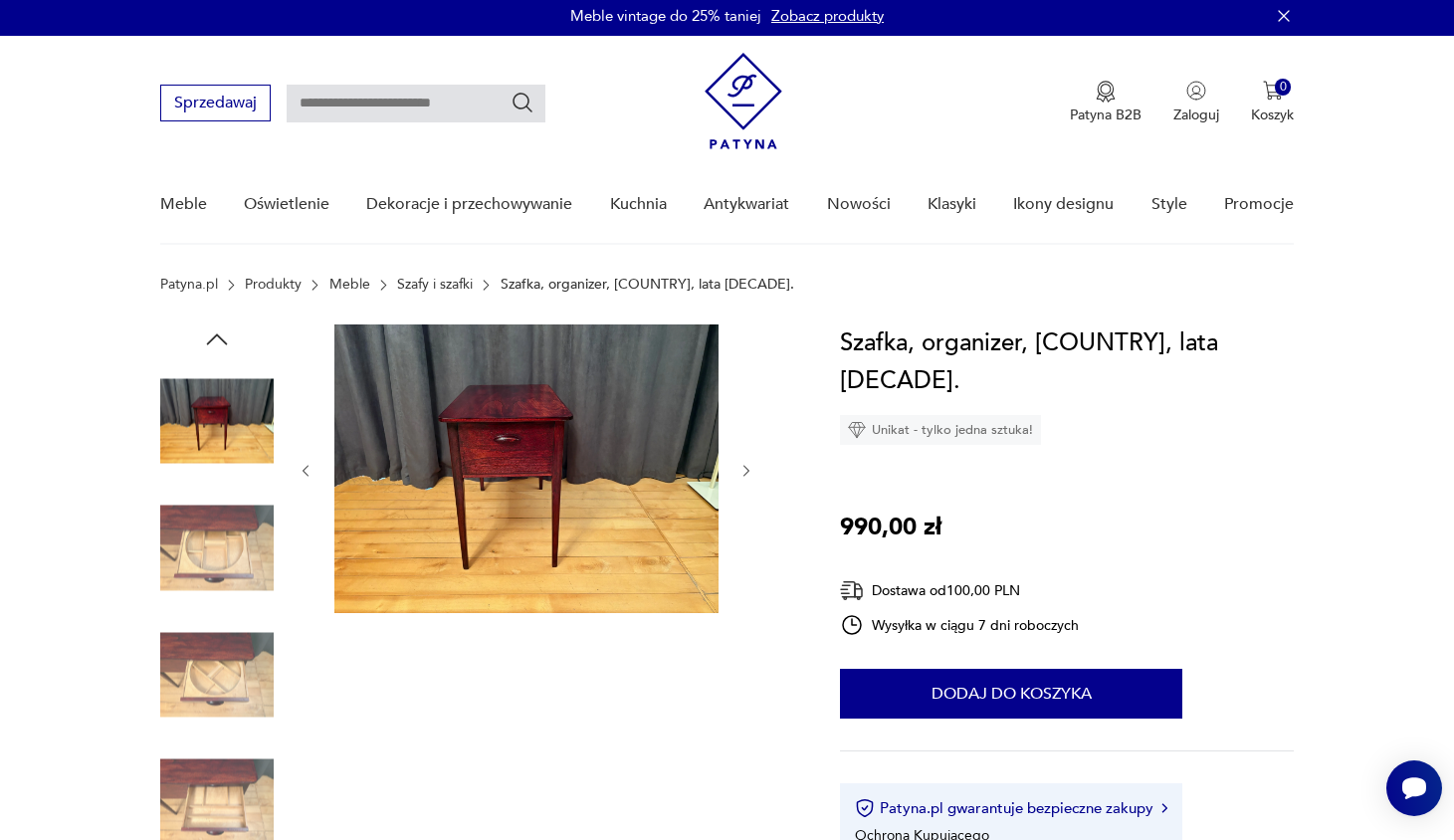 click at bounding box center (217, 802) 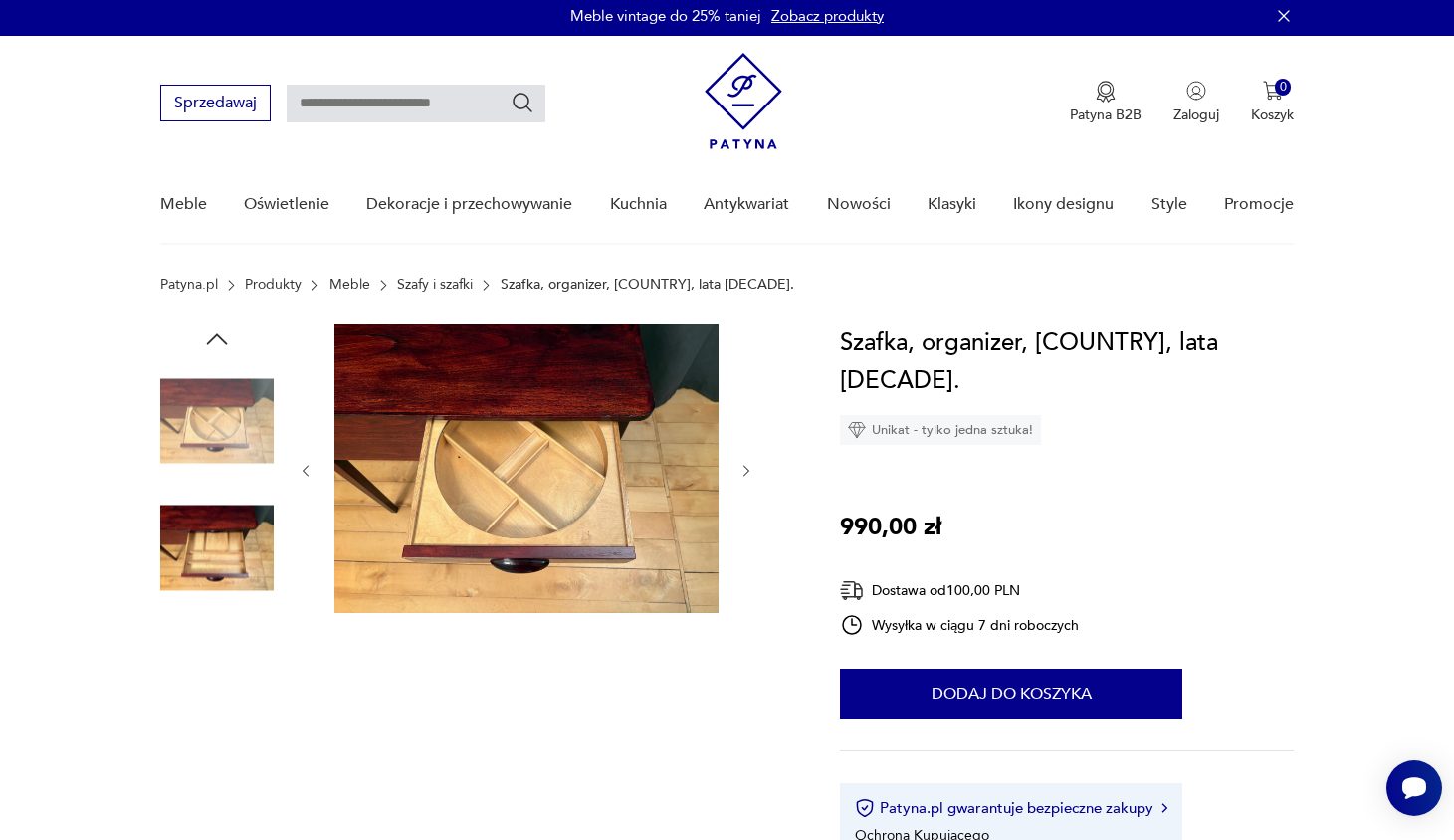 click at bounding box center [217, 421] 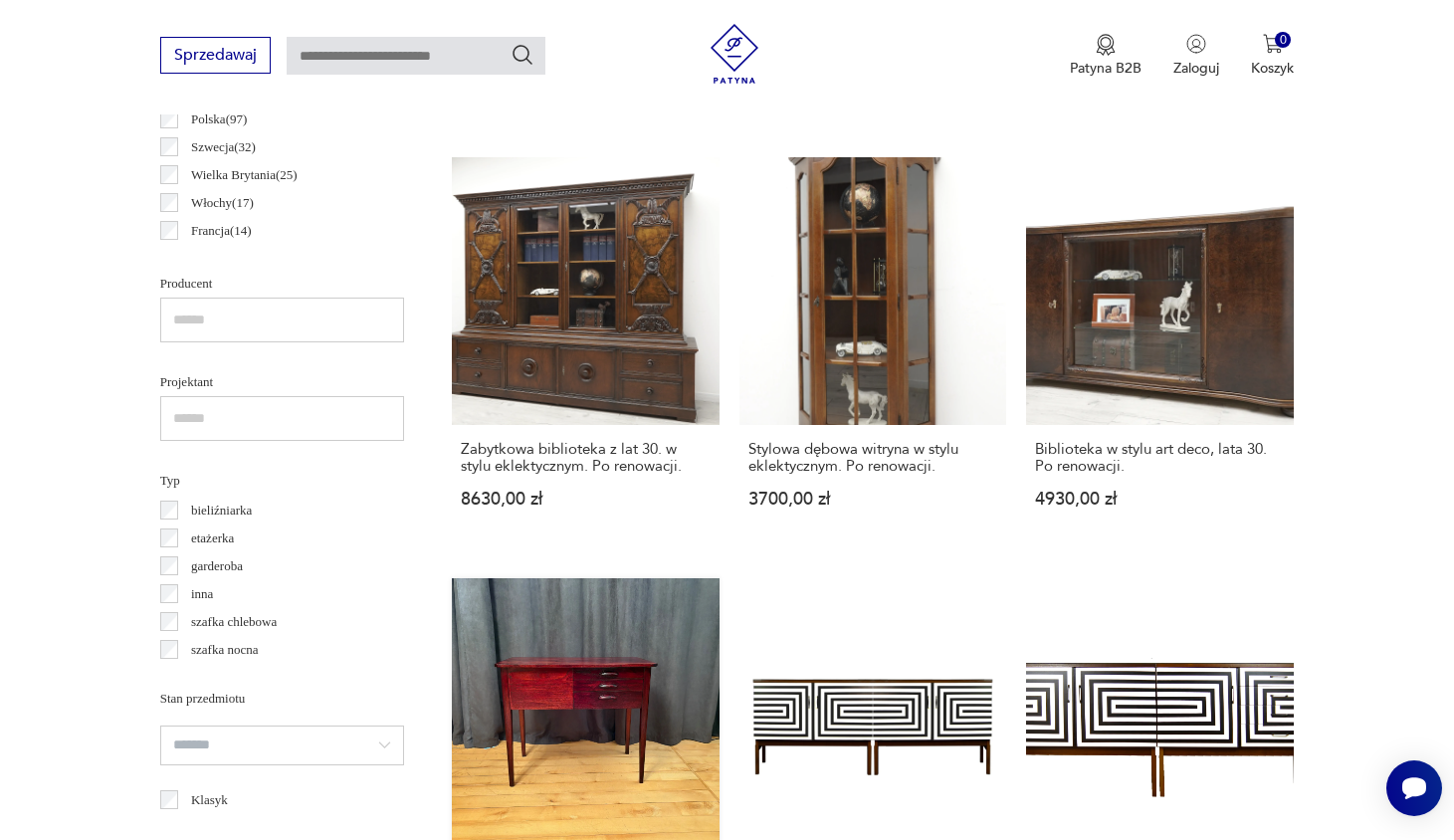 scroll, scrollTop: 1810, scrollLeft: 0, axis: vertical 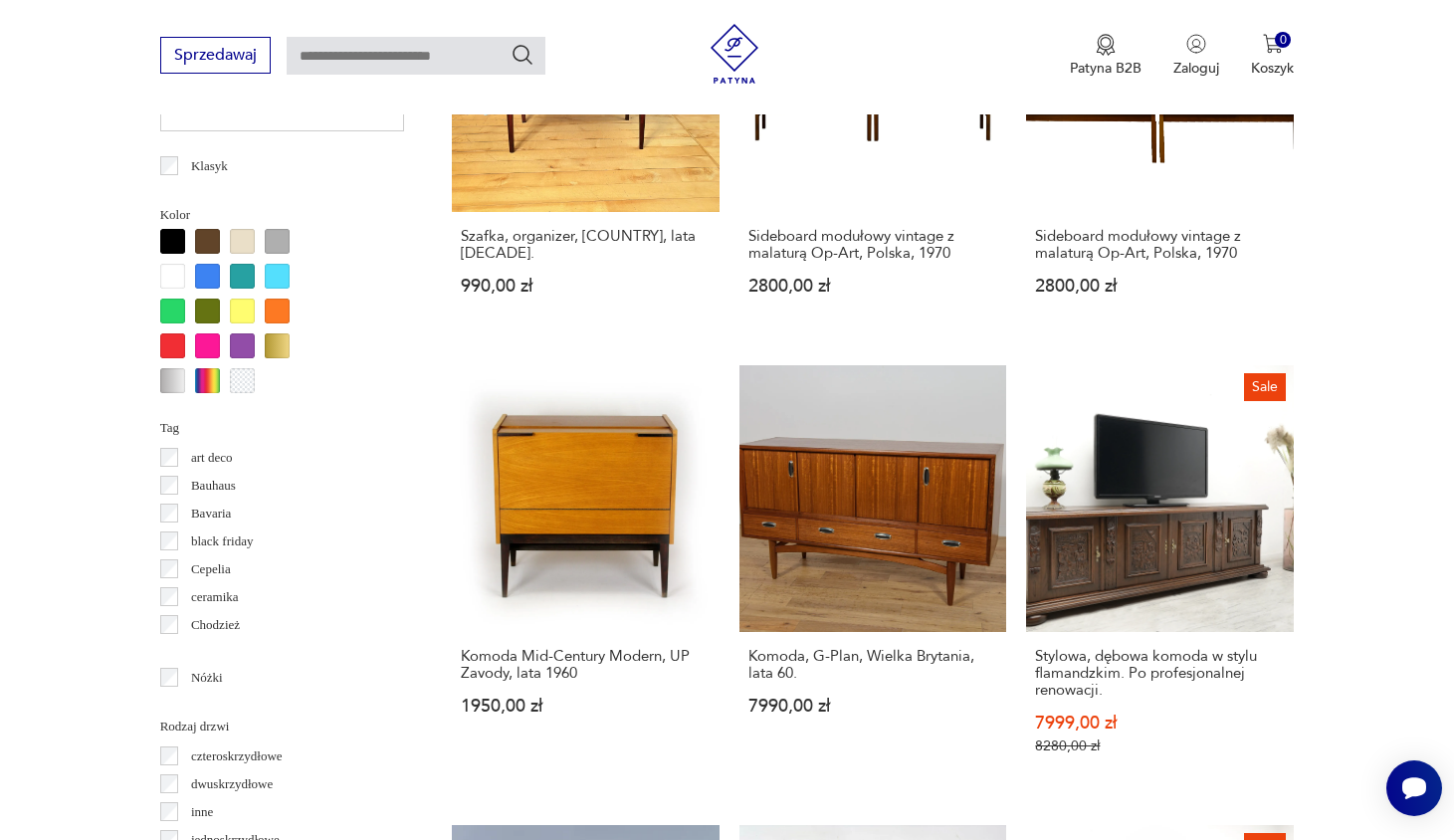click on "17" at bounding box center (1063, 1763) 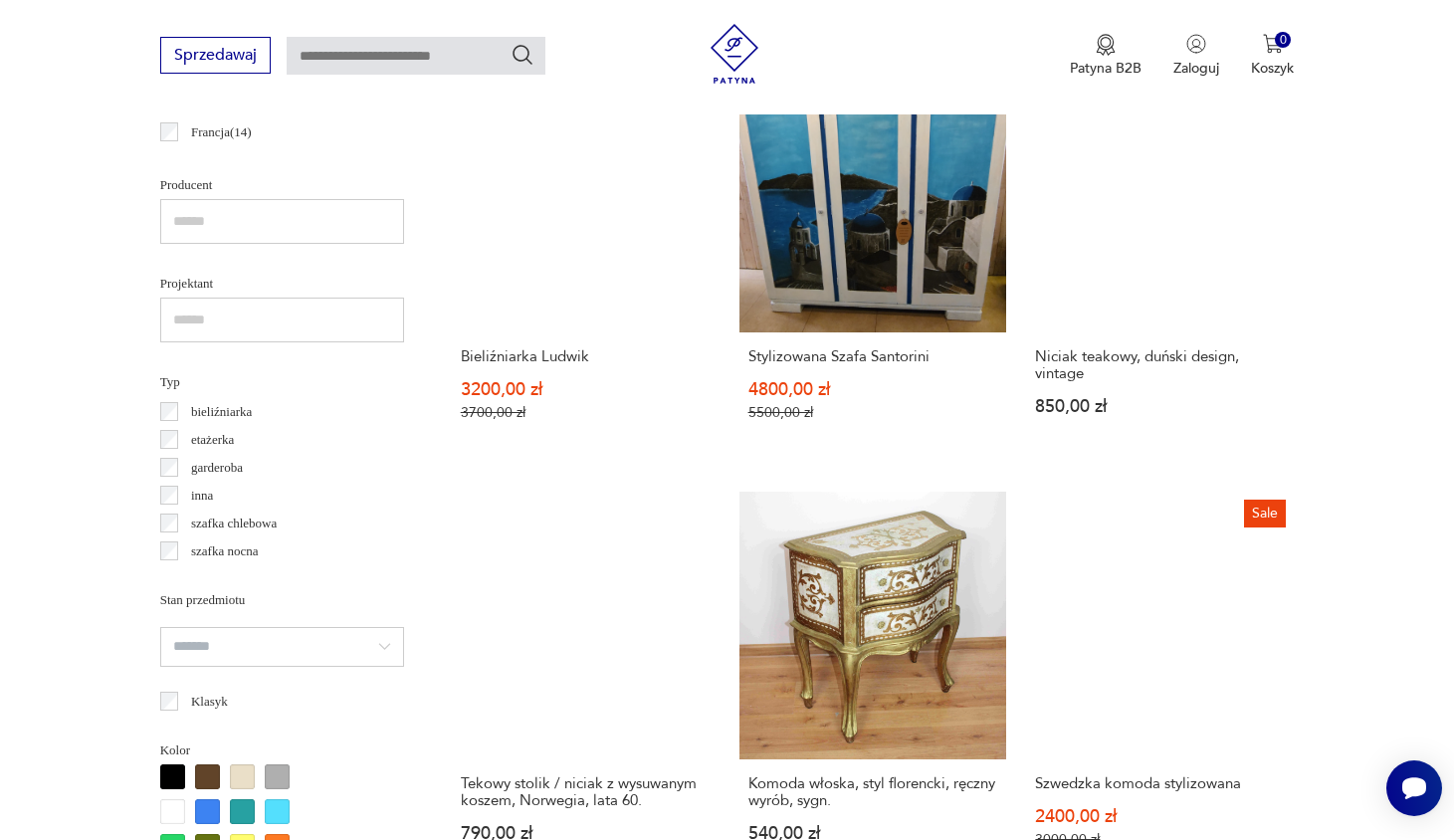 scroll, scrollTop: 1985, scrollLeft: 0, axis: vertical 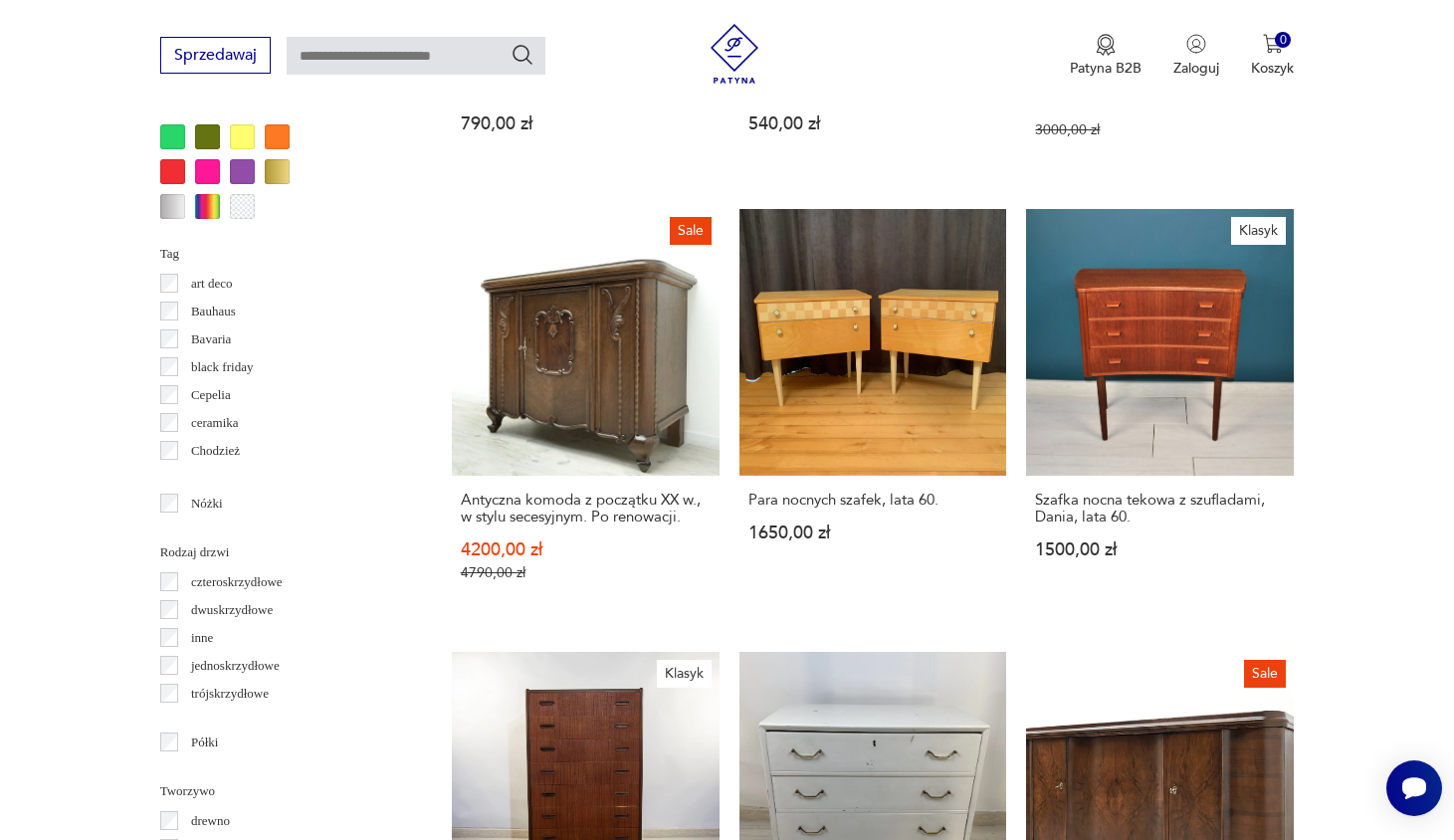 click on "18" at bounding box center (1063, 1595) 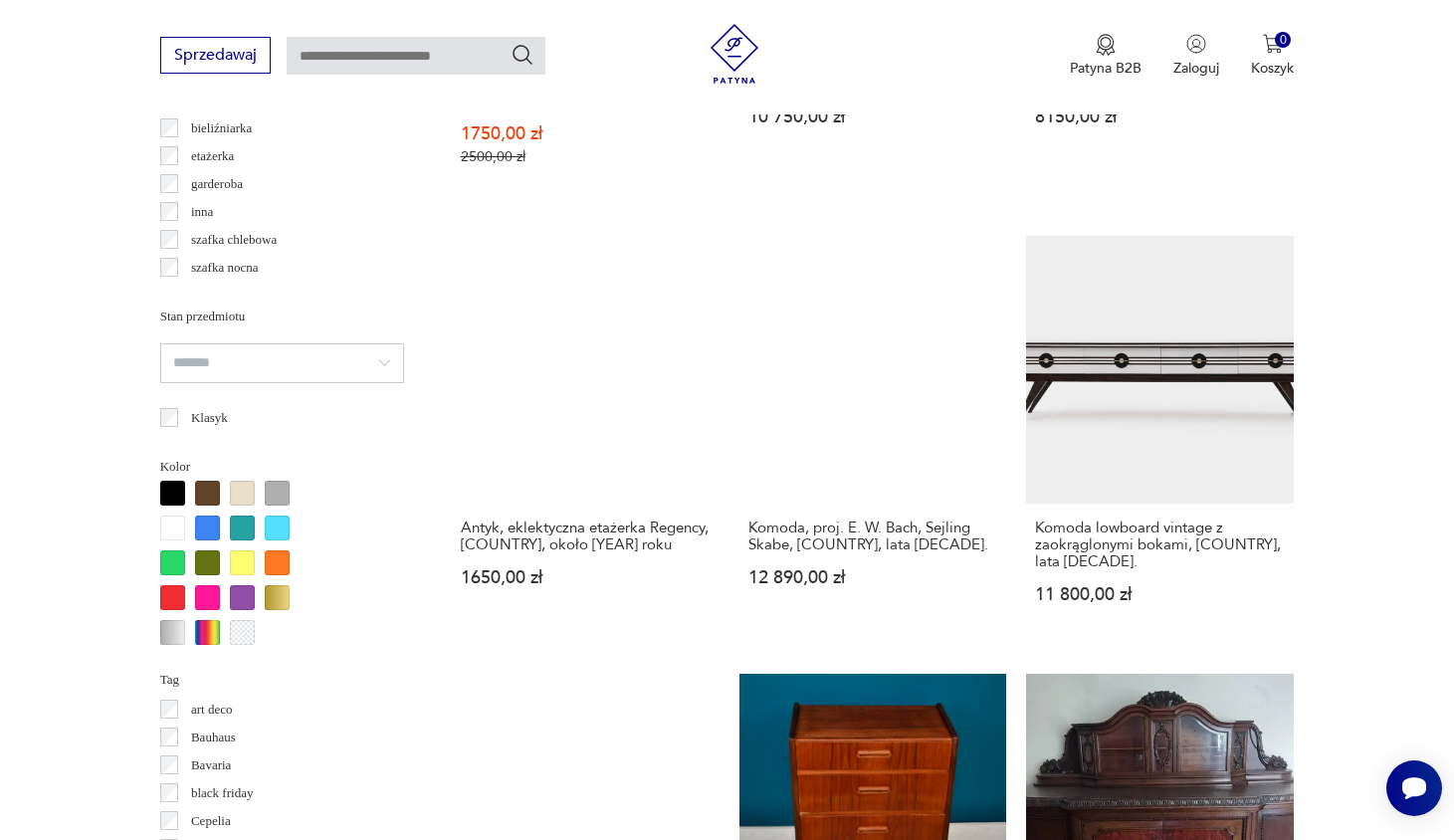 scroll, scrollTop: 1968, scrollLeft: 0, axis: vertical 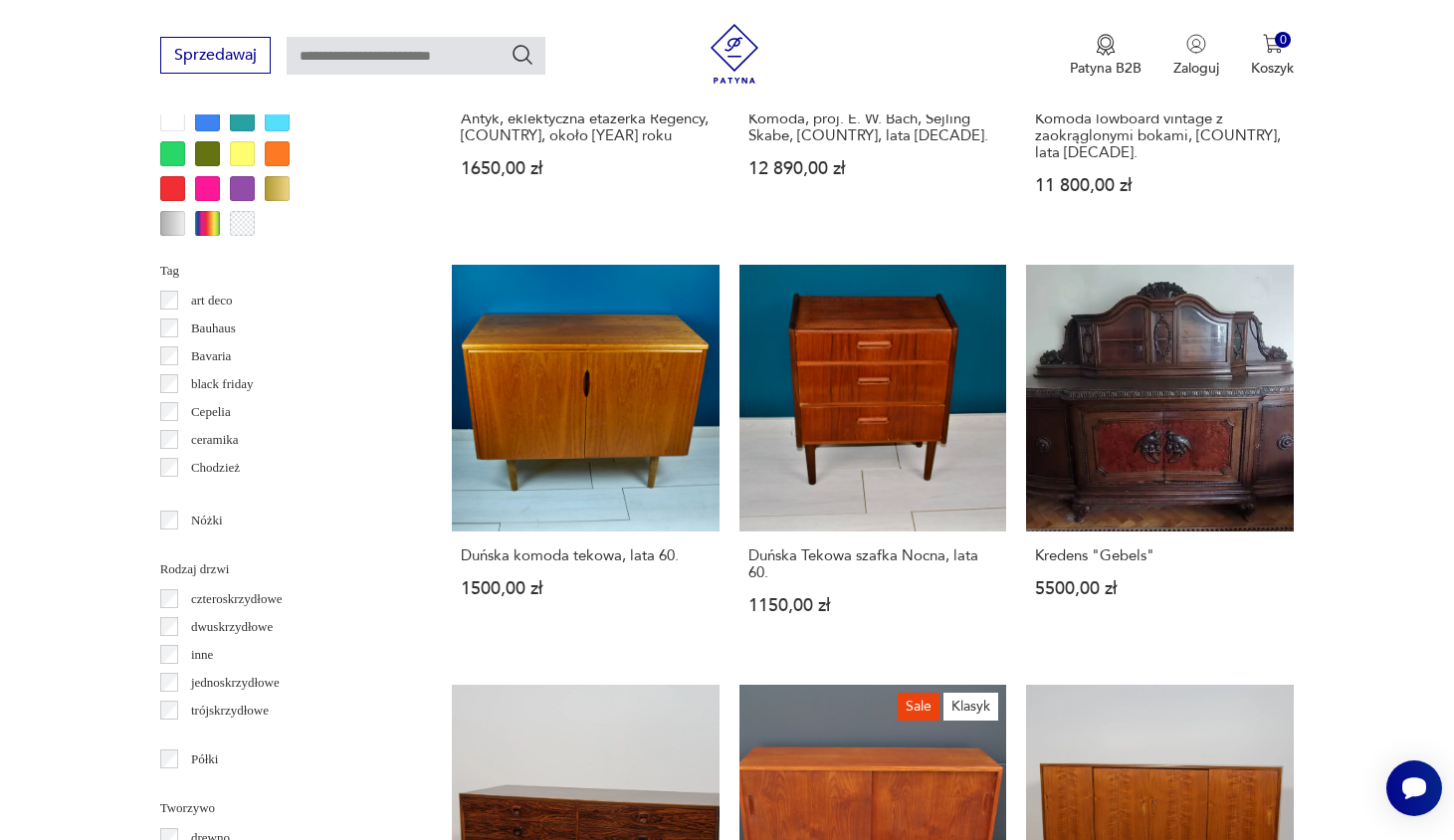 click on "19" at bounding box center [1063, 1622] 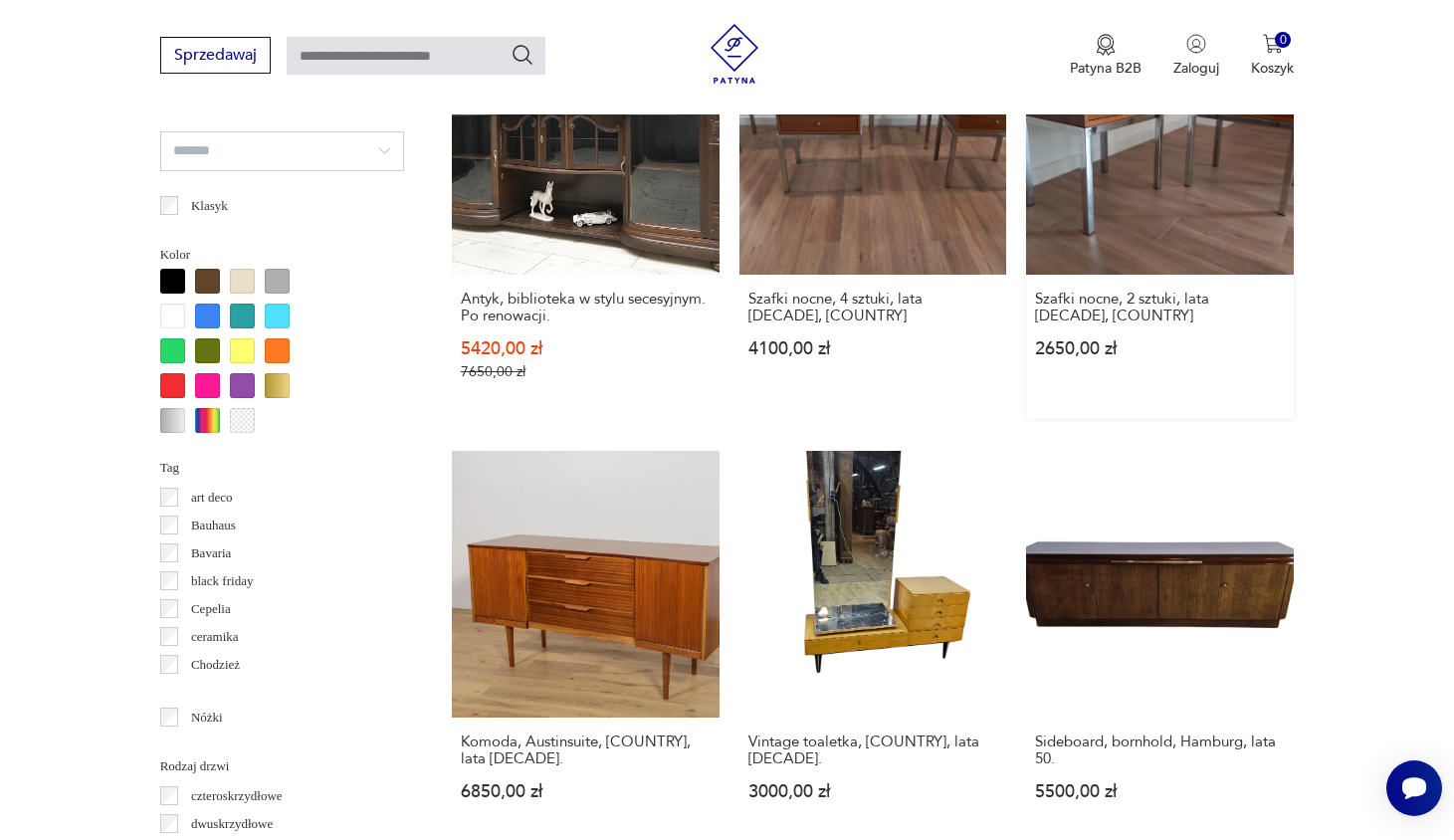scroll, scrollTop: 1341, scrollLeft: 0, axis: vertical 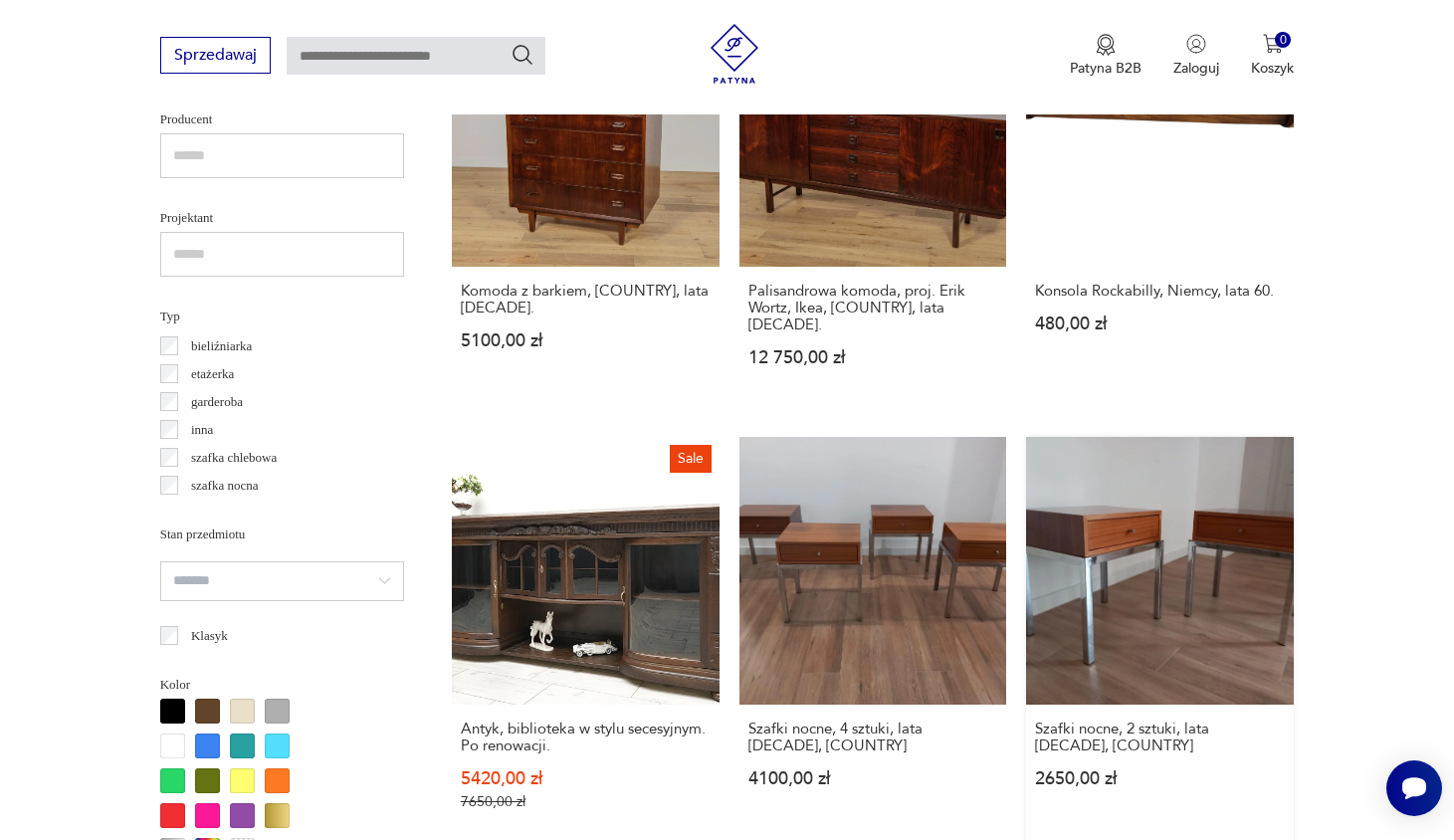 click on "Szafki nocne, 2 sztuki, lata [DECADE], [COUNTRY]" at bounding box center [1159, 643] 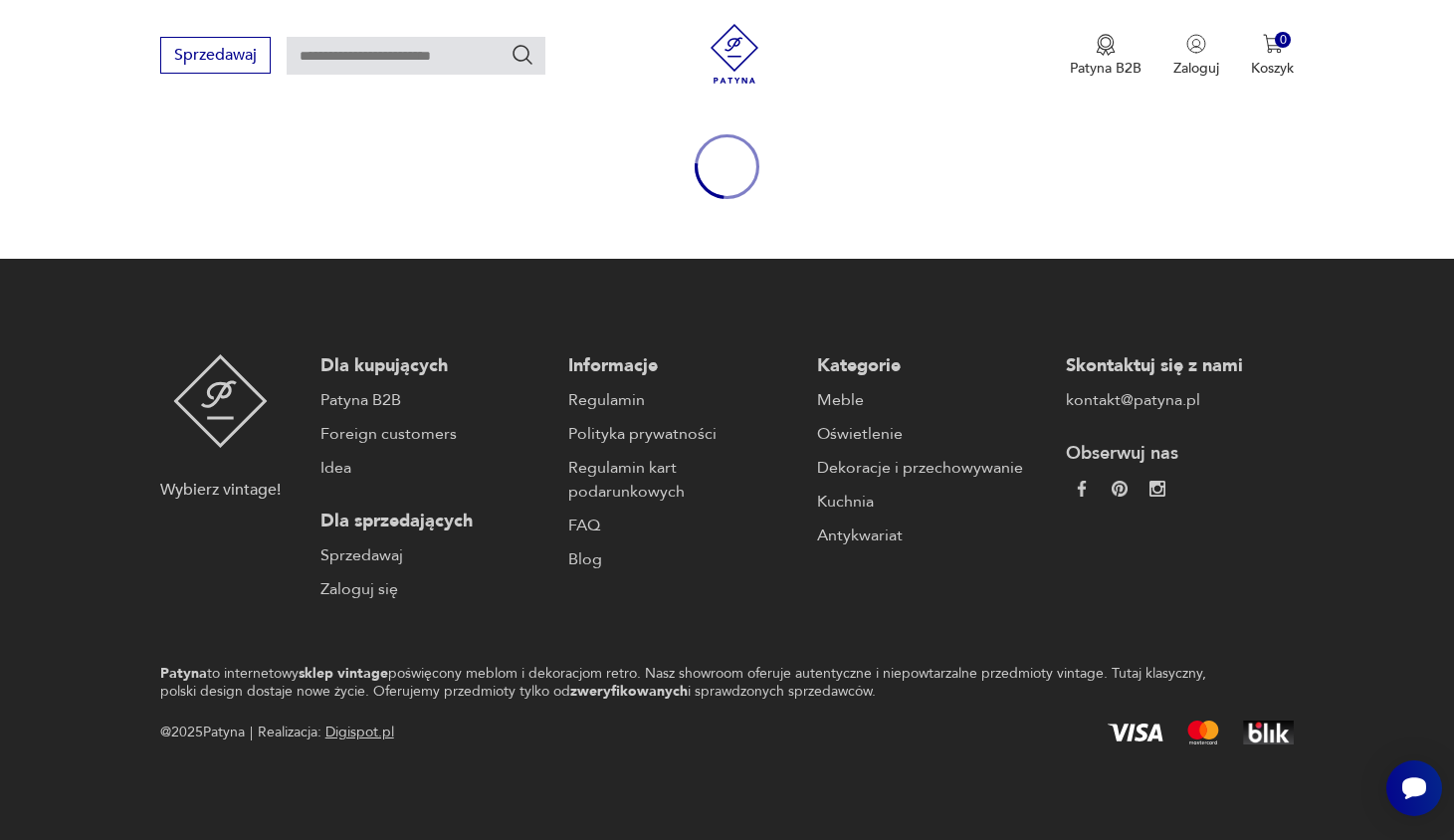 scroll, scrollTop: 0, scrollLeft: 0, axis: both 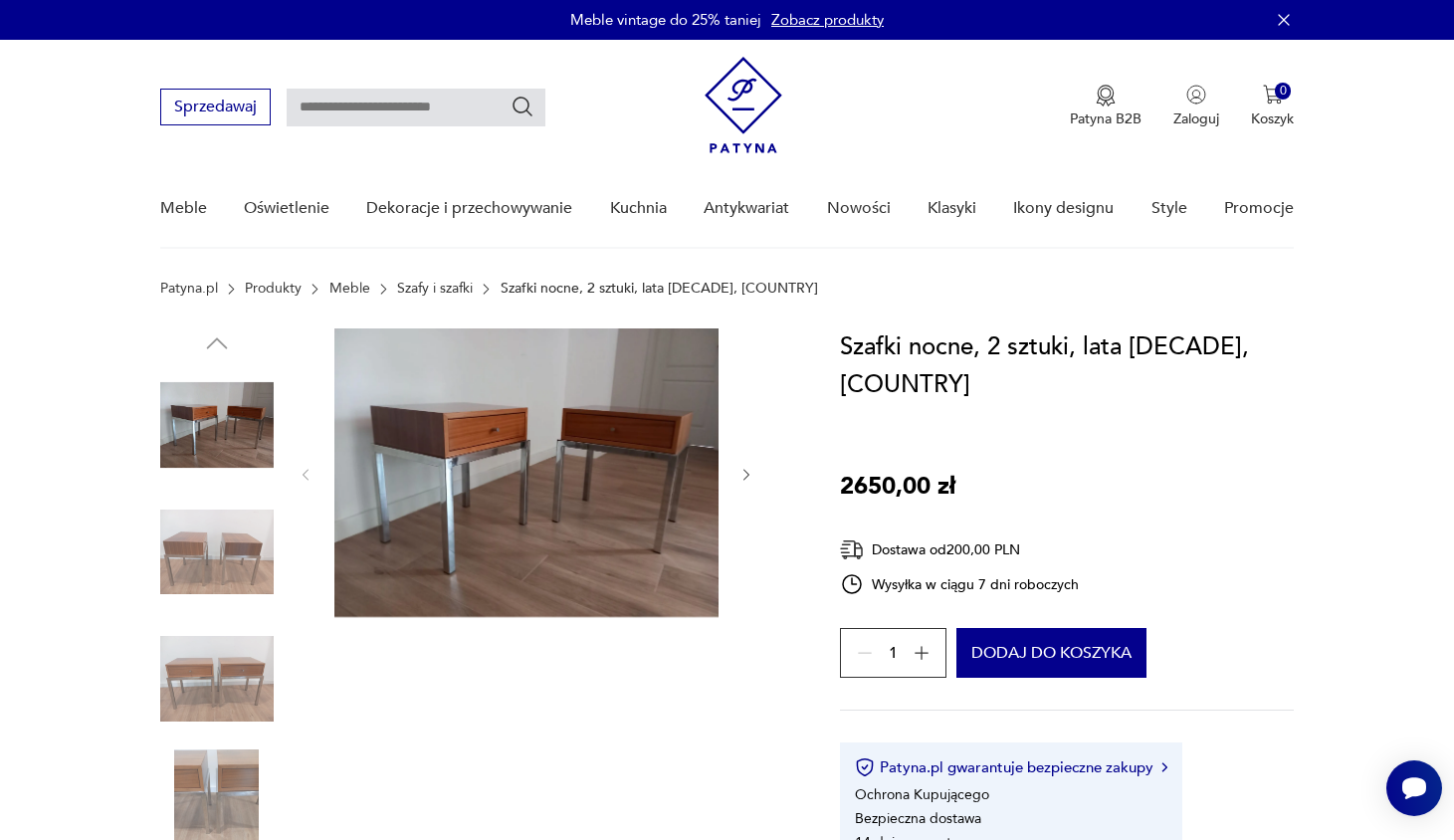 click at bounding box center (217, 552) 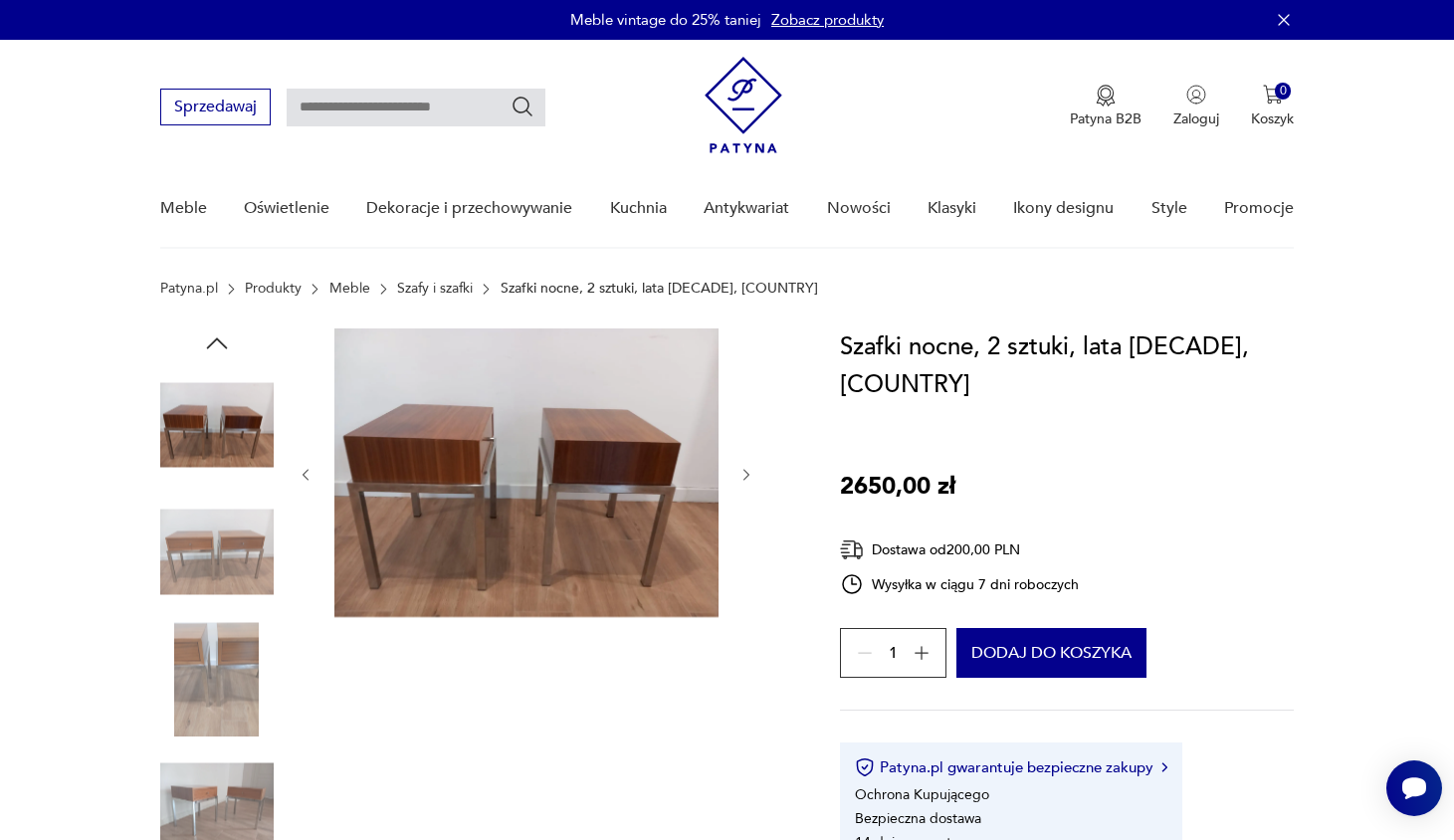 click at bounding box center (217, 425) 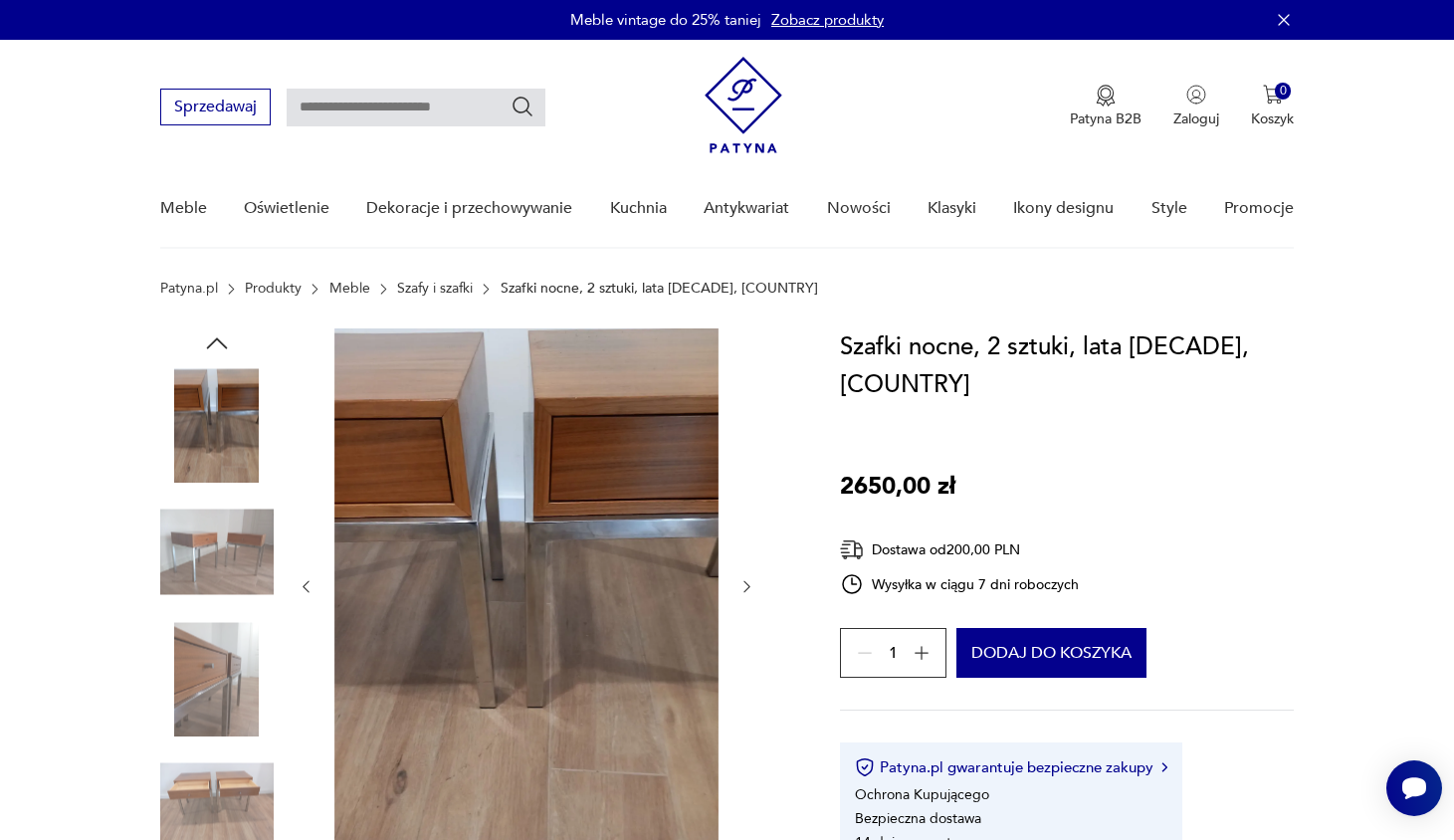 click at bounding box center [217, 679] 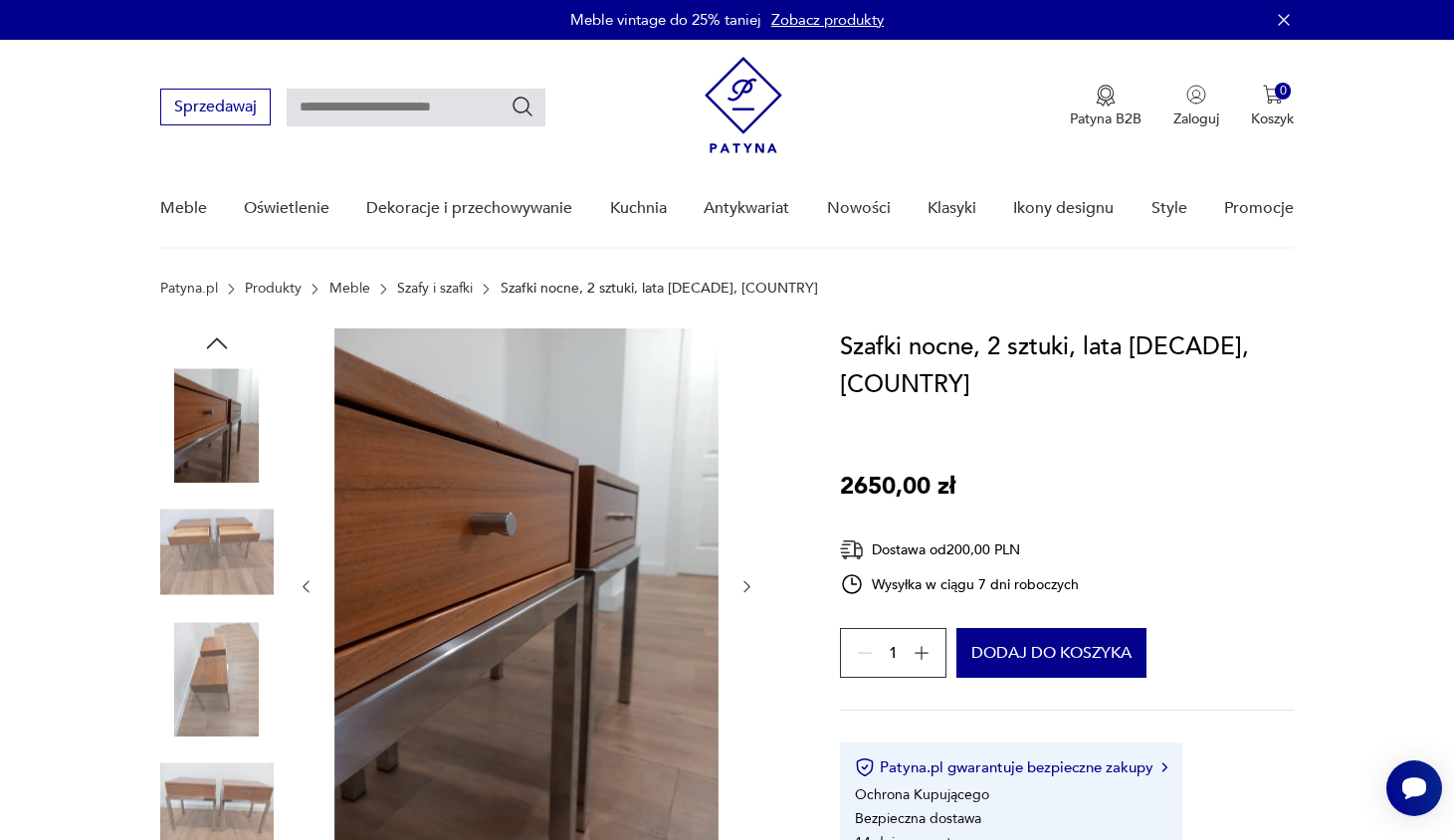 click at bounding box center [217, 679] 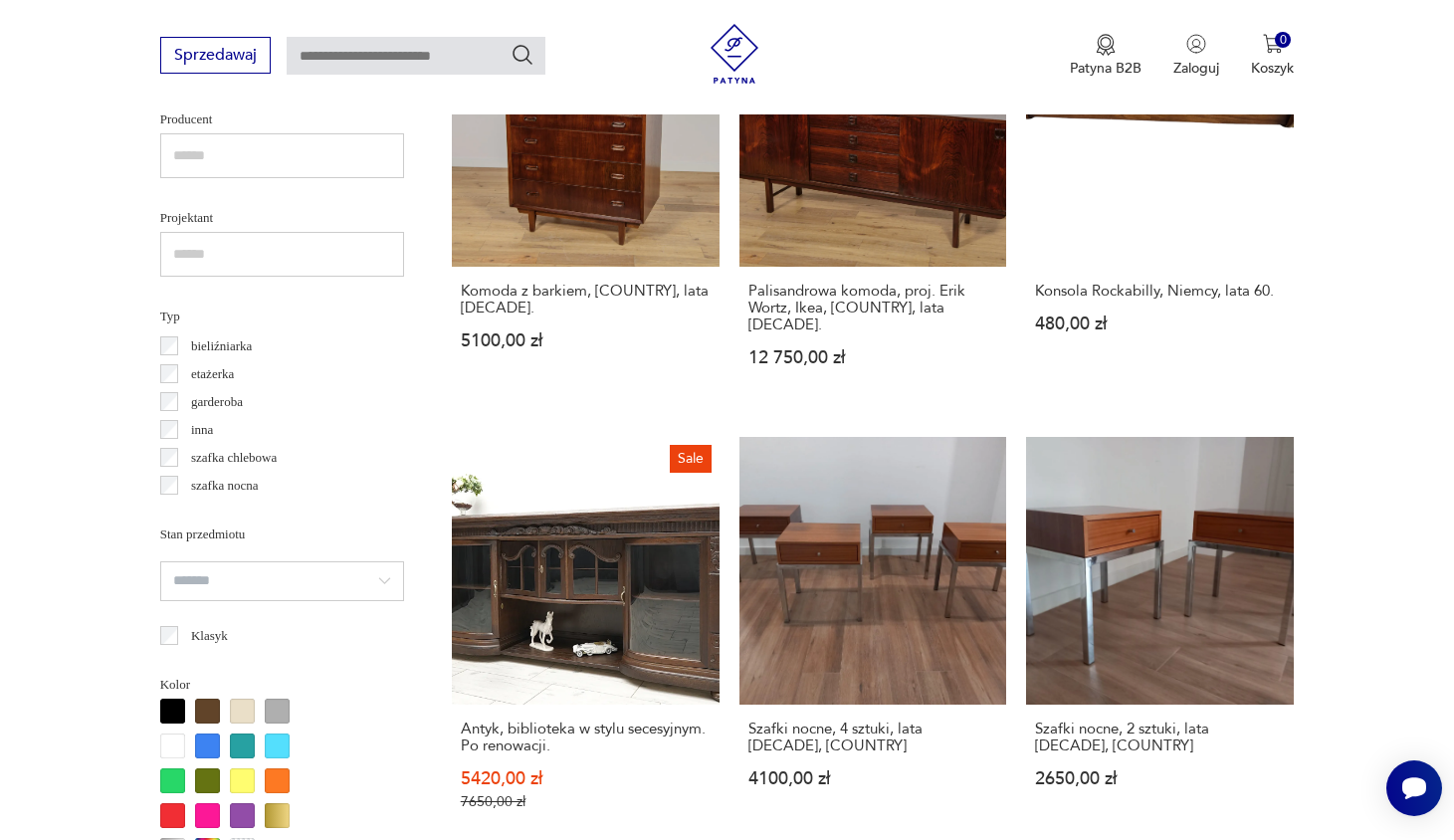 scroll, scrollTop: 1751, scrollLeft: 0, axis: vertical 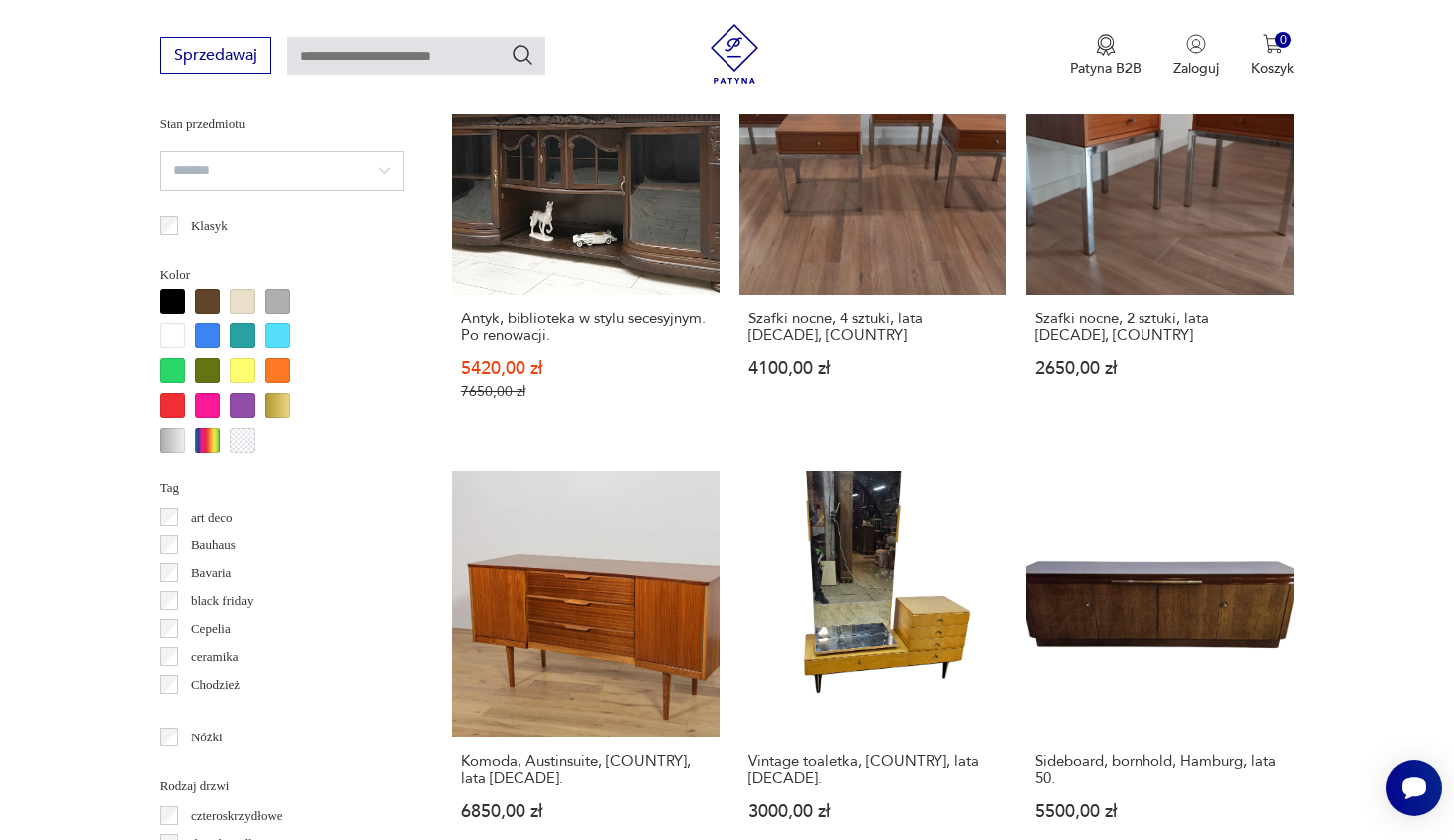 click on "20" at bounding box center [1063, 1805] 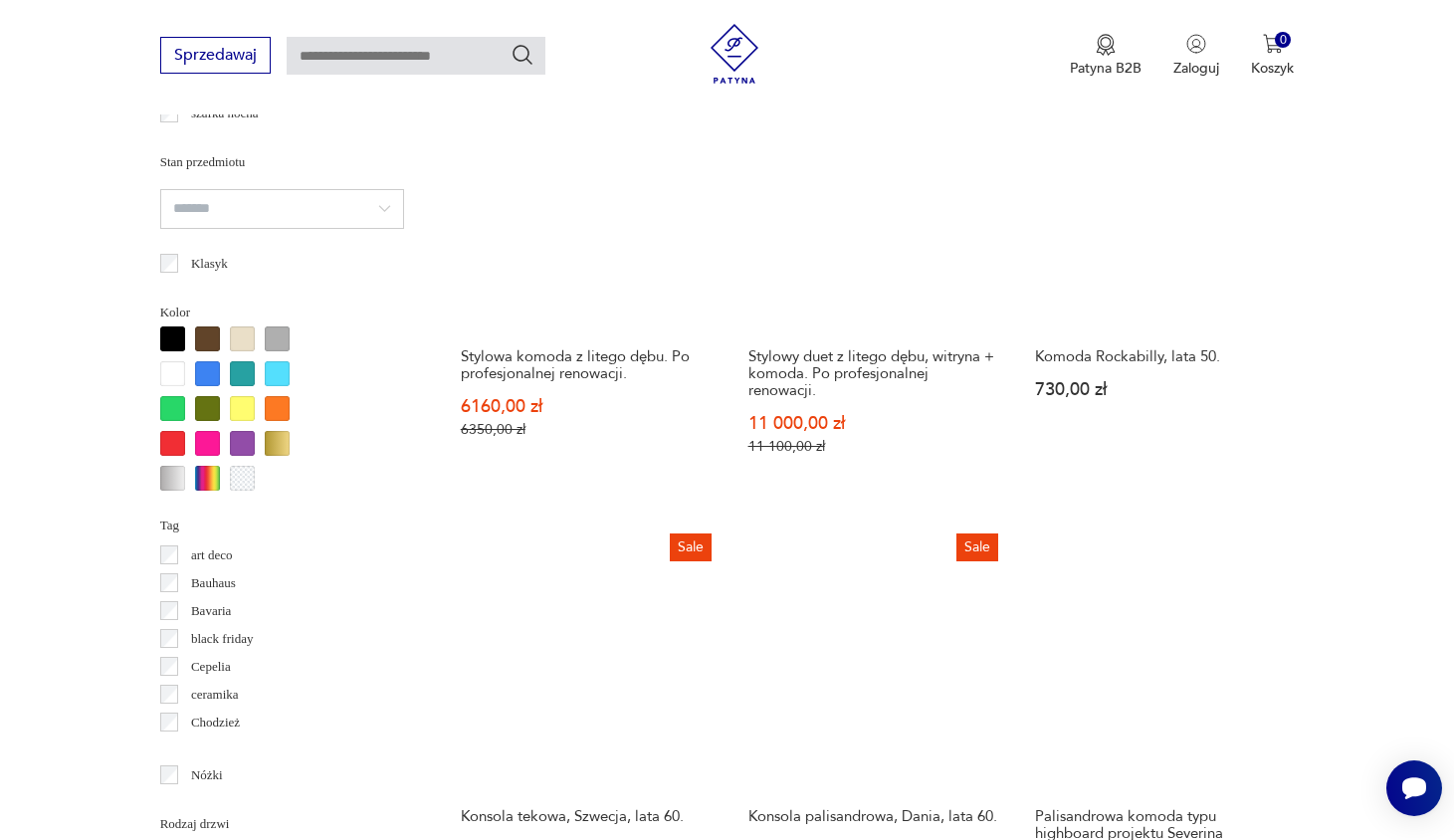 scroll, scrollTop: 1890, scrollLeft: 0, axis: vertical 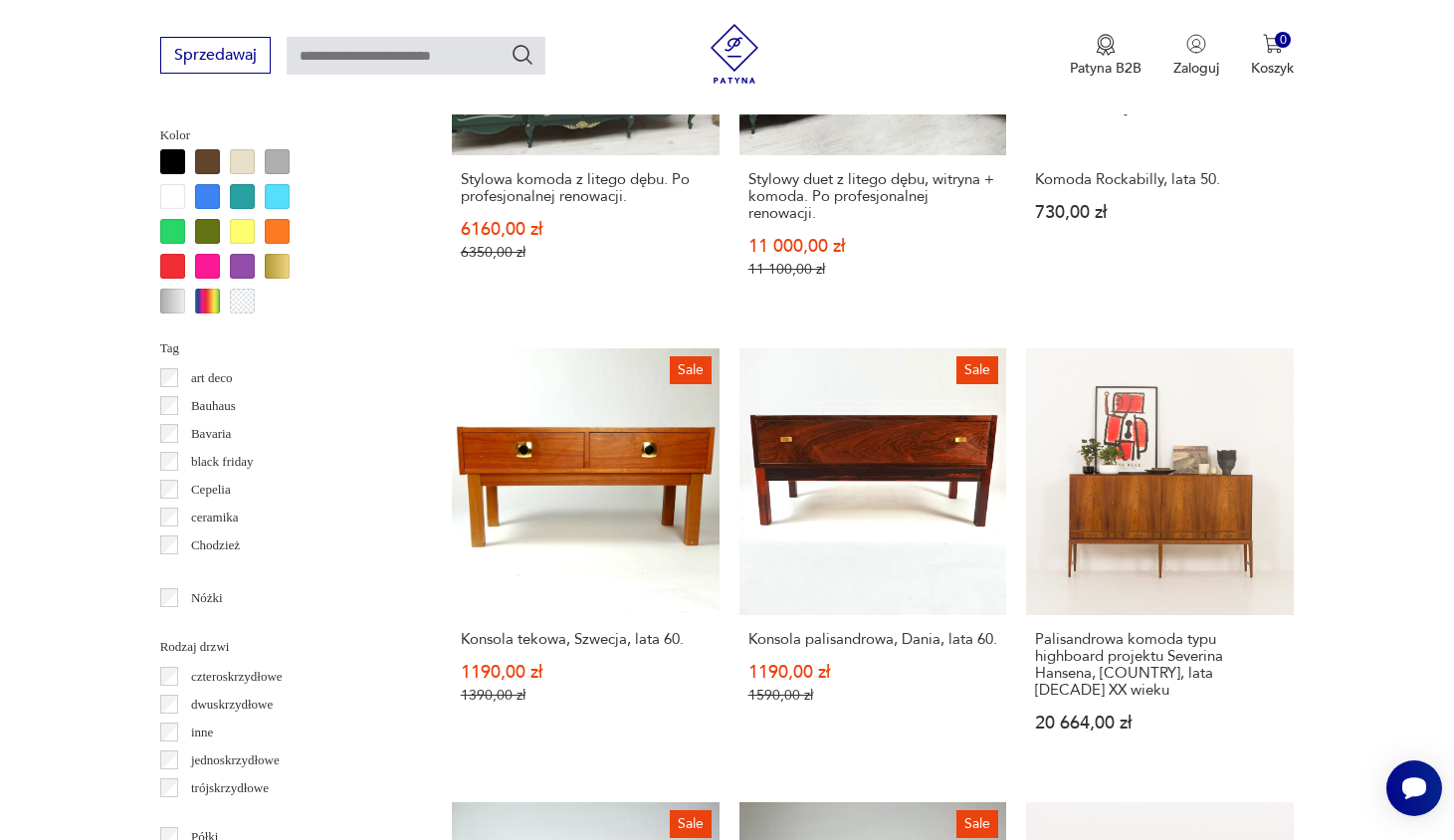 click on "21" at bounding box center [1063, 1774] 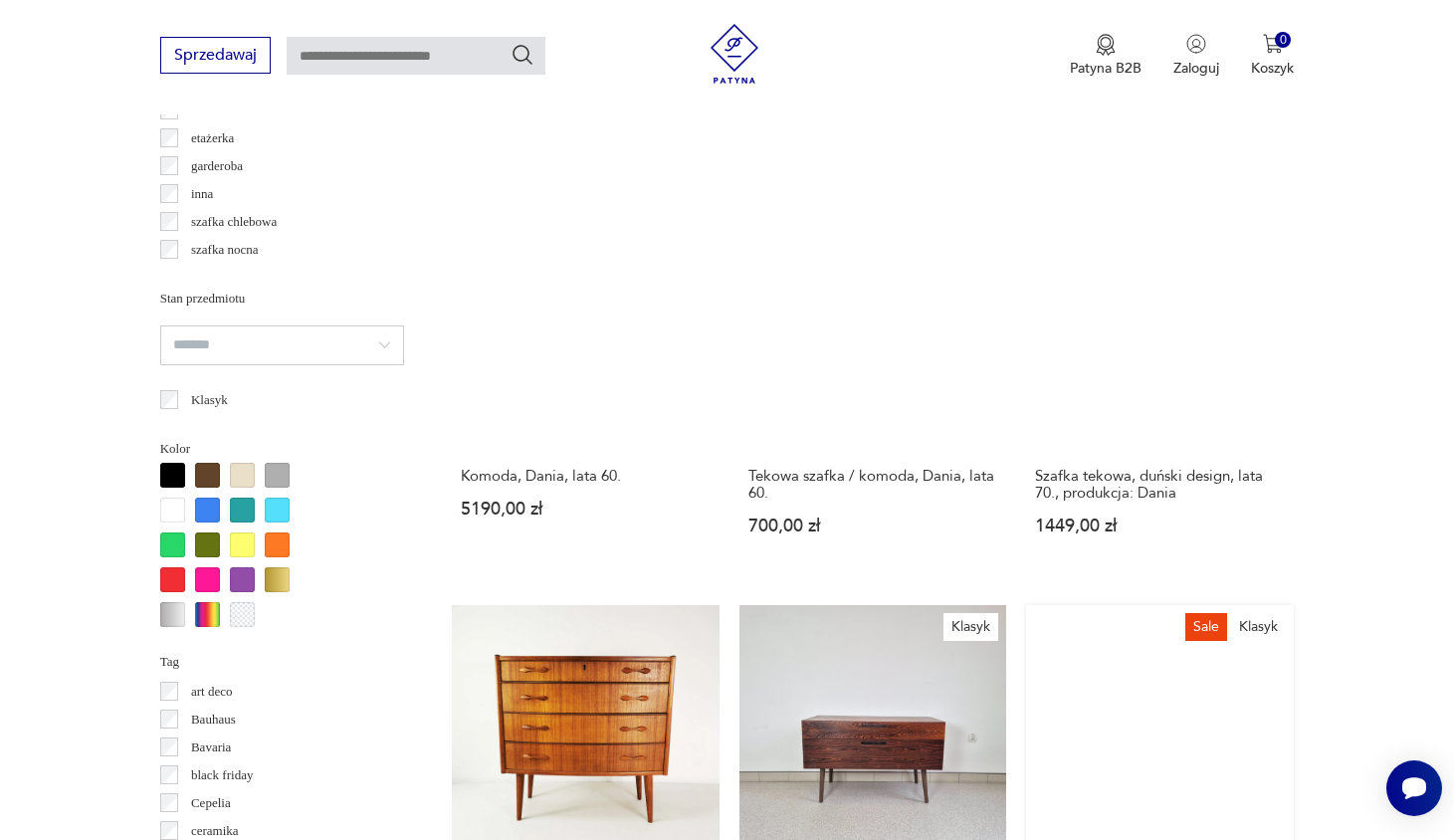 scroll, scrollTop: 1758, scrollLeft: 0, axis: vertical 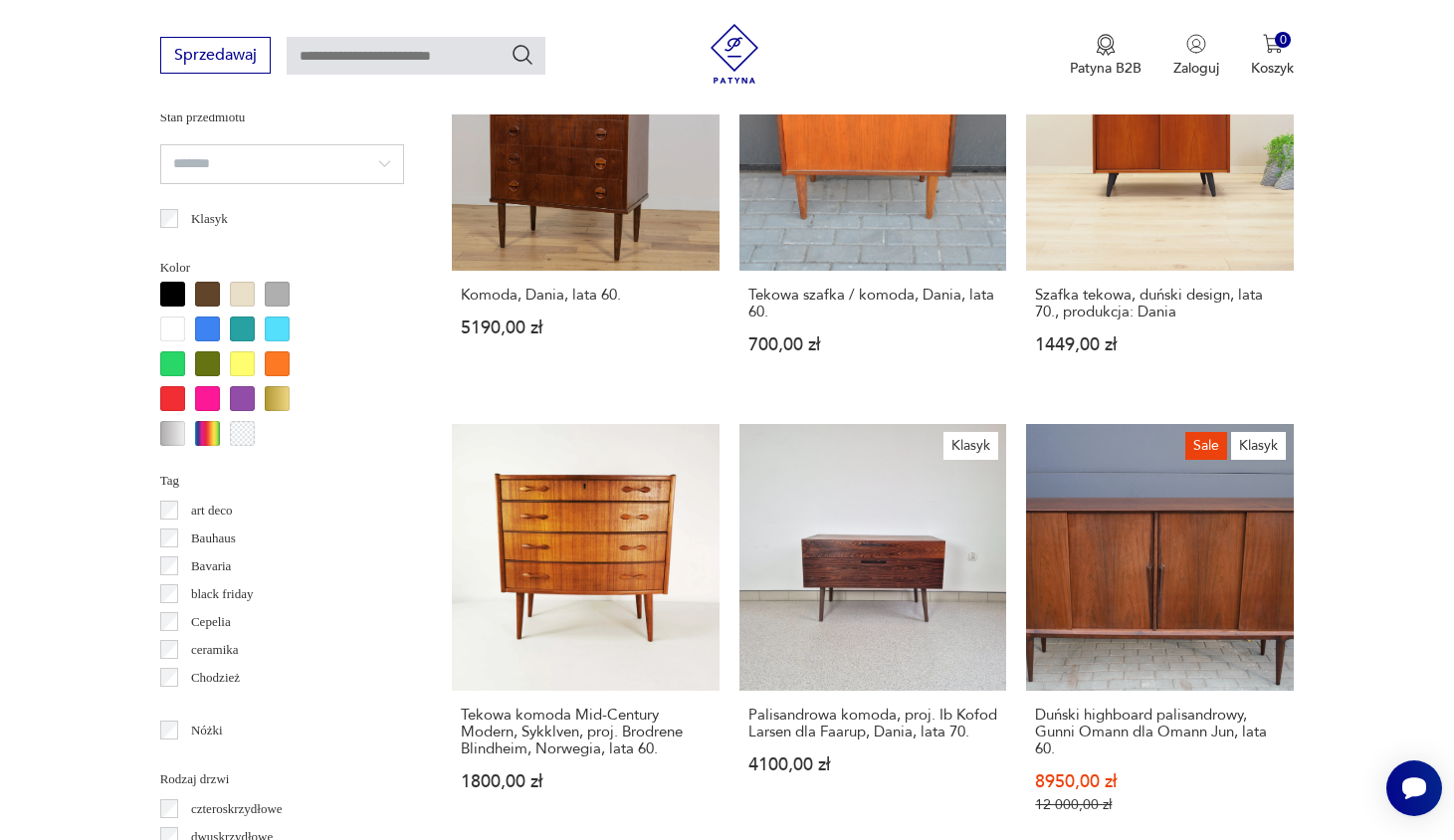 click on "22" at bounding box center [1063, 1804] 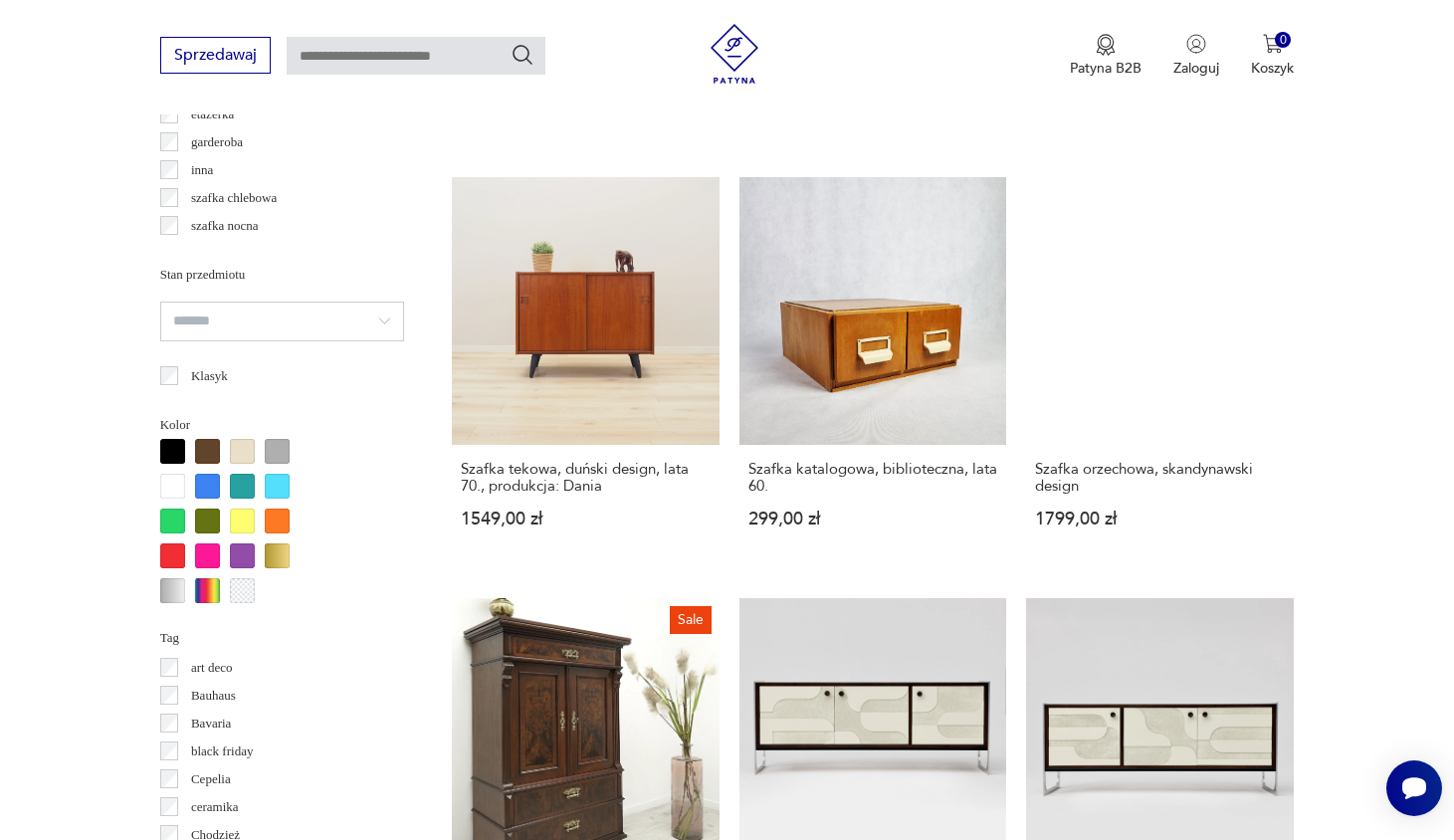 scroll, scrollTop: 923, scrollLeft: 0, axis: vertical 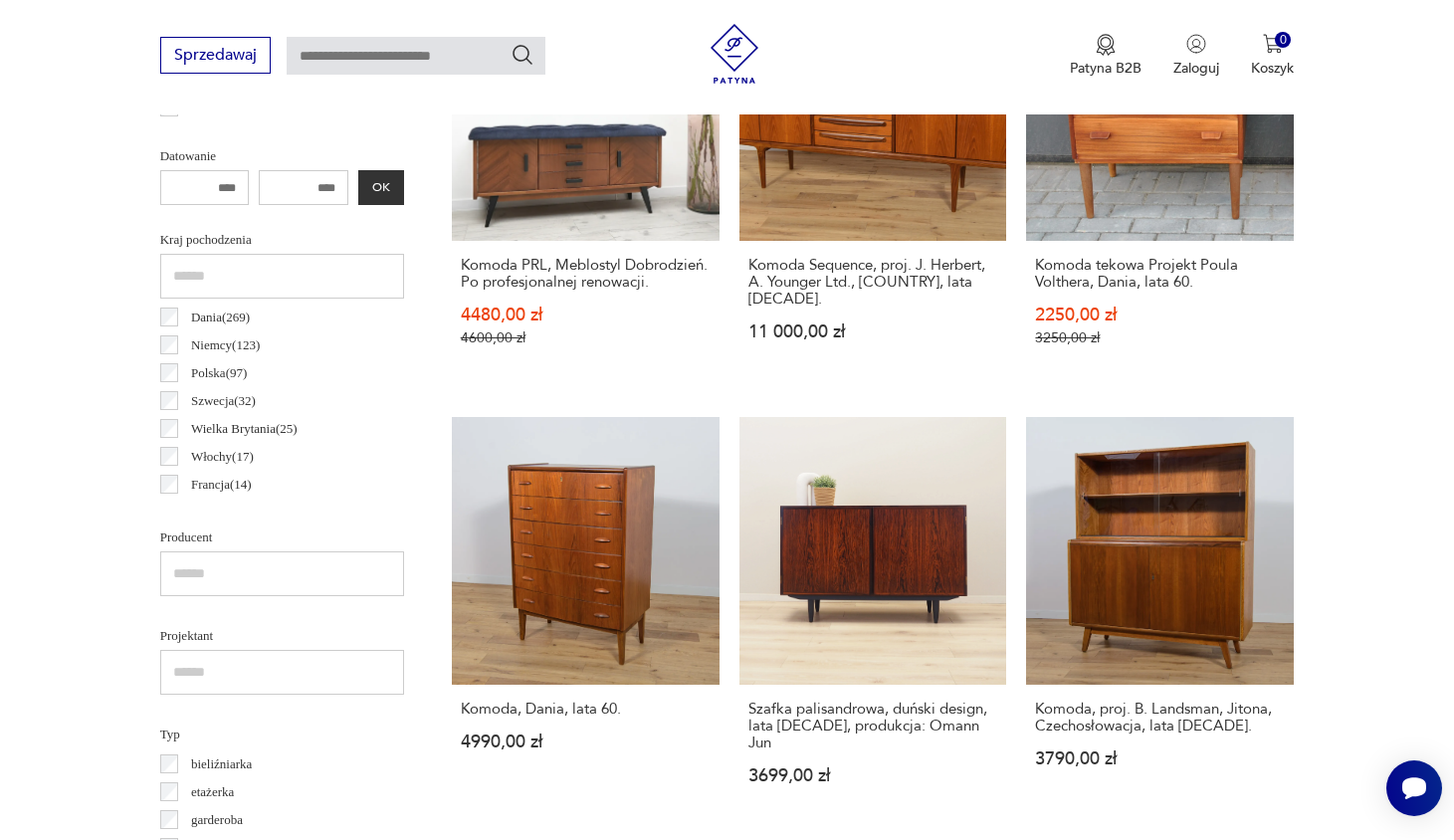 click on "Szafka katalogowa, biblioteczna, lata [DECADE]." at bounding box center (873, 1049) 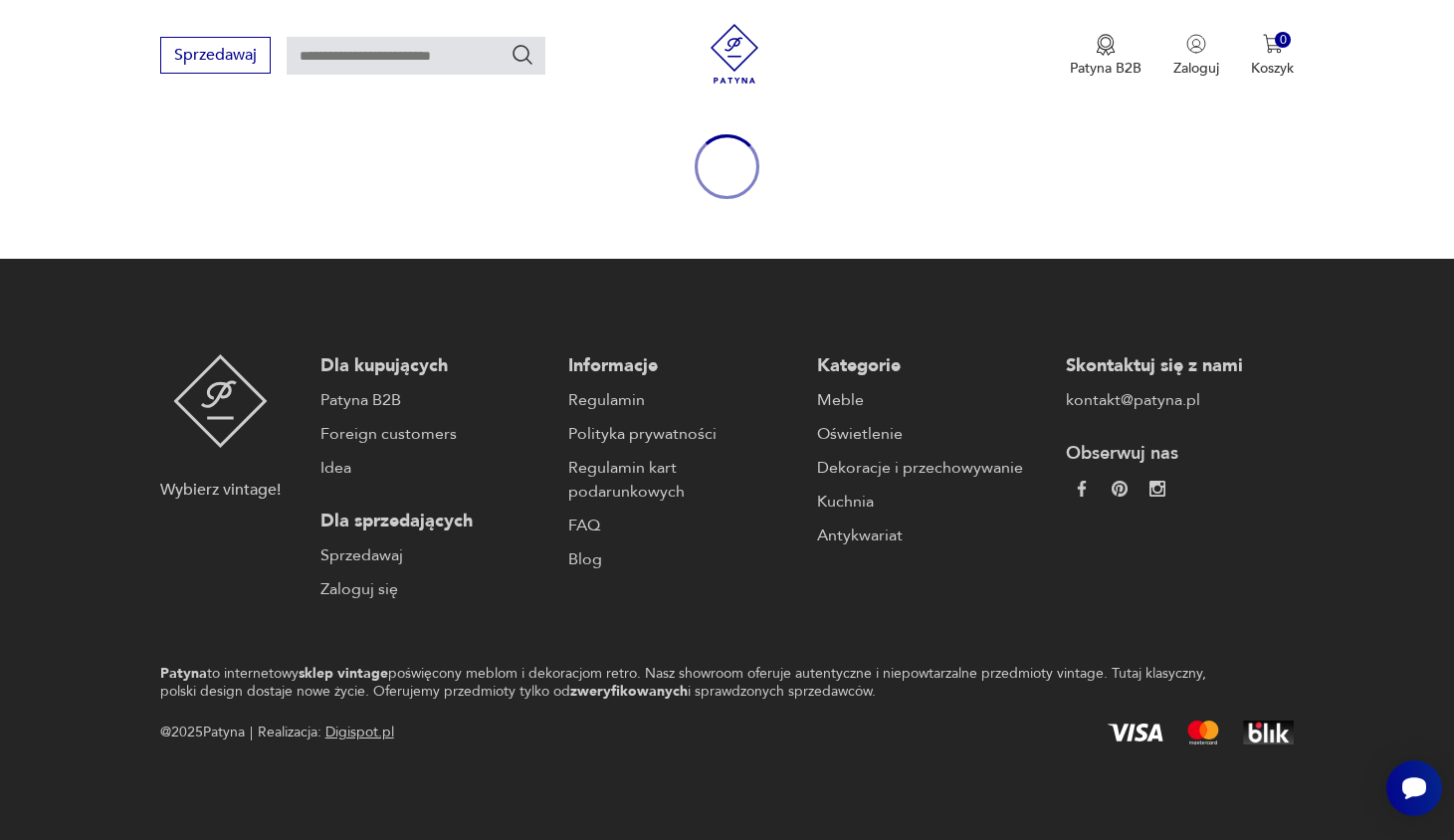 scroll, scrollTop: 0, scrollLeft: 0, axis: both 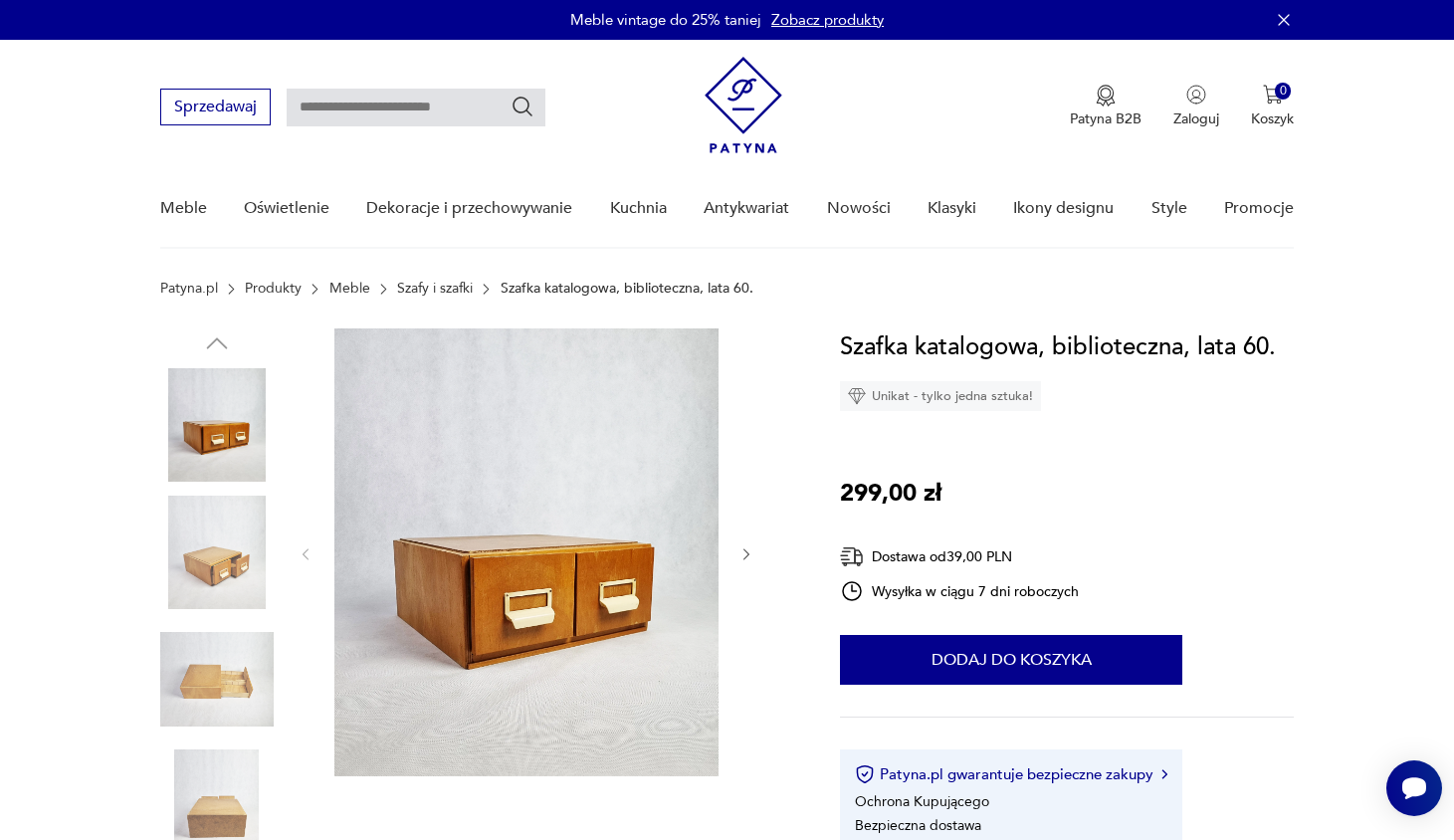 click at bounding box center [217, 552] 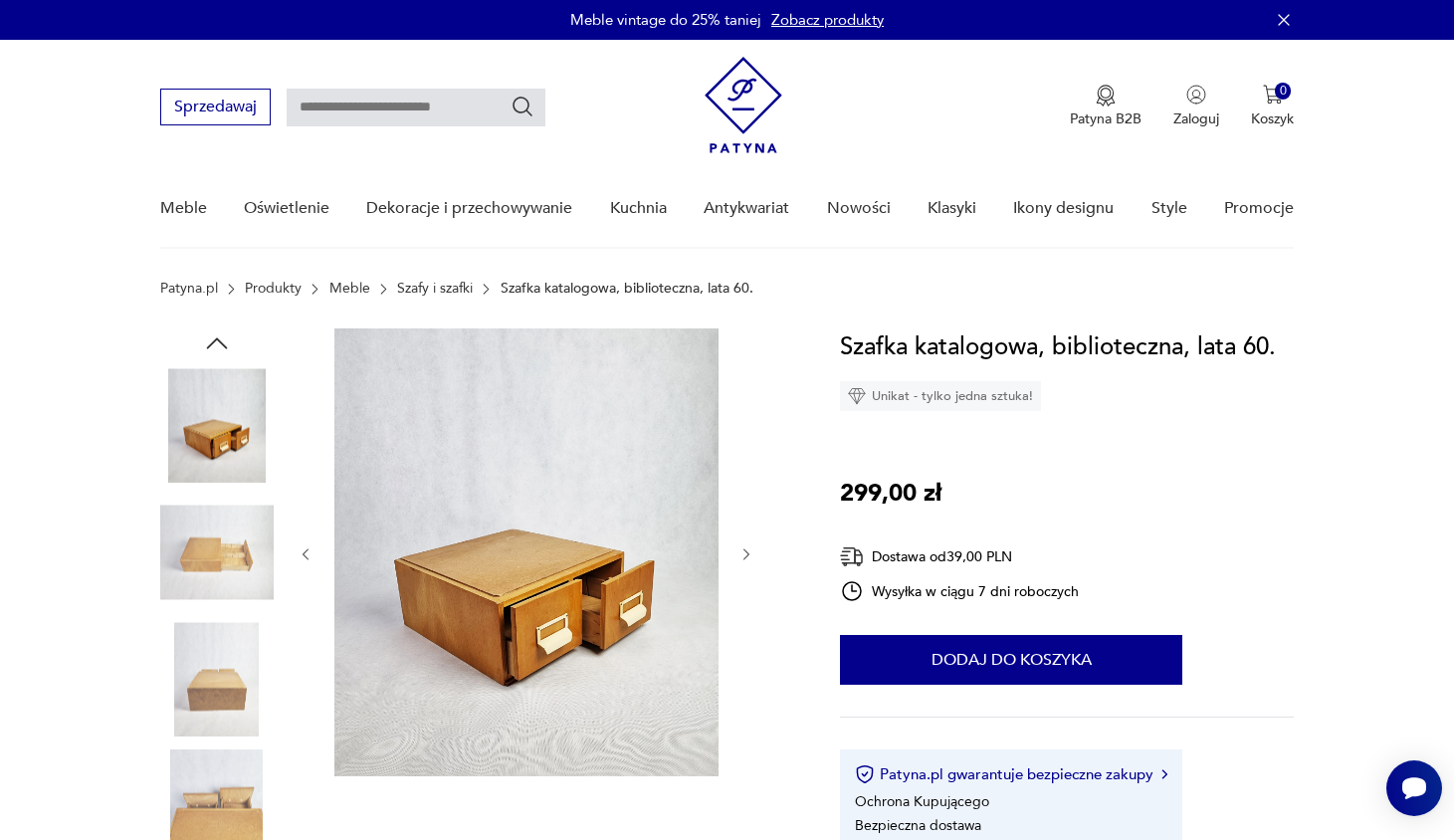 click at bounding box center (217, 679) 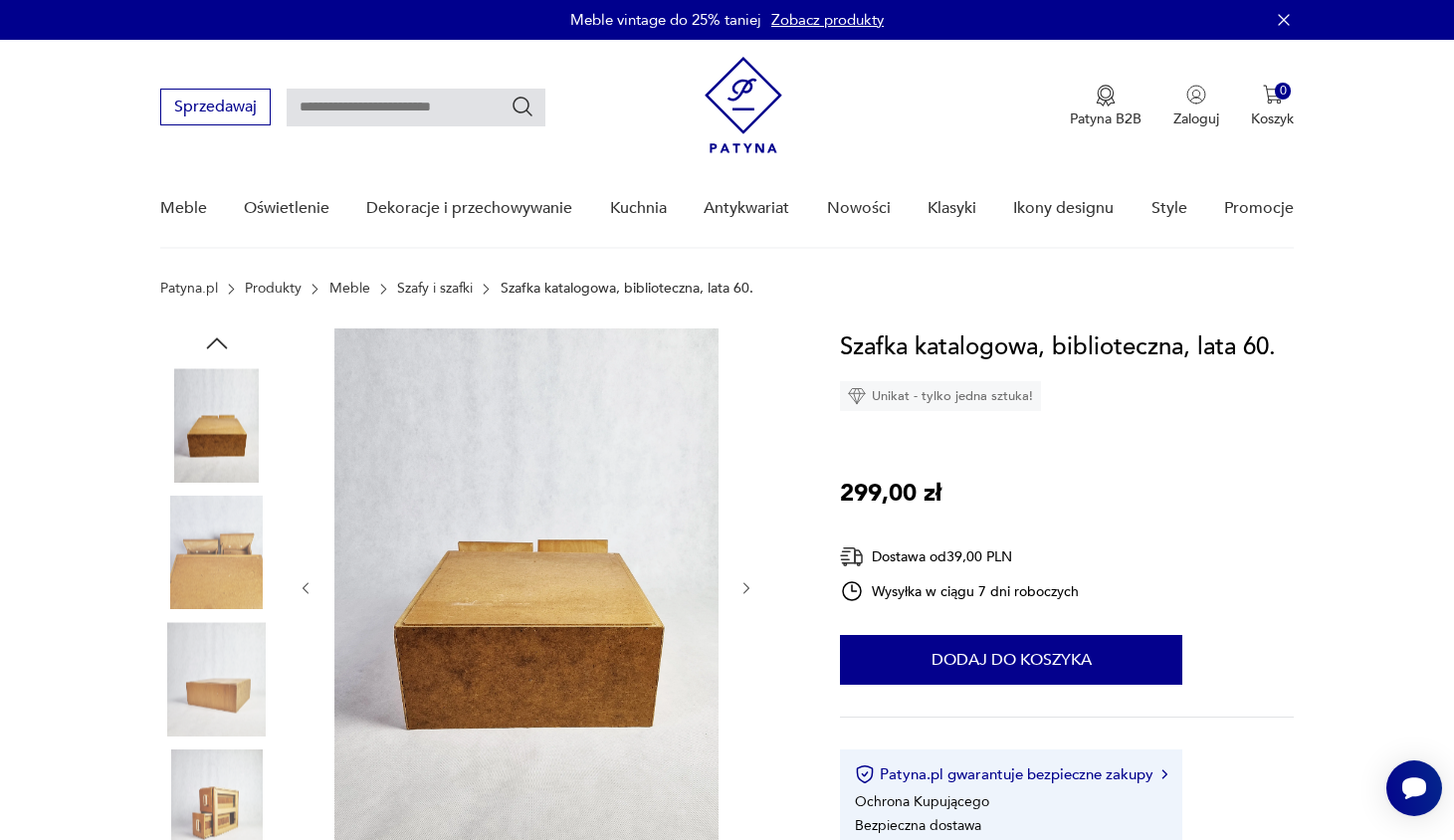 scroll, scrollTop: 162, scrollLeft: 0, axis: vertical 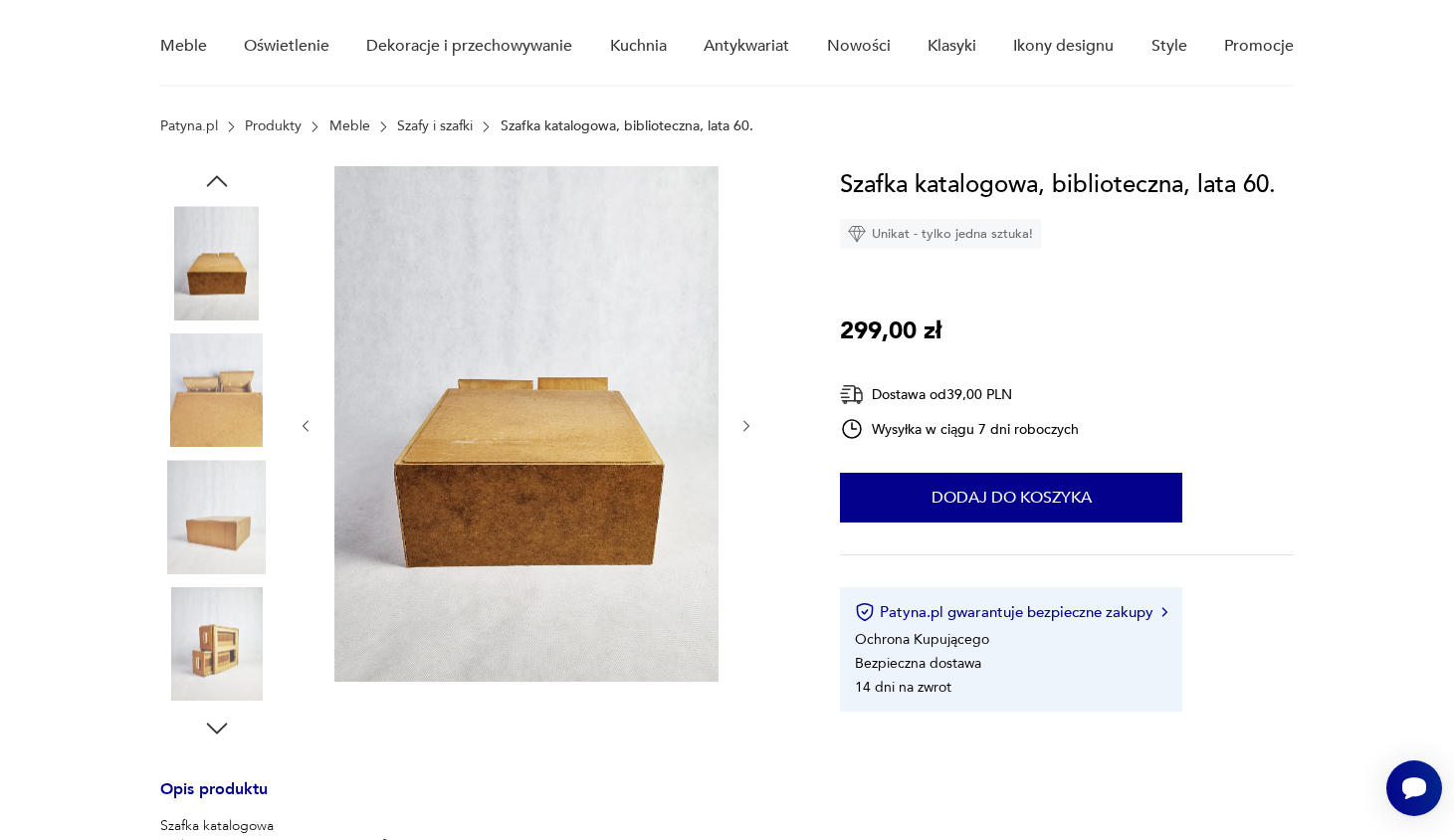 click at bounding box center [217, 644] 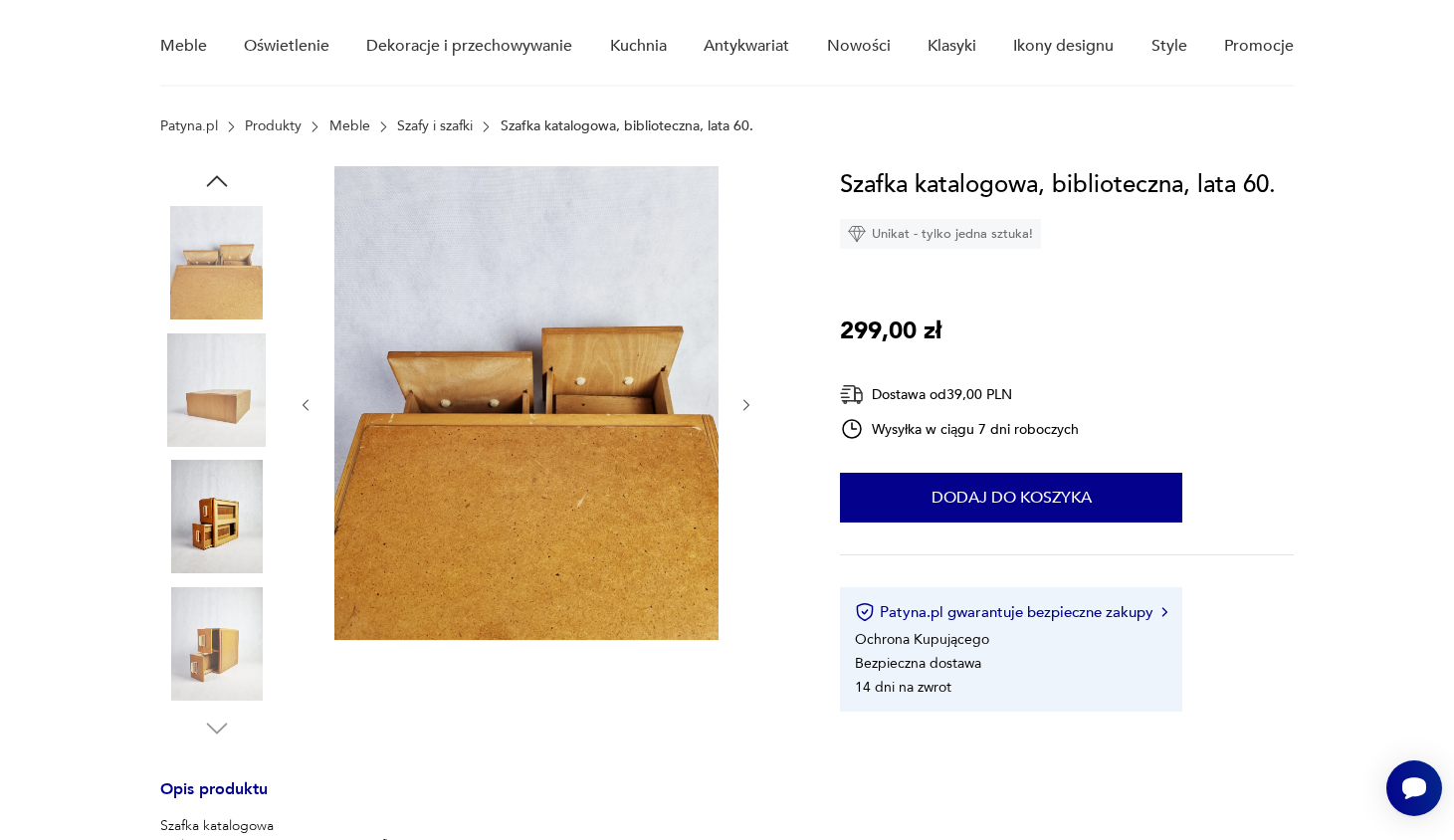 click at bounding box center (217, 390) 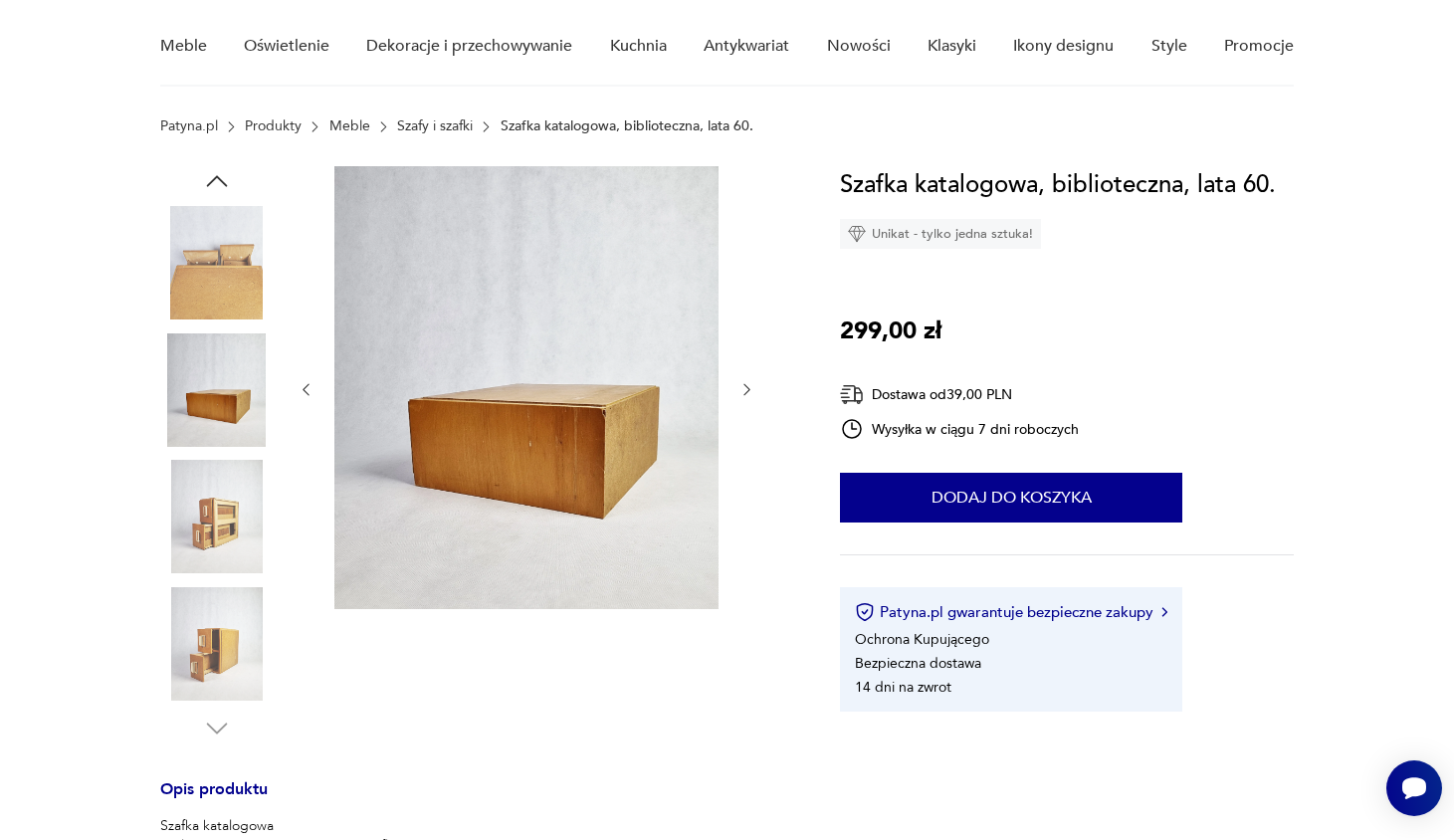 click at bounding box center [217, 644] 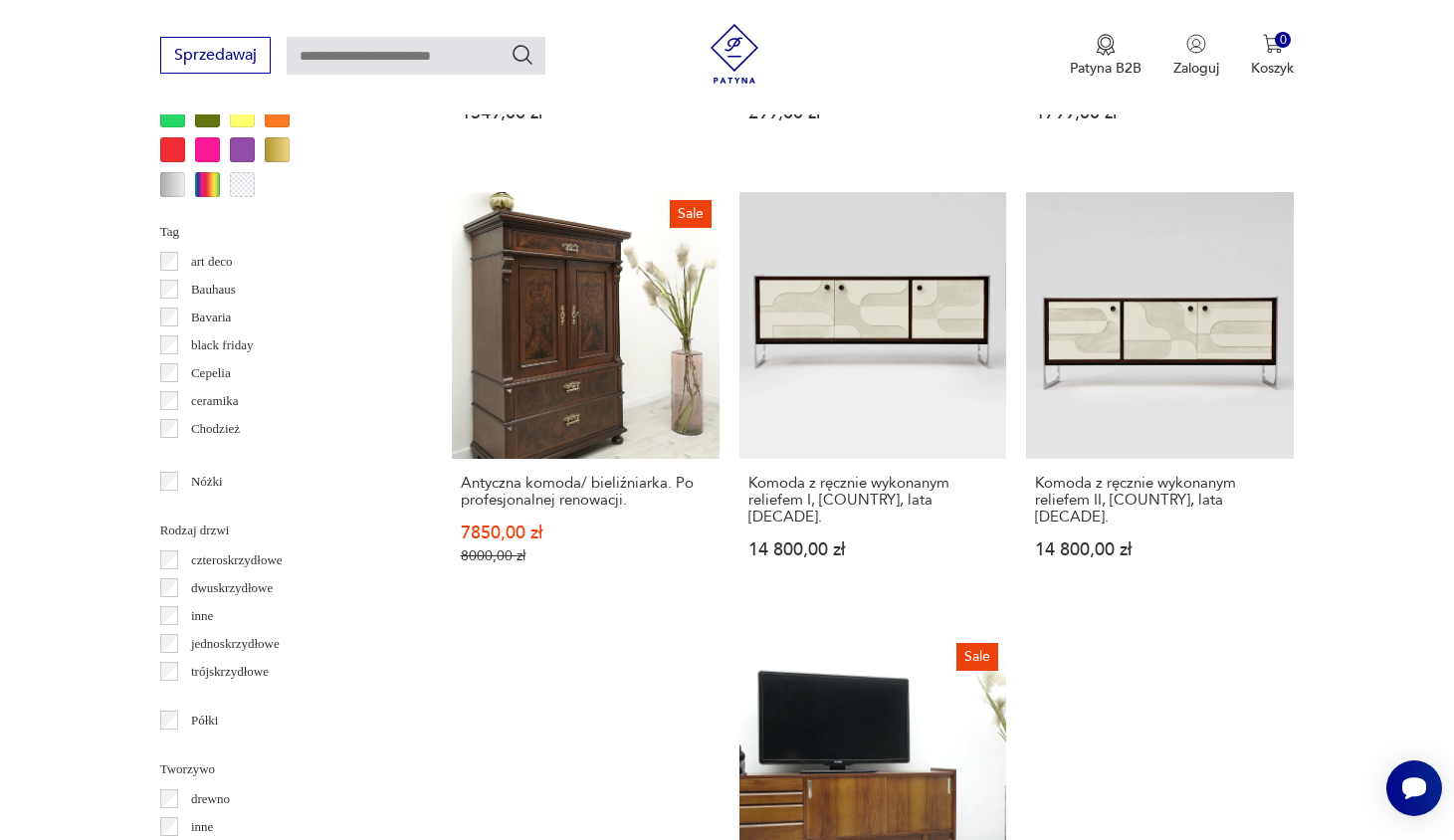 scroll, scrollTop: 2002, scrollLeft: 0, axis: vertical 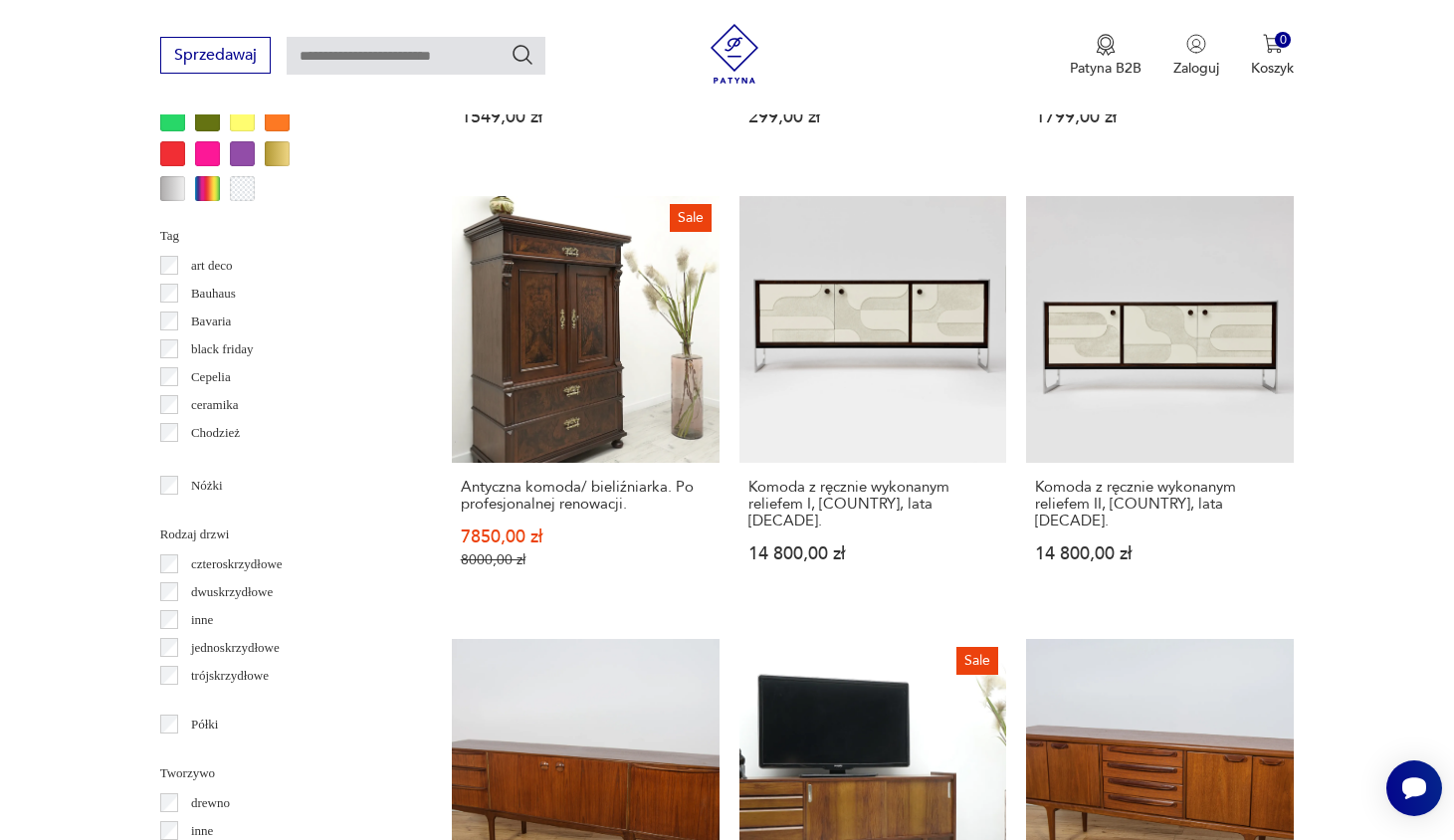click on "23" at bounding box center [1063, 1560] 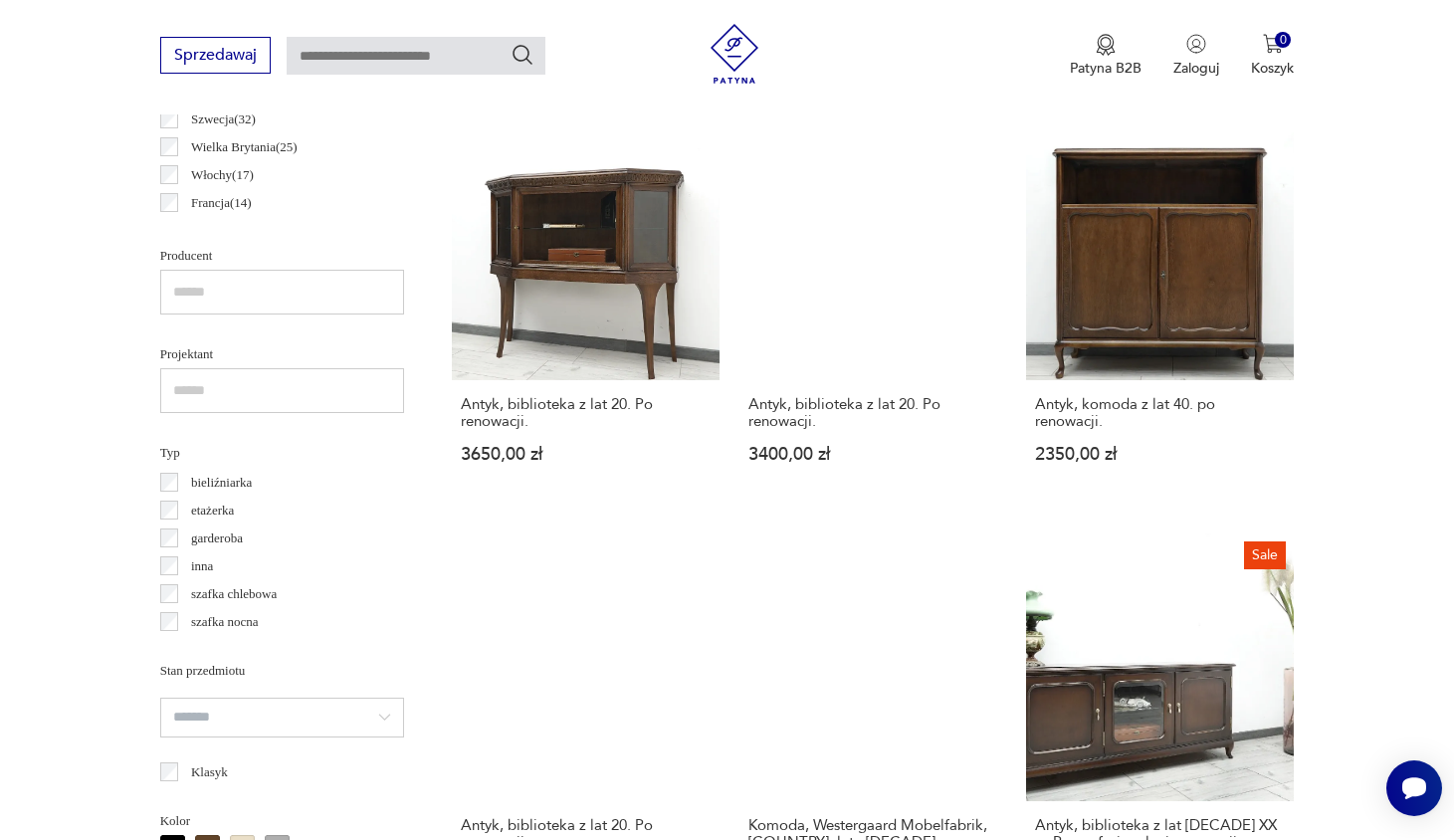 scroll, scrollTop: 1854, scrollLeft: 0, axis: vertical 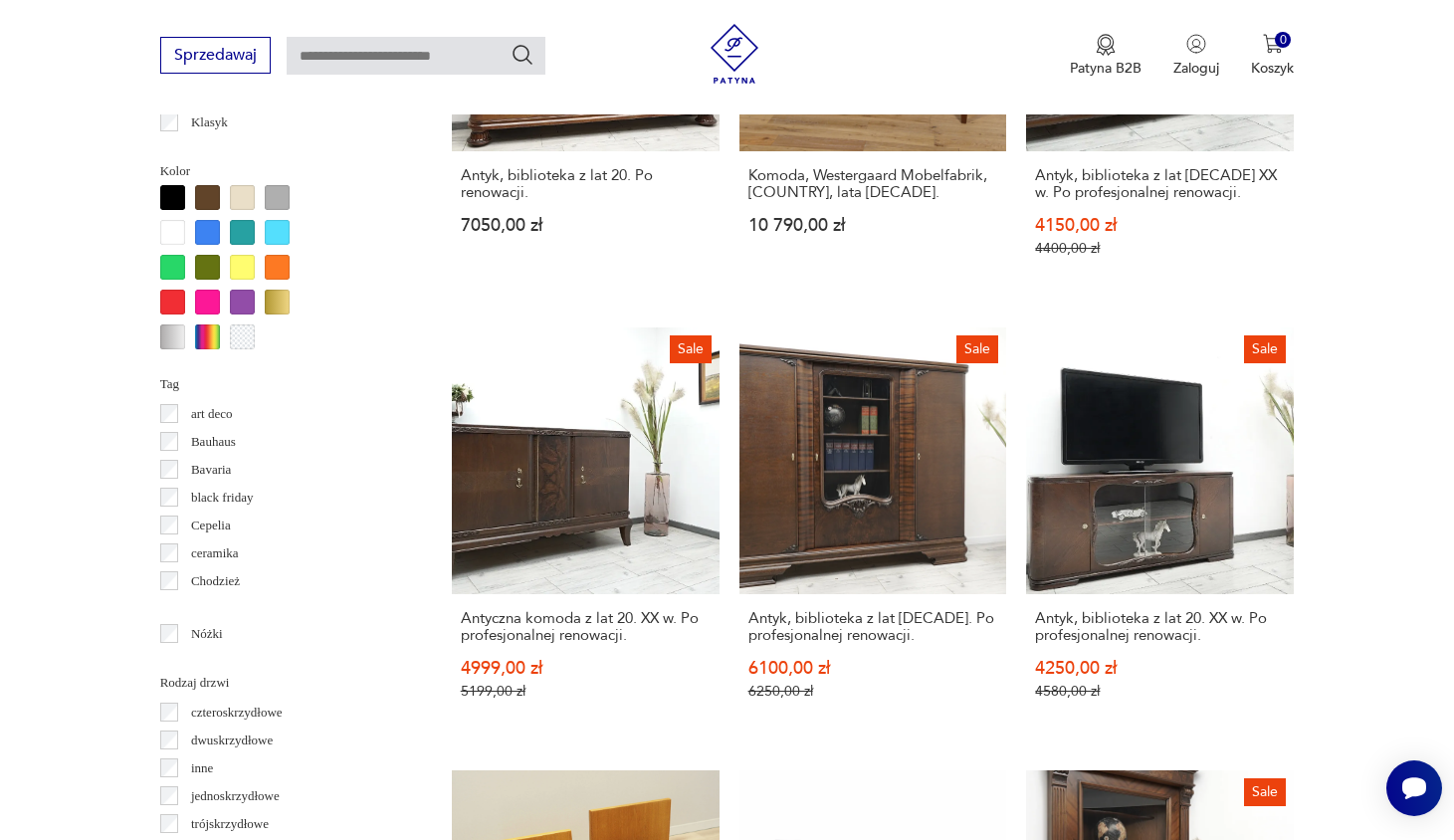click on "24" at bounding box center [1063, 1702] 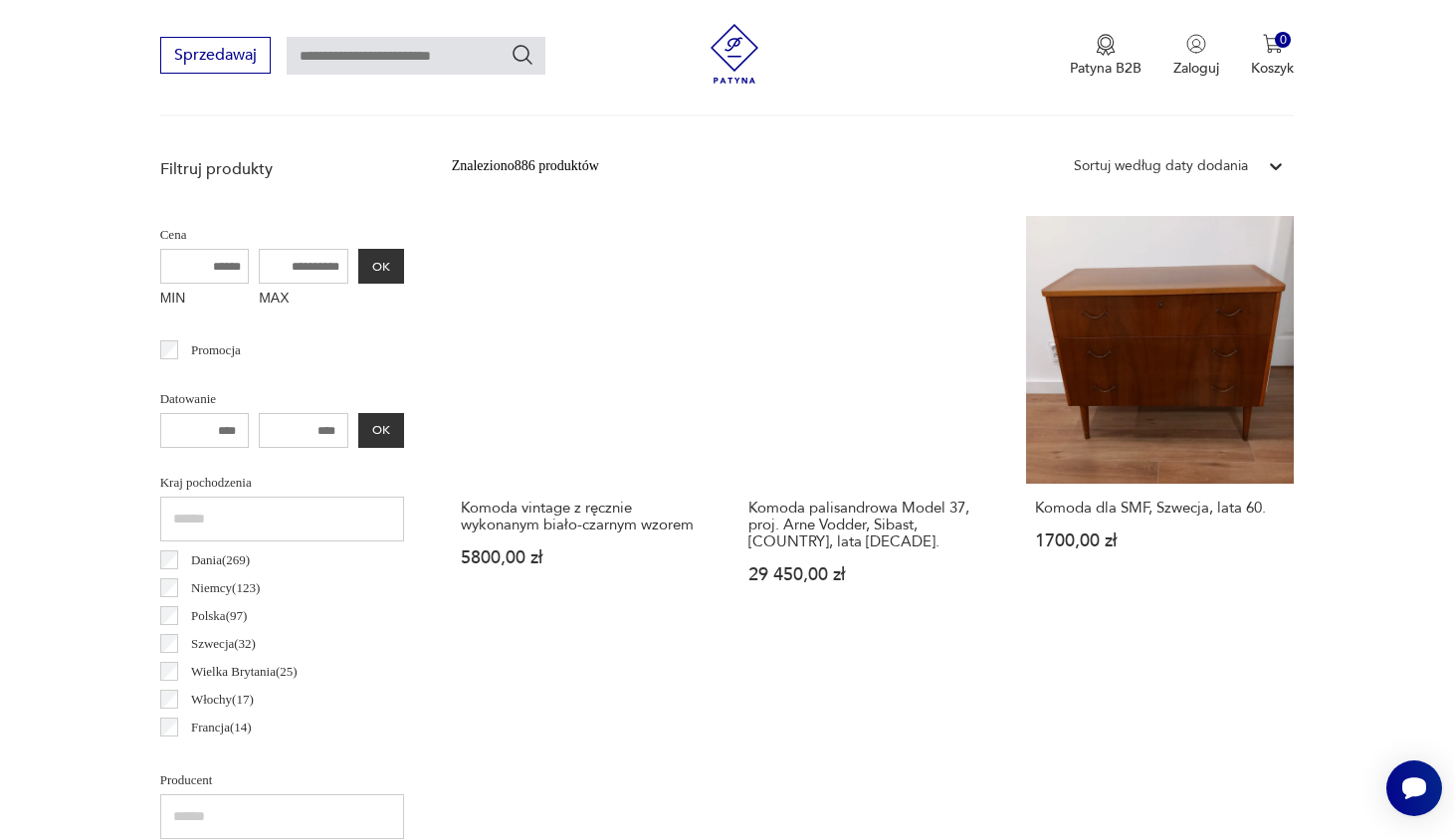 scroll, scrollTop: 855, scrollLeft: 0, axis: vertical 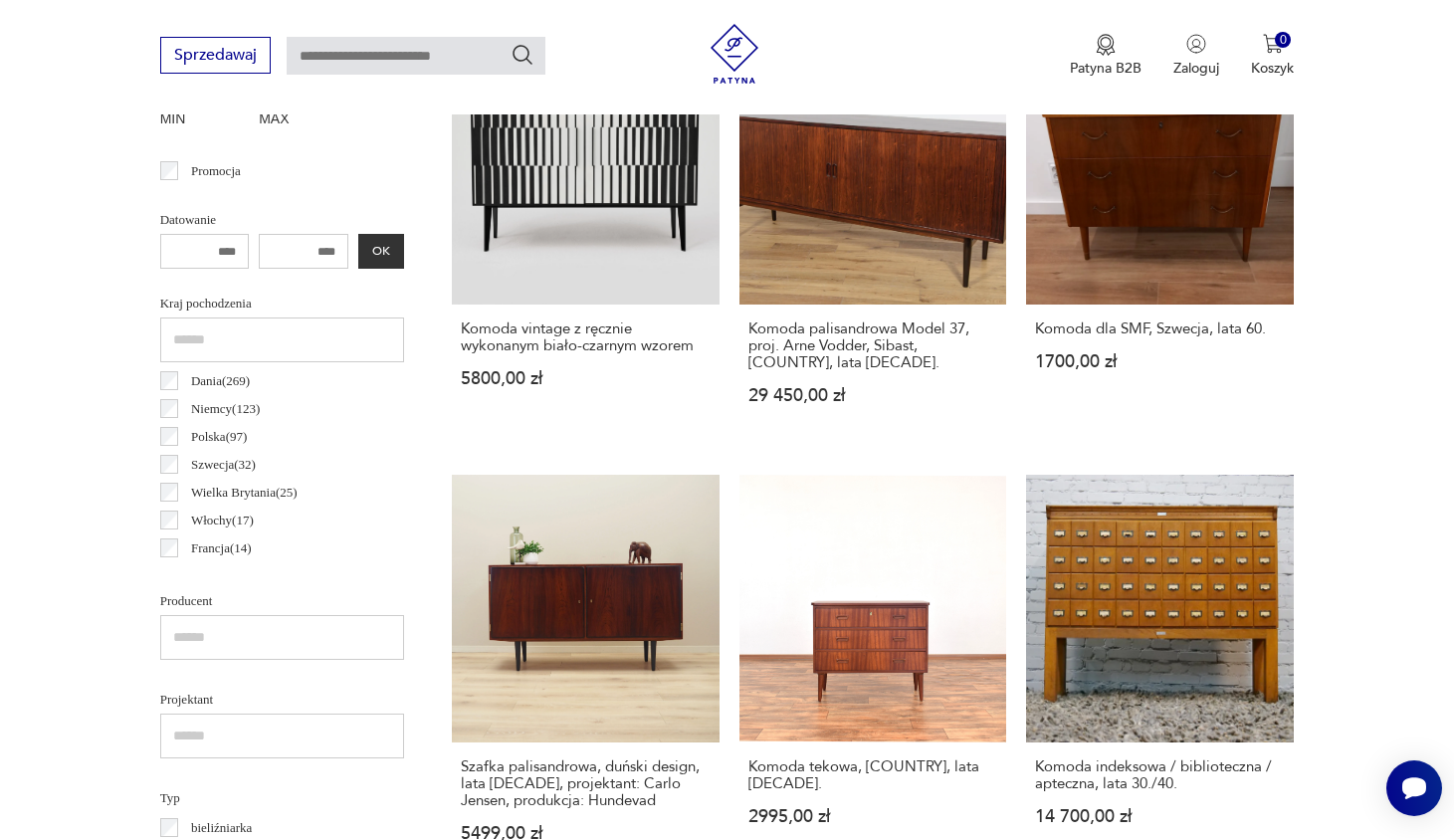 click on "Sale Gablotka, wisząca witryna z połowy wieku vintage 500,00 zł 850,00 zł" at bounding box center [873, 1119] 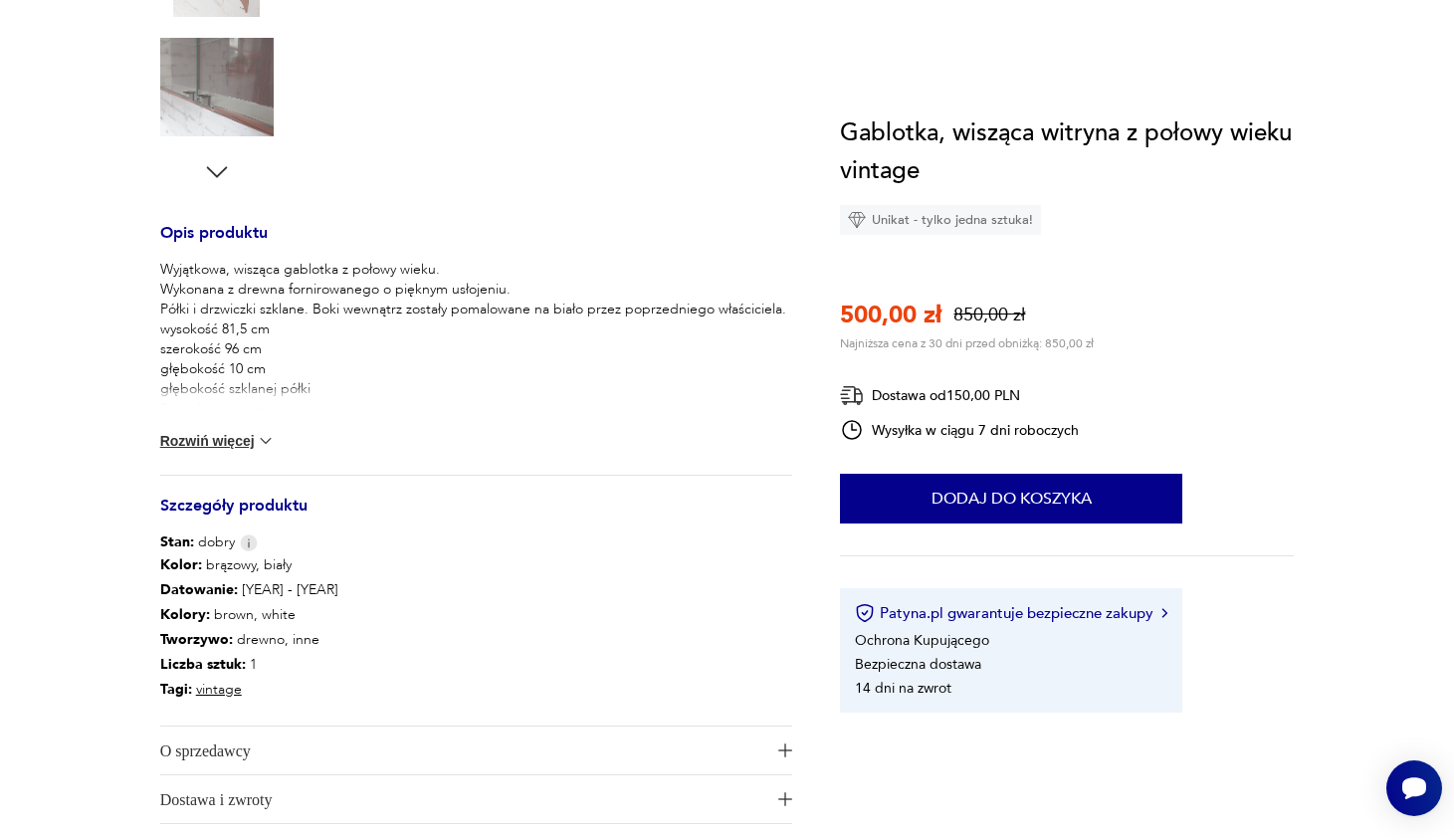scroll, scrollTop: 0, scrollLeft: 0, axis: both 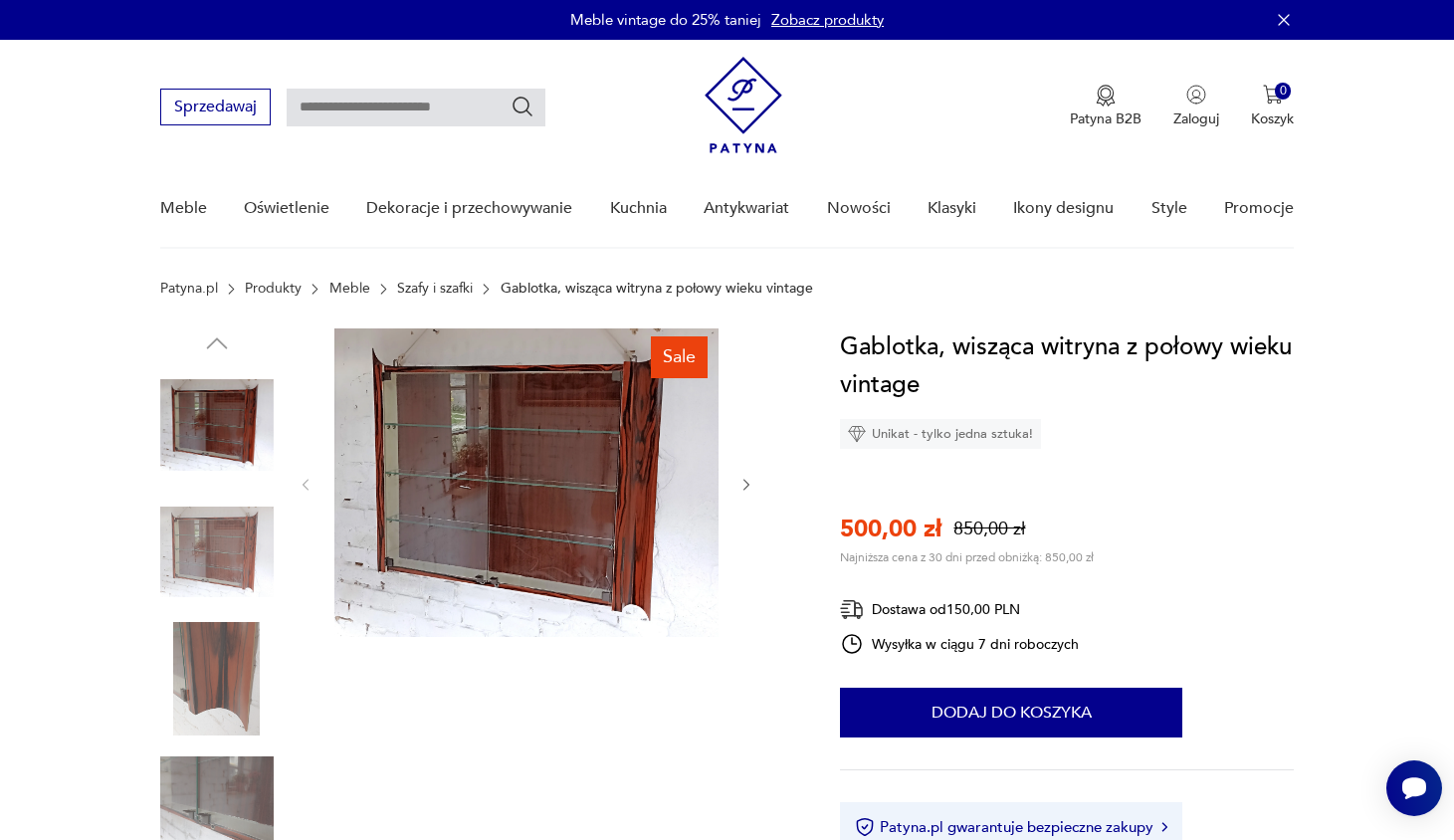 click 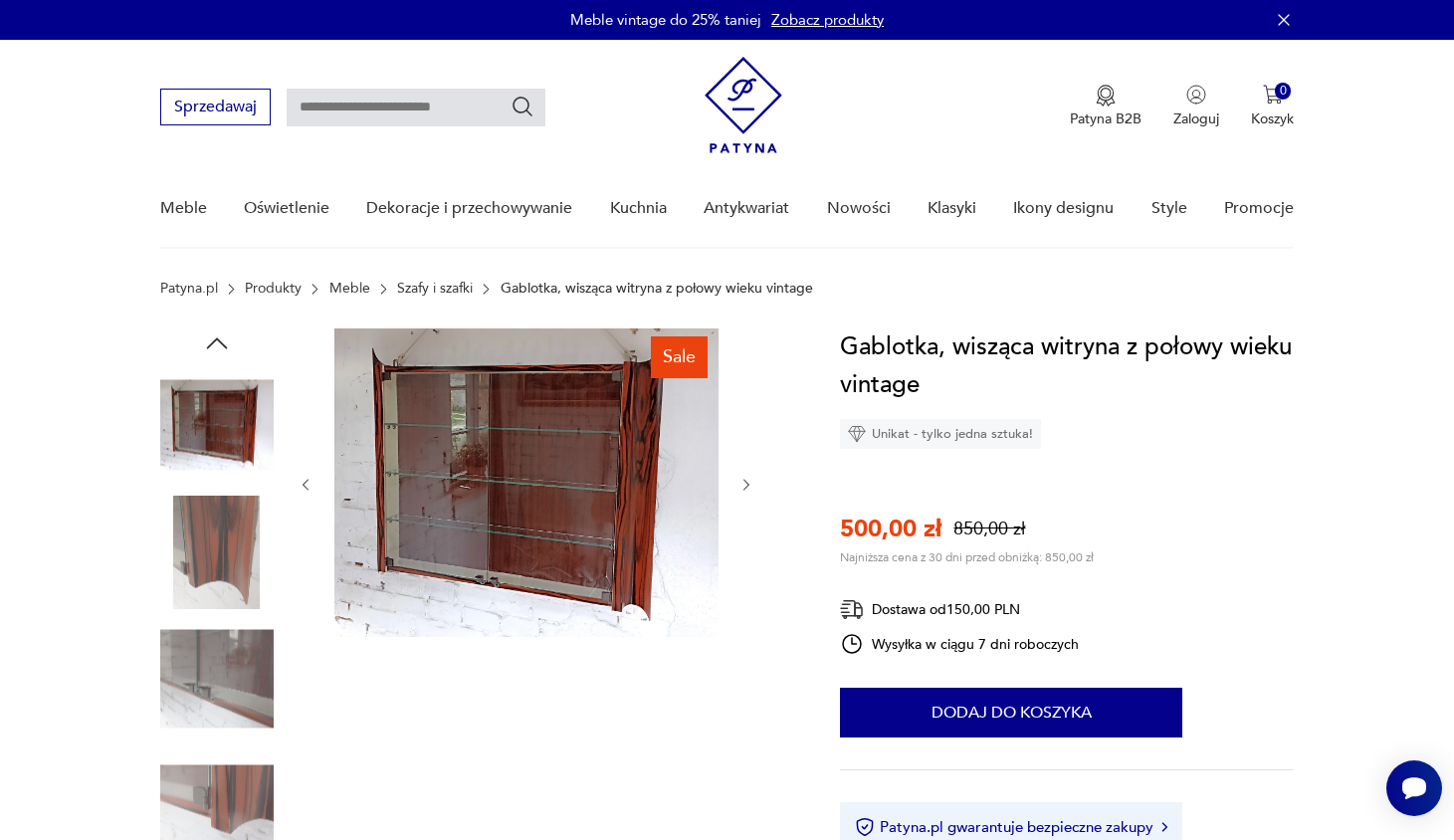 click 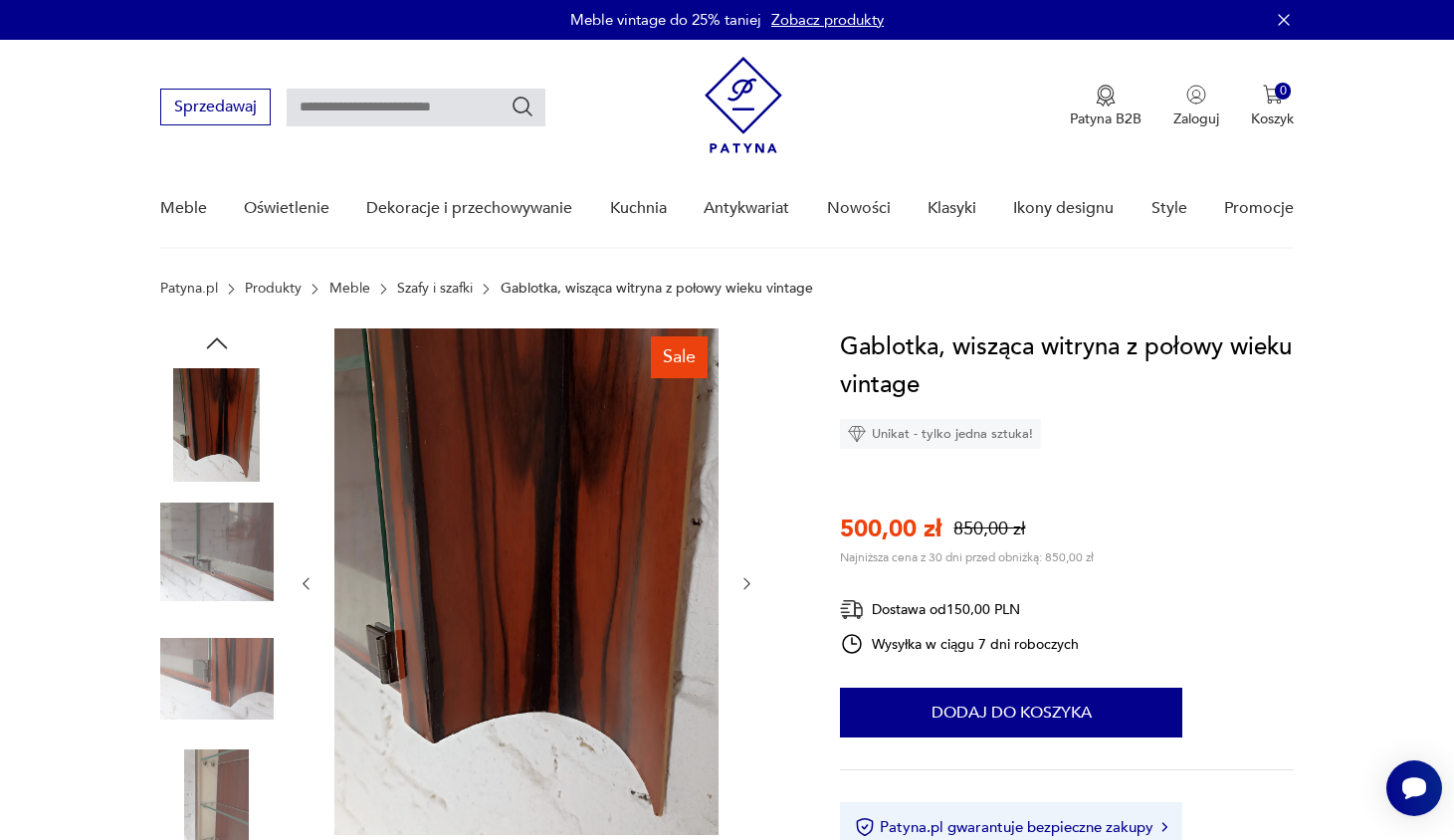 click at bounding box center [526, 583] 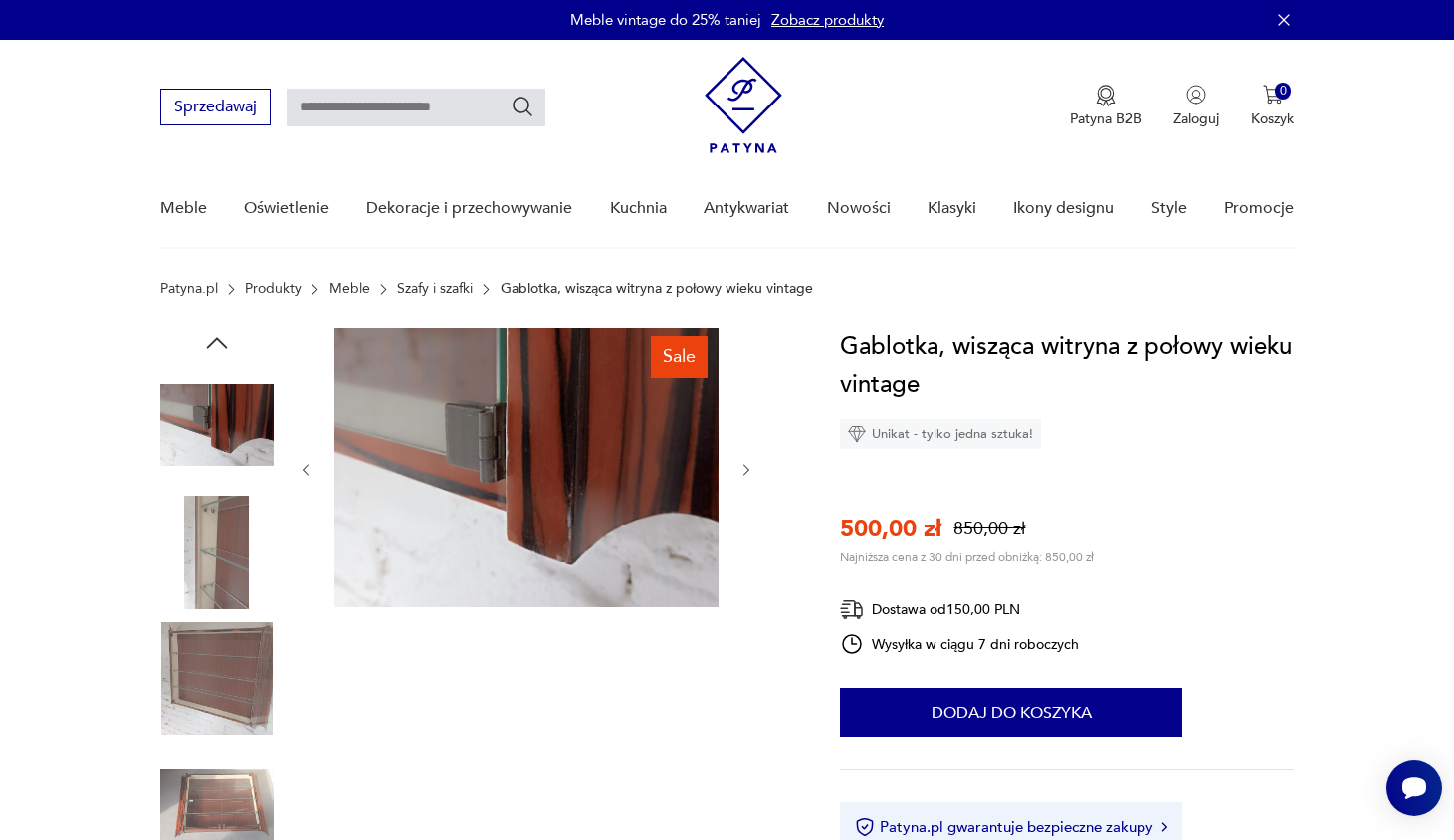 click at bounding box center (217, 425) 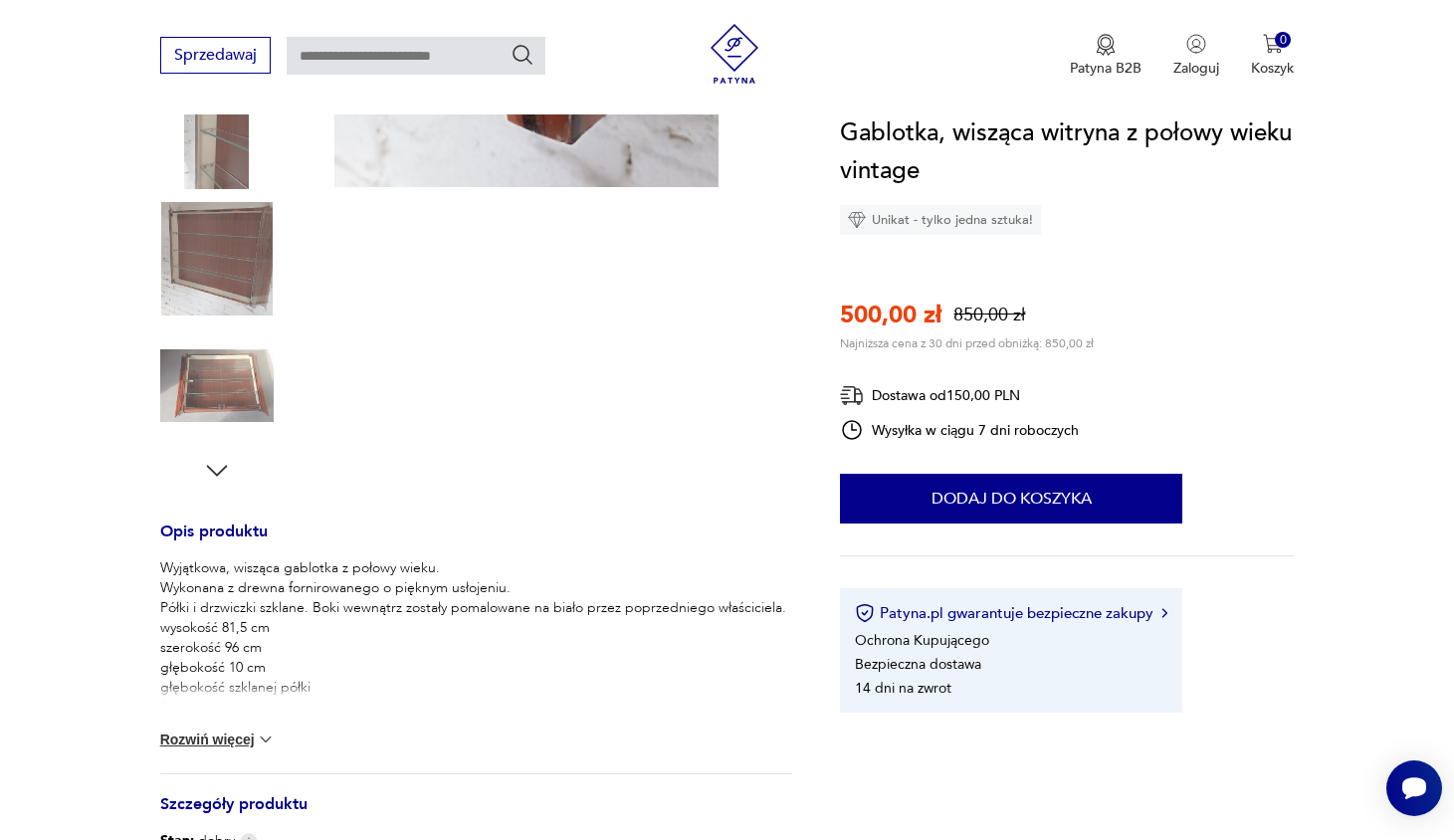 click at bounding box center (217, 386) 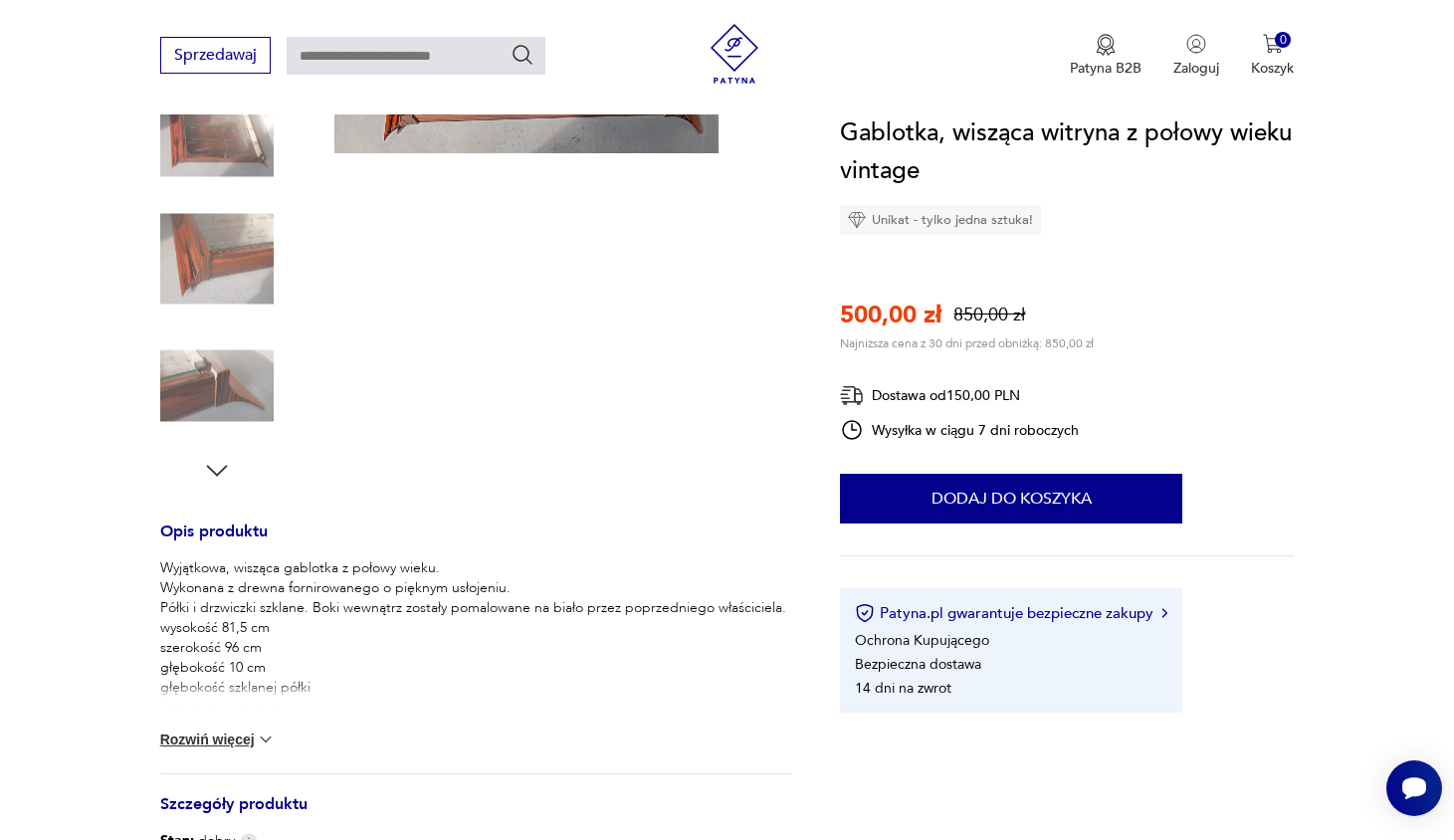 scroll, scrollTop: 29, scrollLeft: 0, axis: vertical 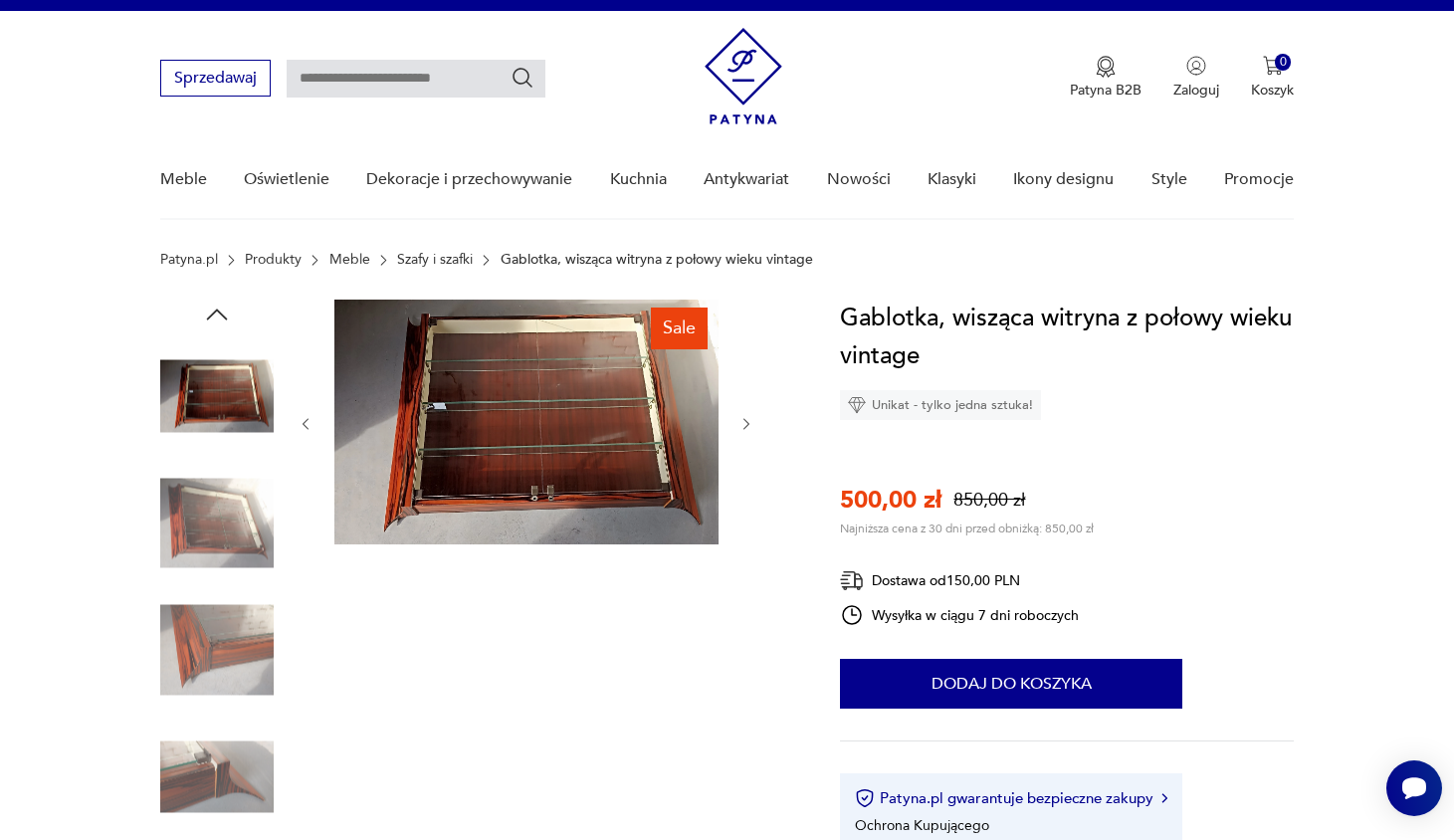 click at bounding box center [526, 422] 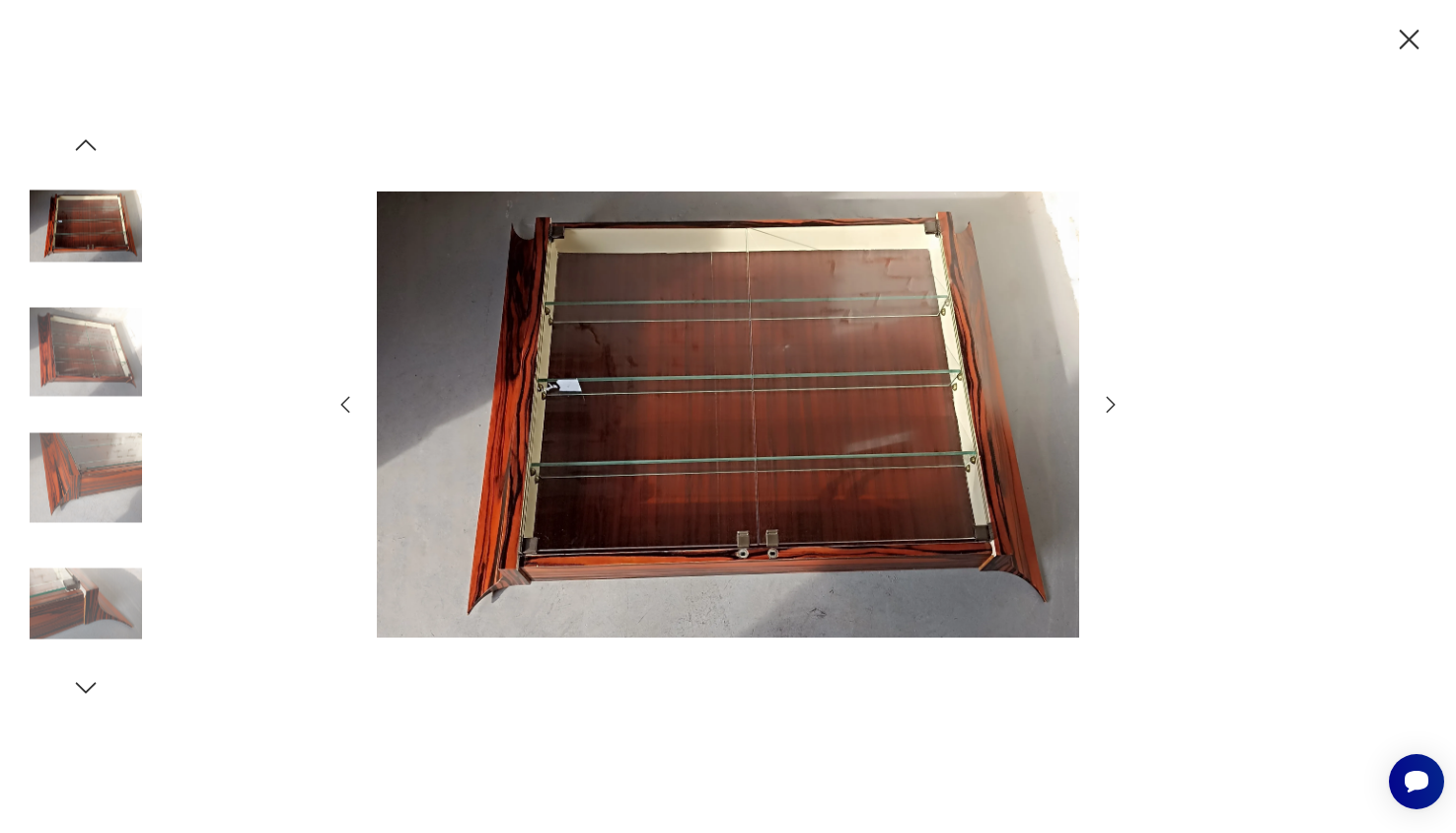 click 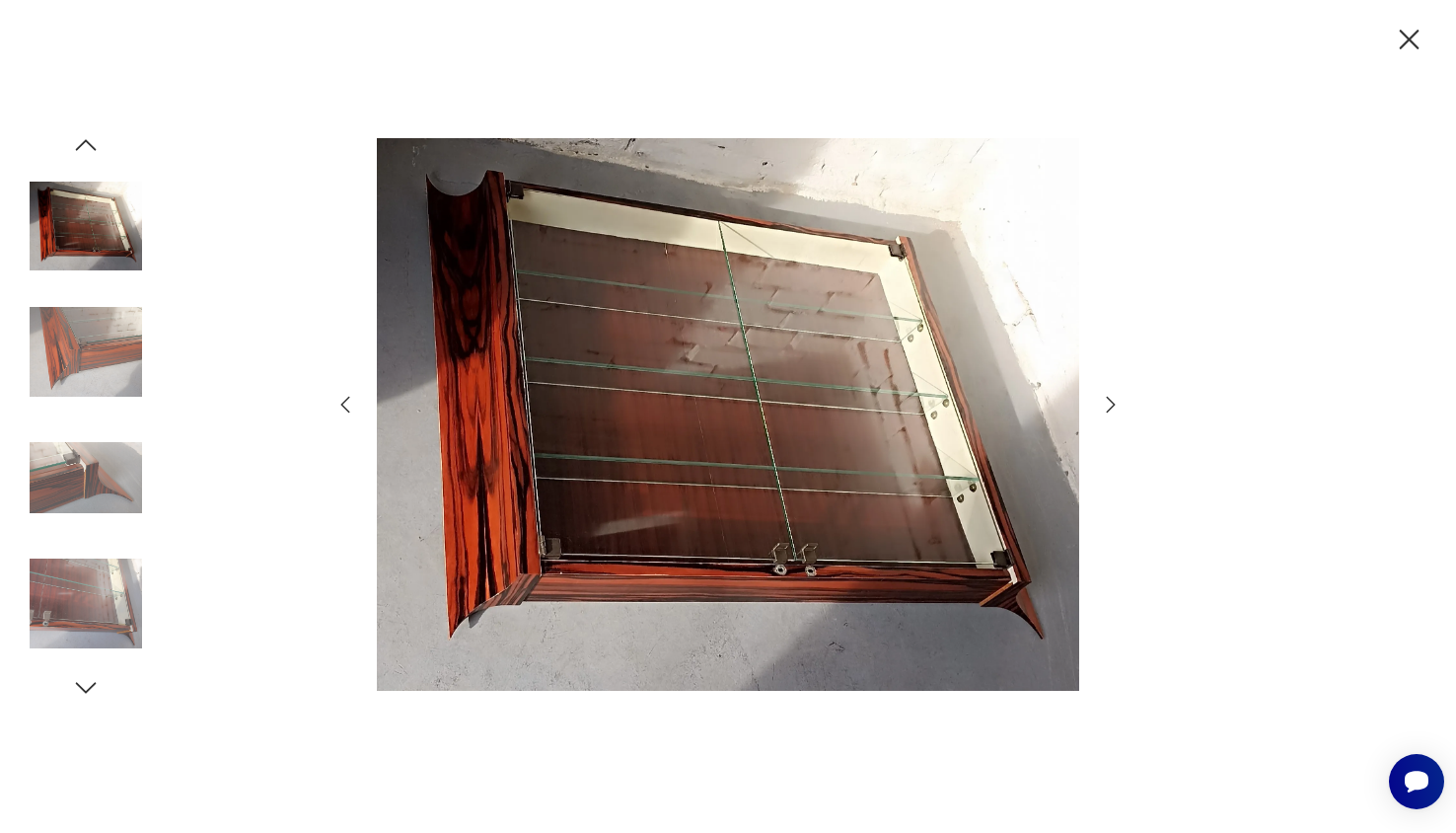 click 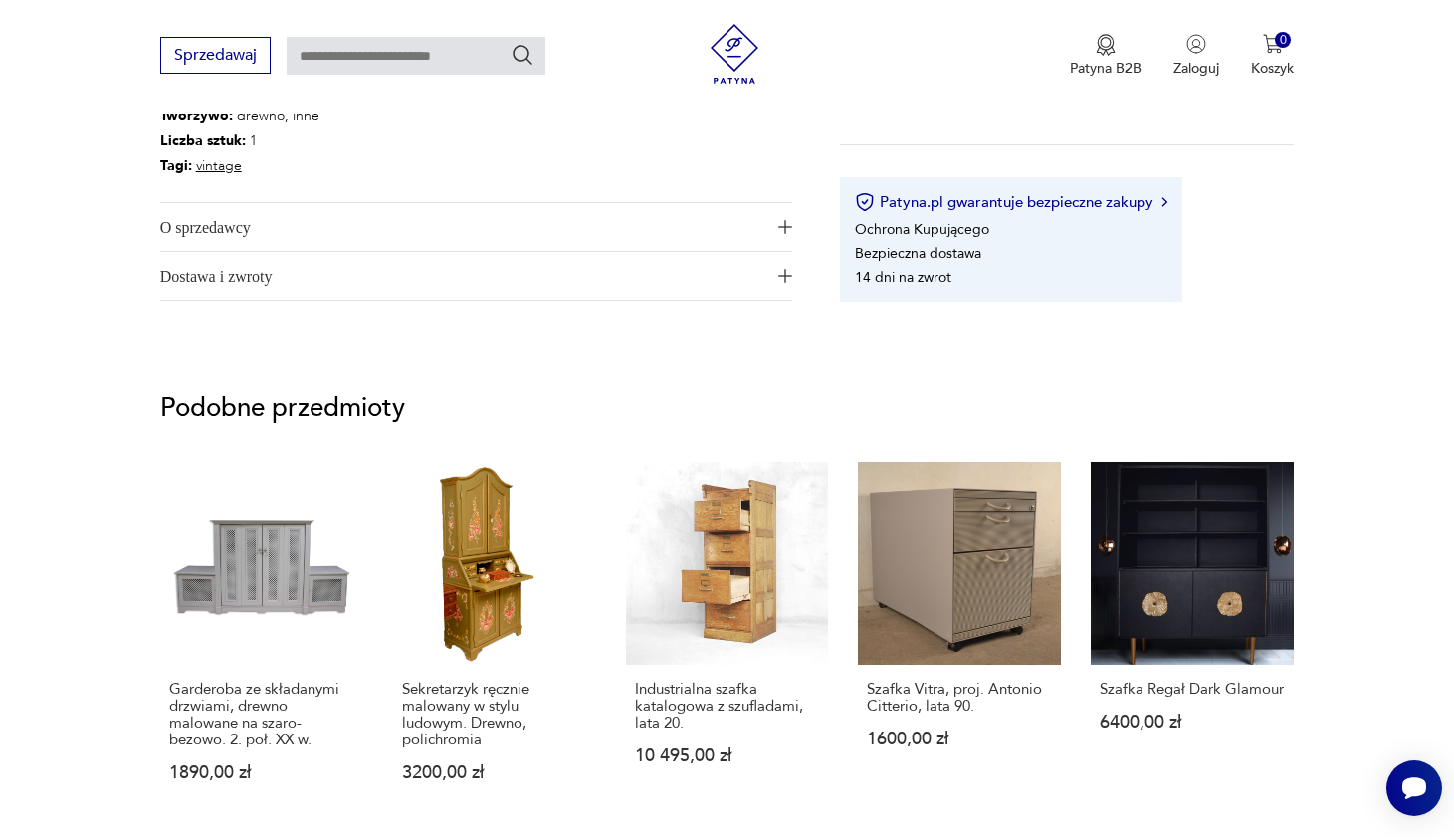 scroll, scrollTop: 0, scrollLeft: 0, axis: both 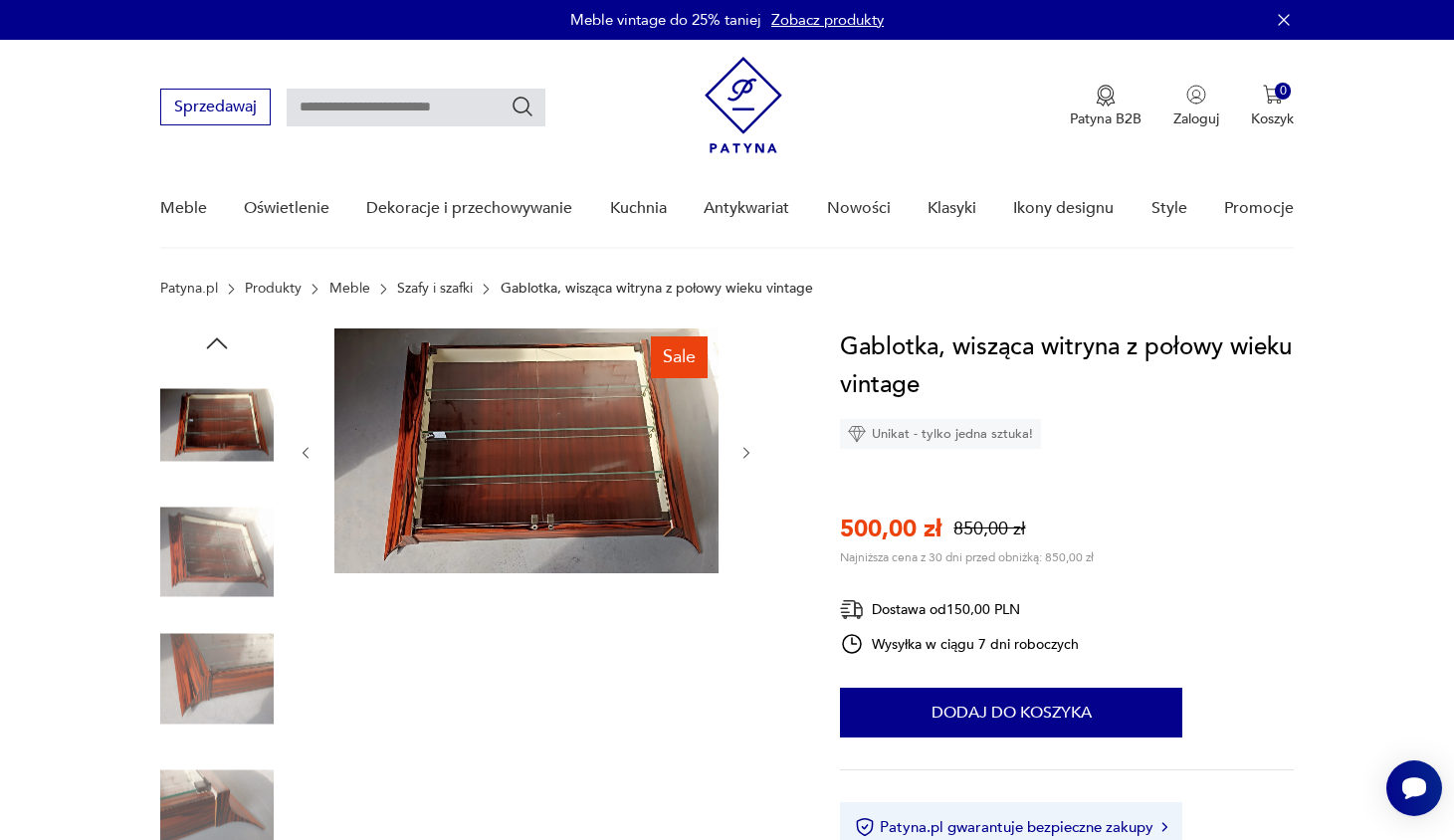 click at bounding box center (416, 107) 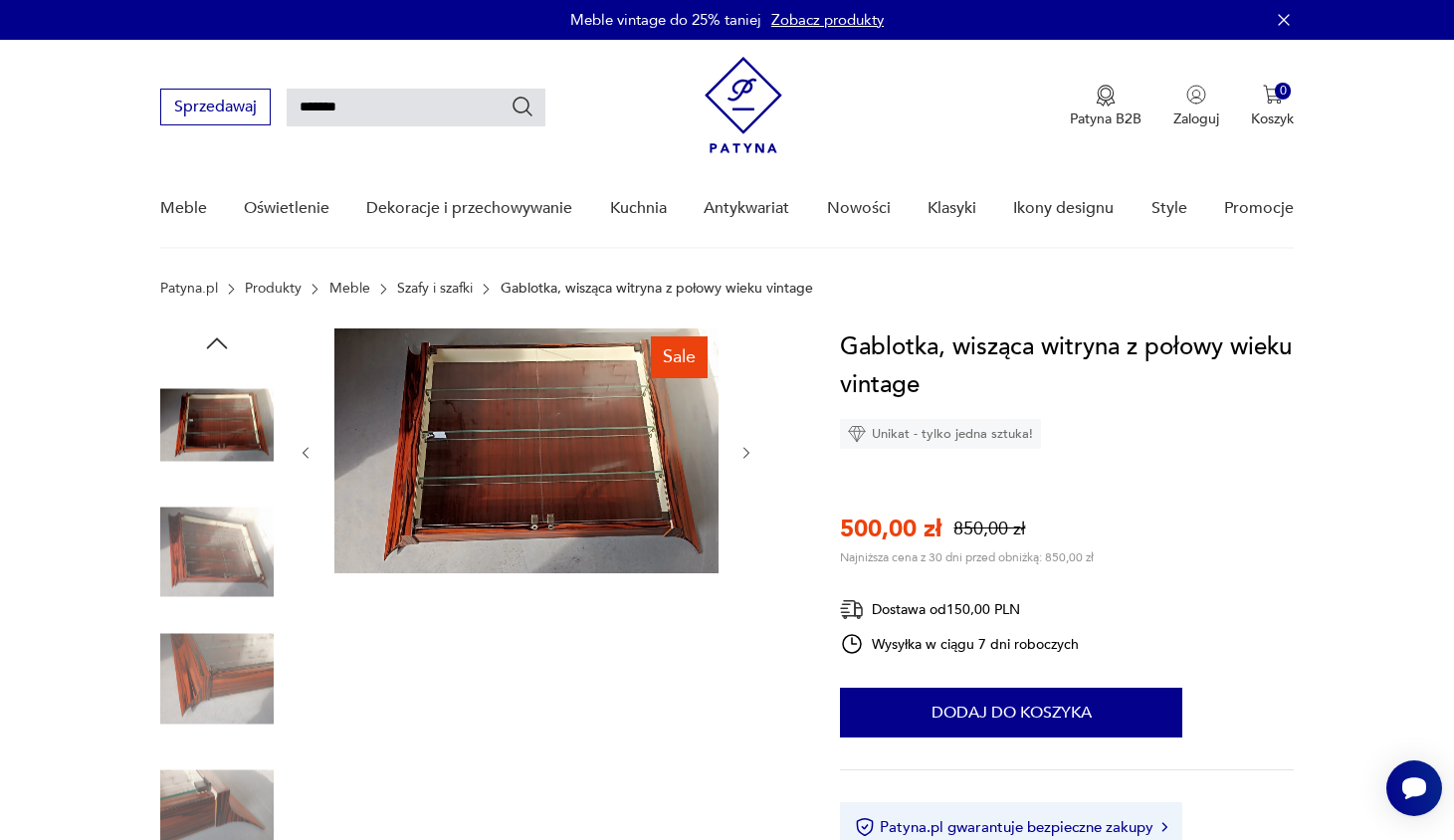 type on "*******" 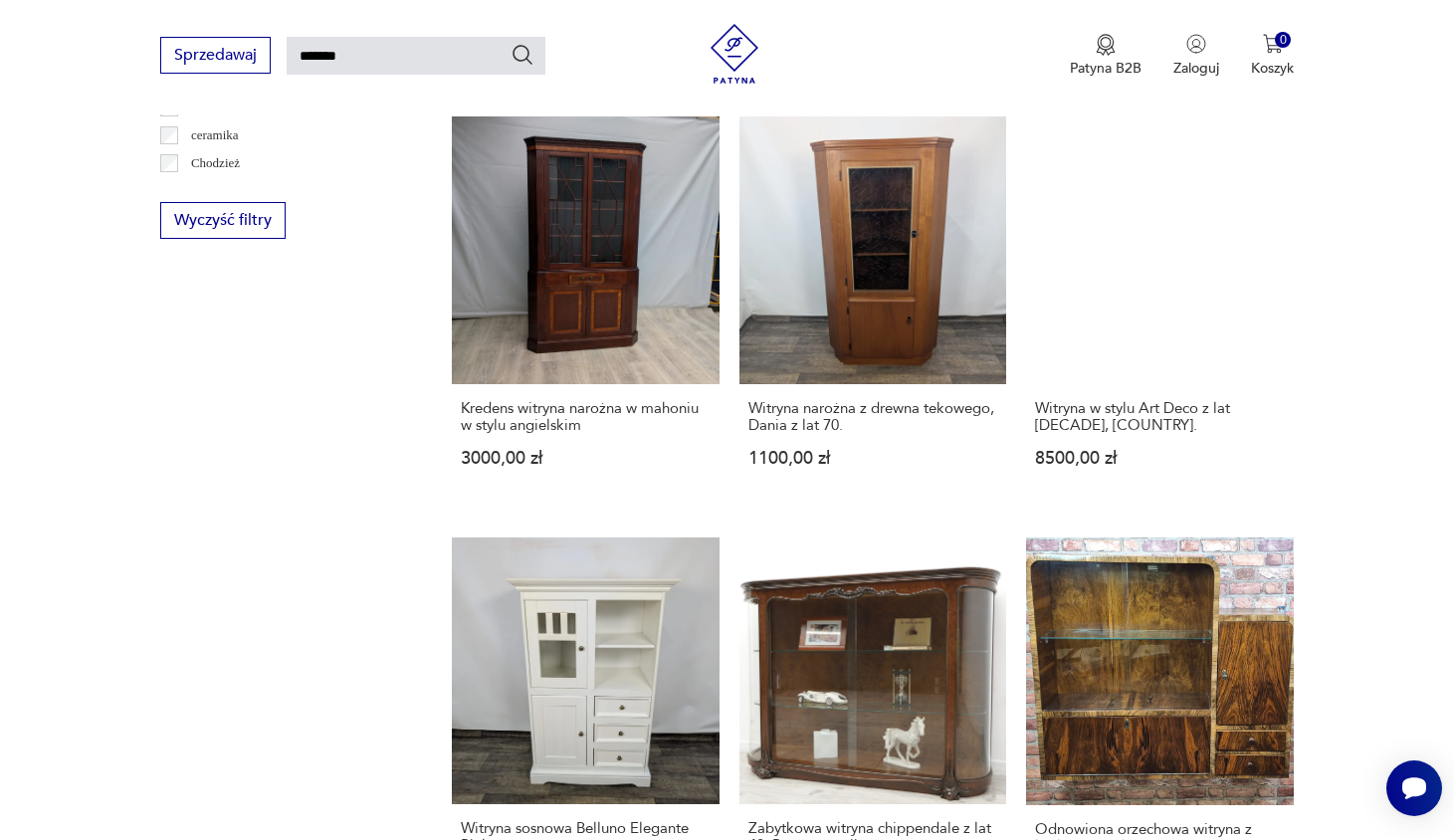 scroll, scrollTop: 1383, scrollLeft: 0, axis: vertical 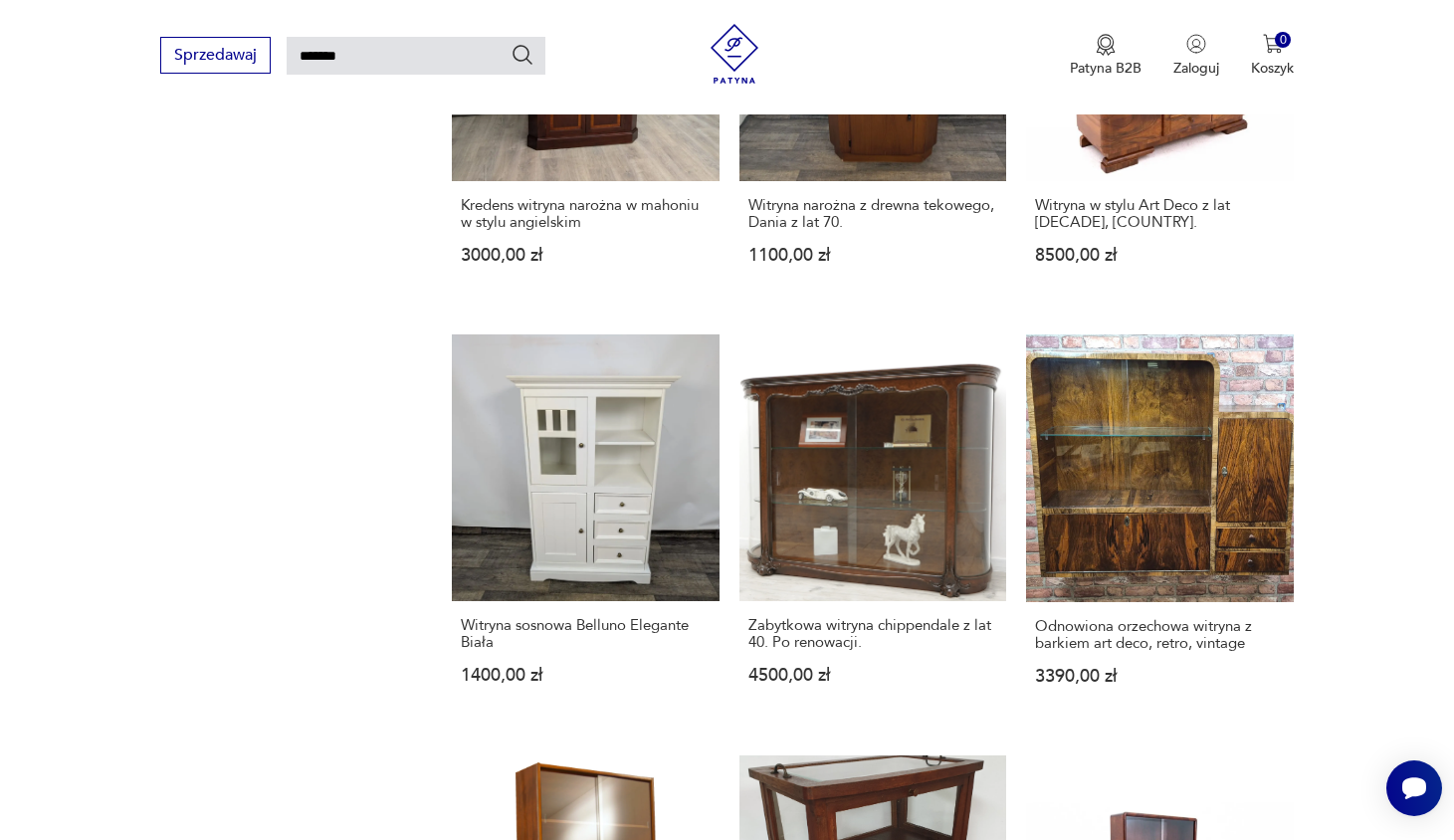 click 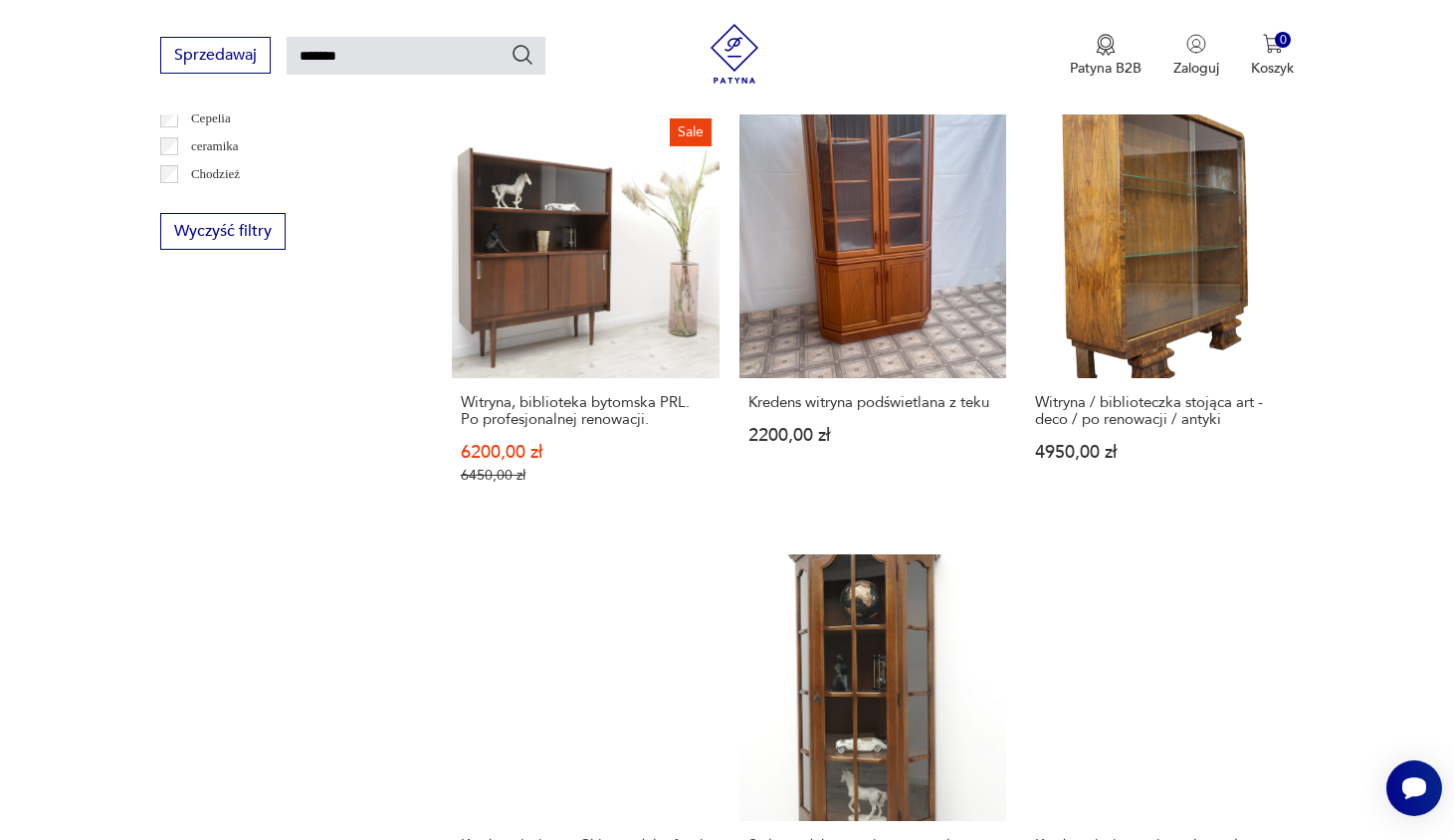 scroll, scrollTop: 1594, scrollLeft: 0, axis: vertical 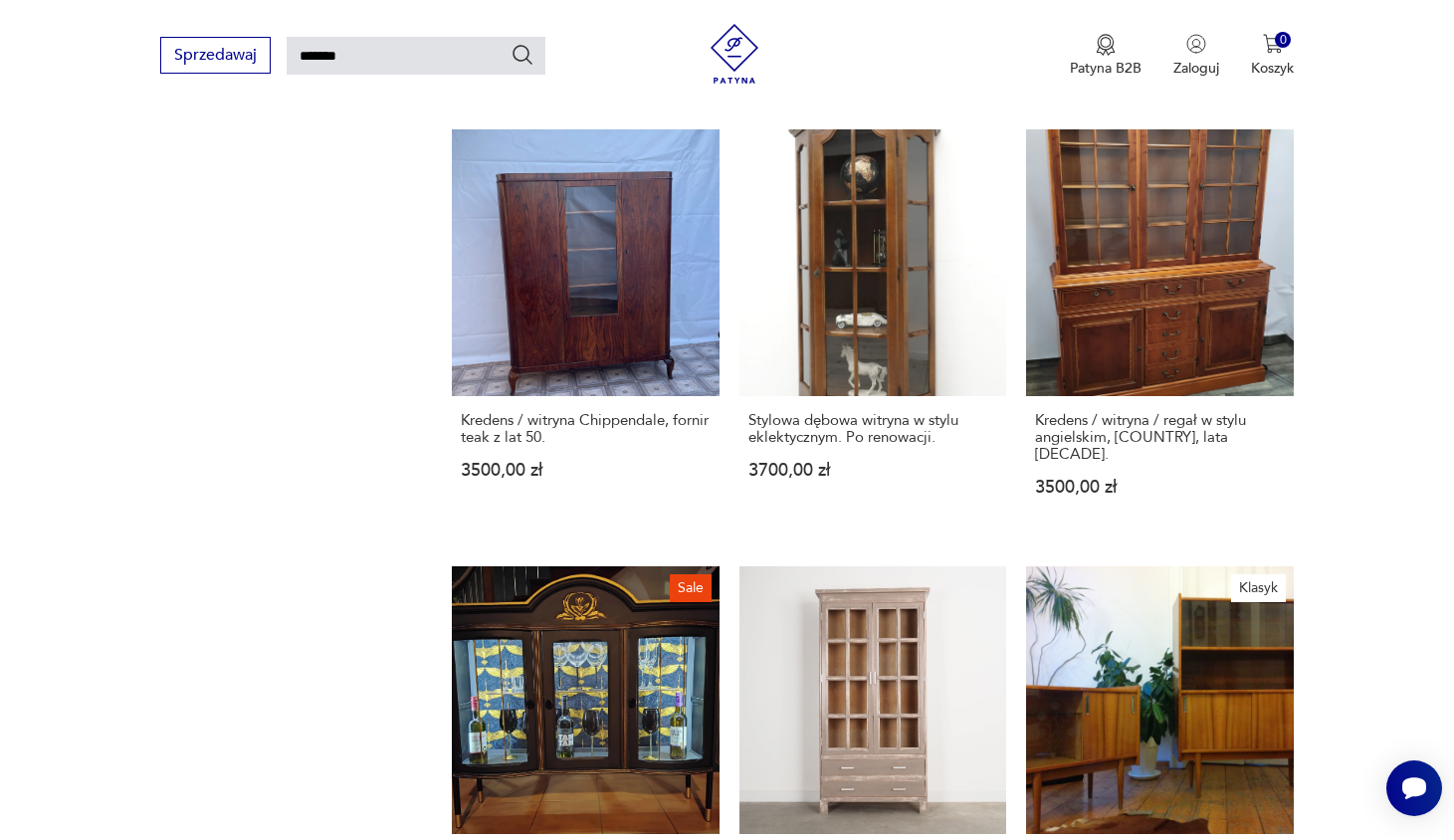 click on "3" at bounding box center [1093, 1521] 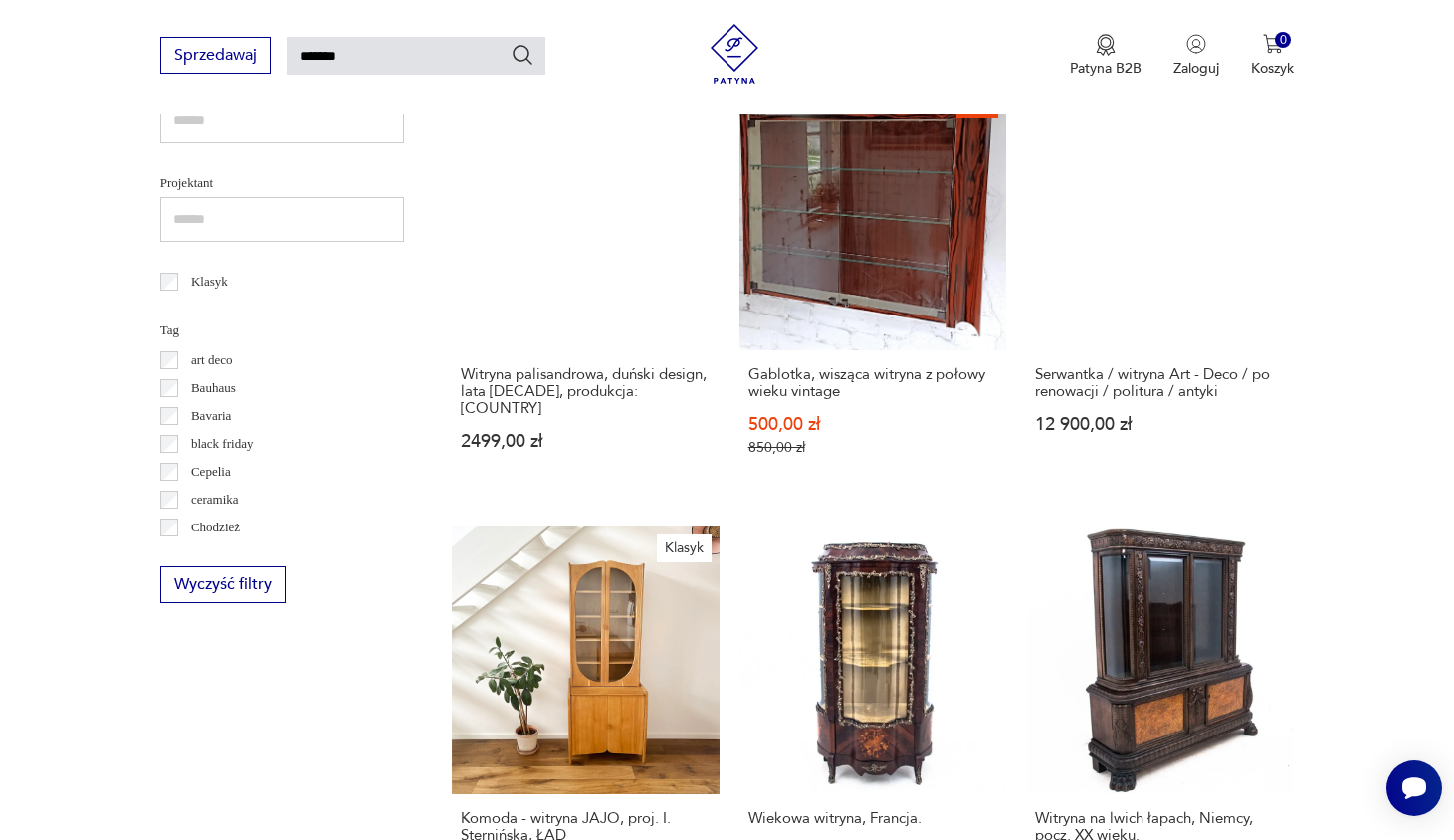 scroll, scrollTop: 1494, scrollLeft: 0, axis: vertical 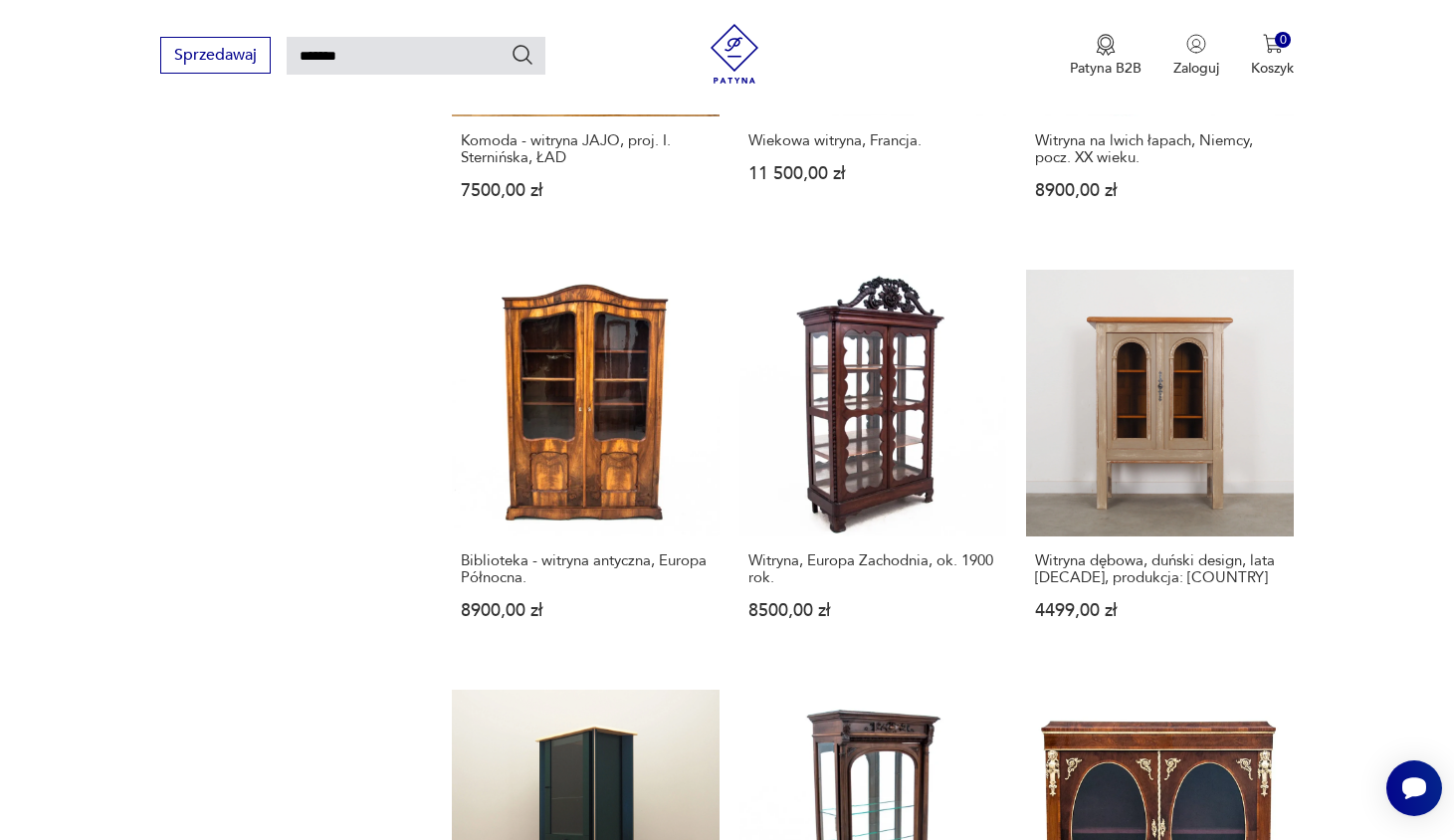 click 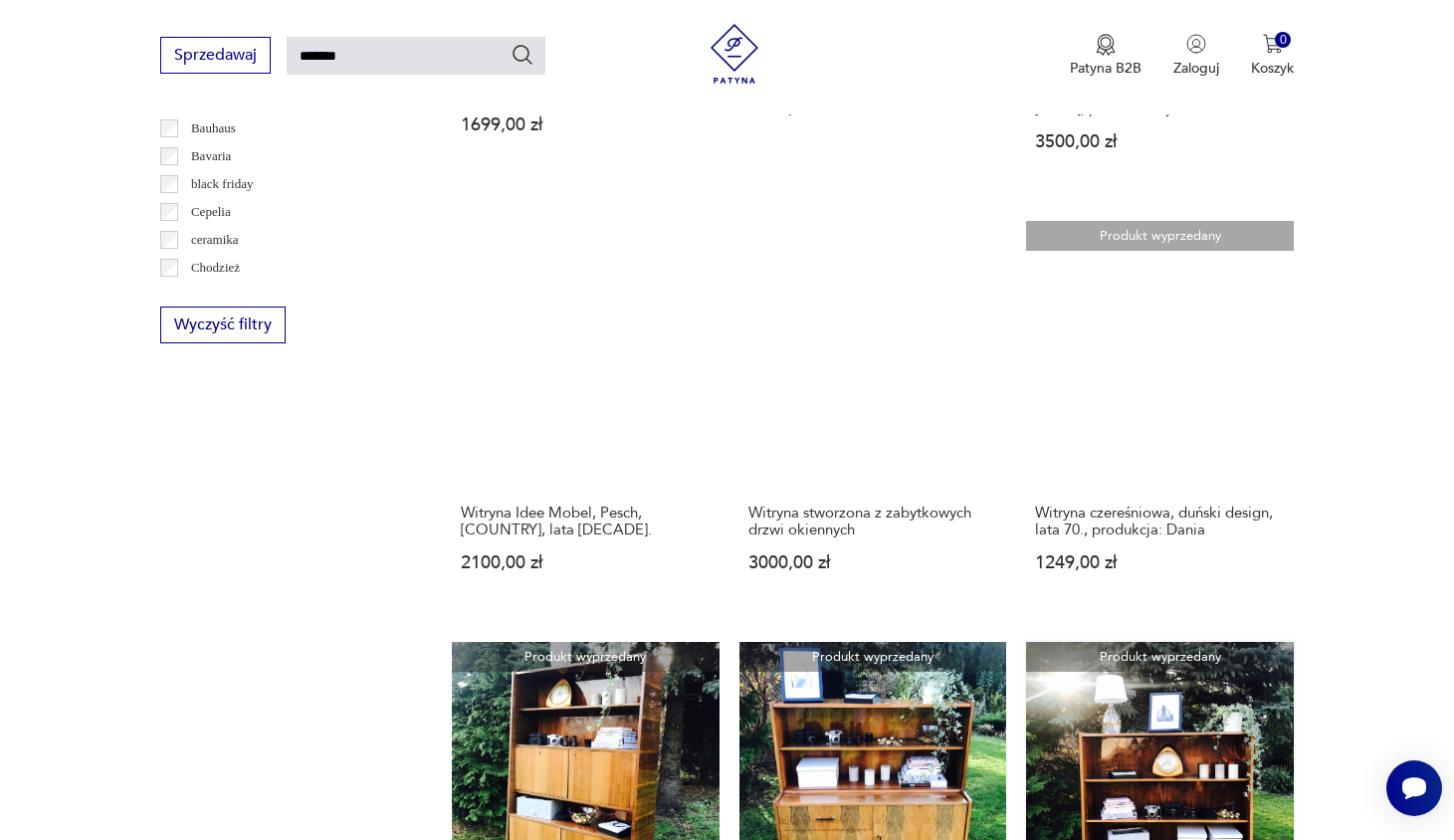 scroll, scrollTop: 1468, scrollLeft: 0, axis: vertical 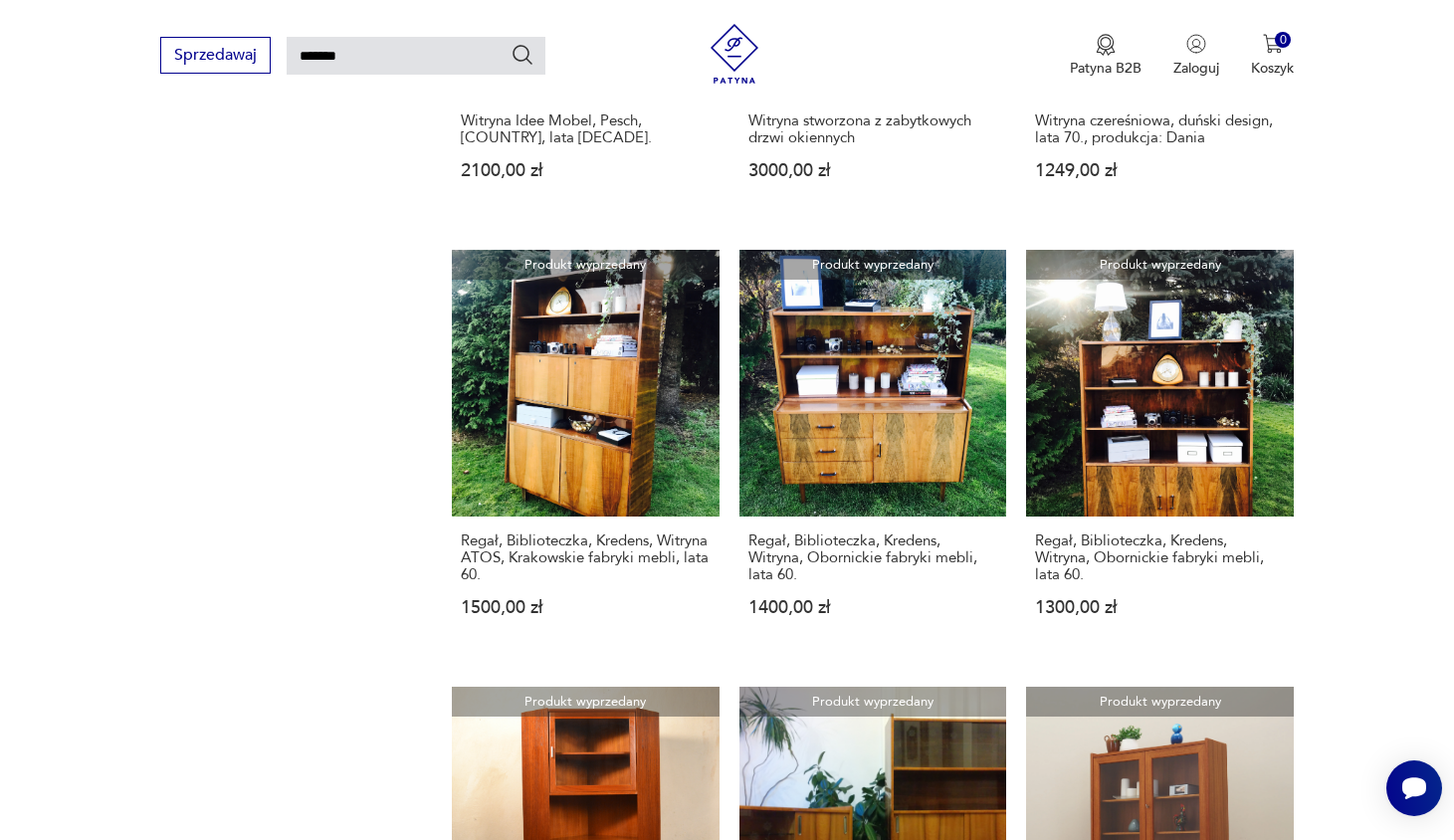 click on "5" at bounding box center (1184, 1584) 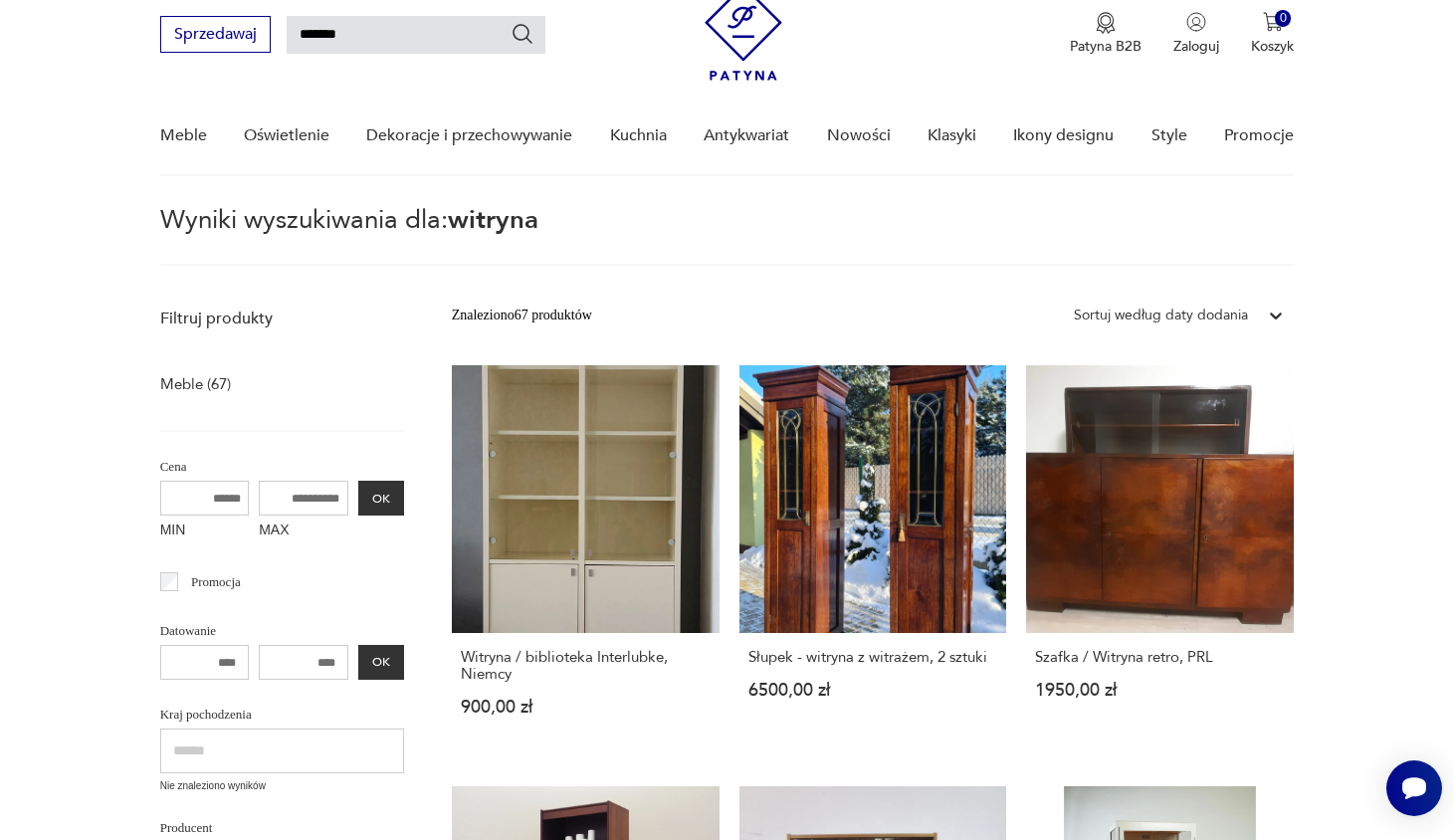 scroll, scrollTop: 72, scrollLeft: 0, axis: vertical 